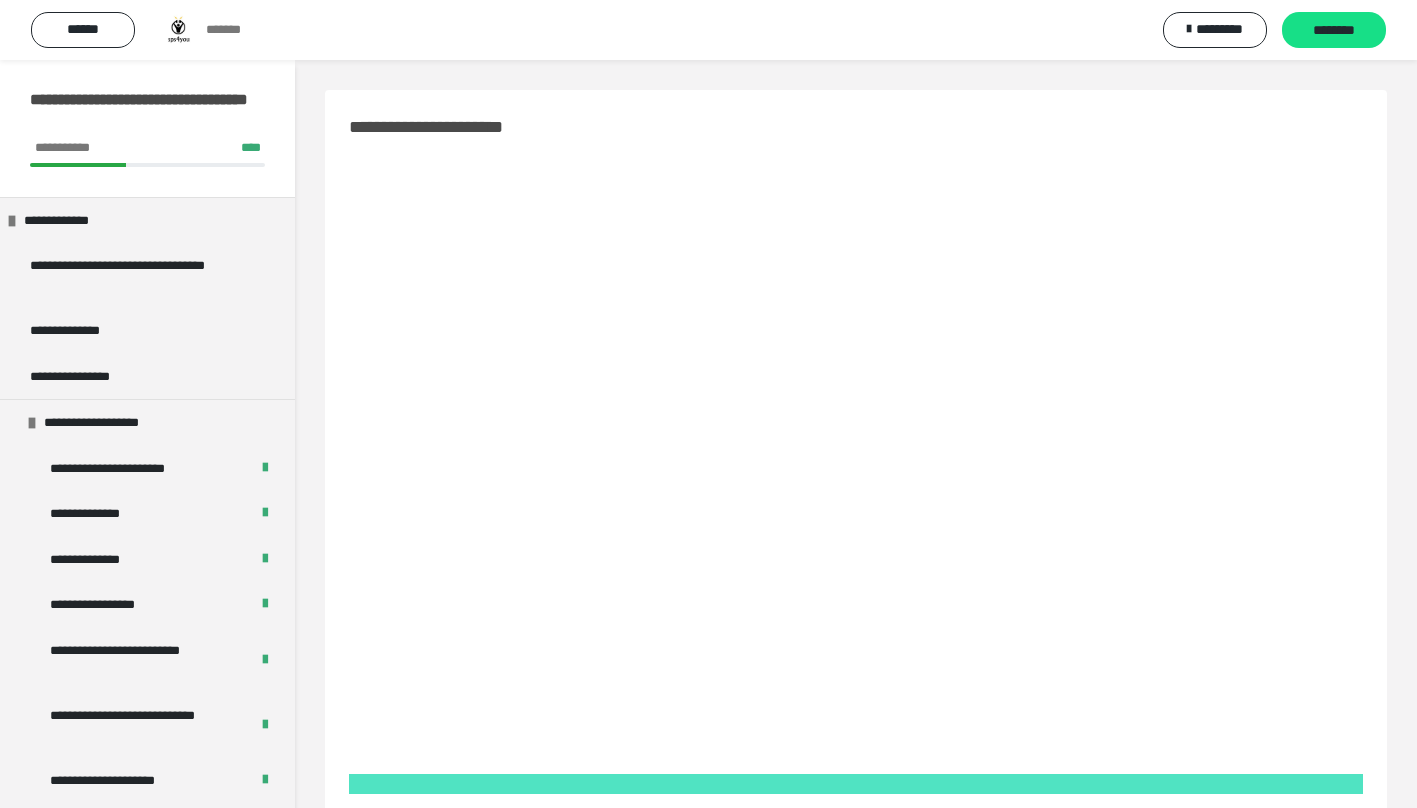 scroll, scrollTop: 100, scrollLeft: 0, axis: vertical 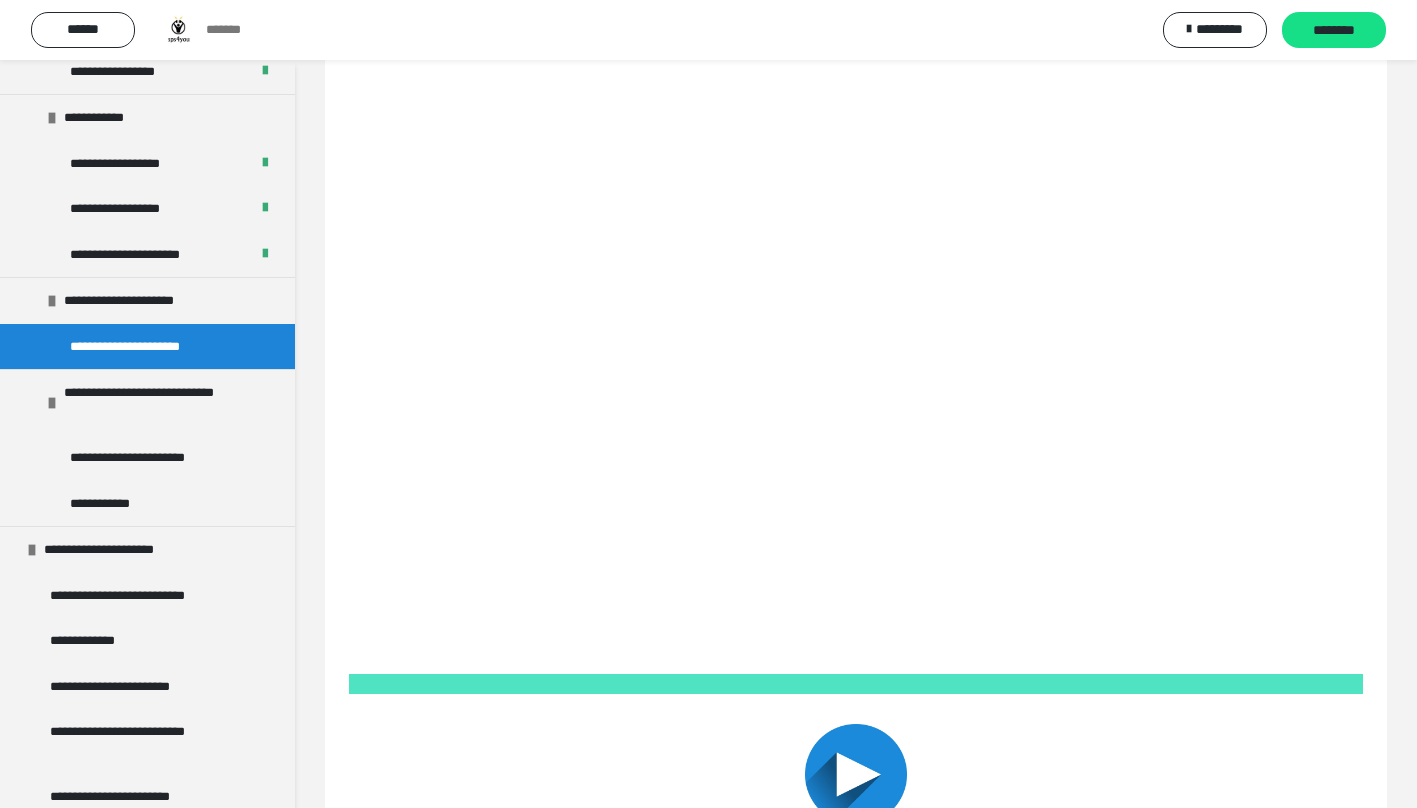 click on "********" at bounding box center (1334, 31) 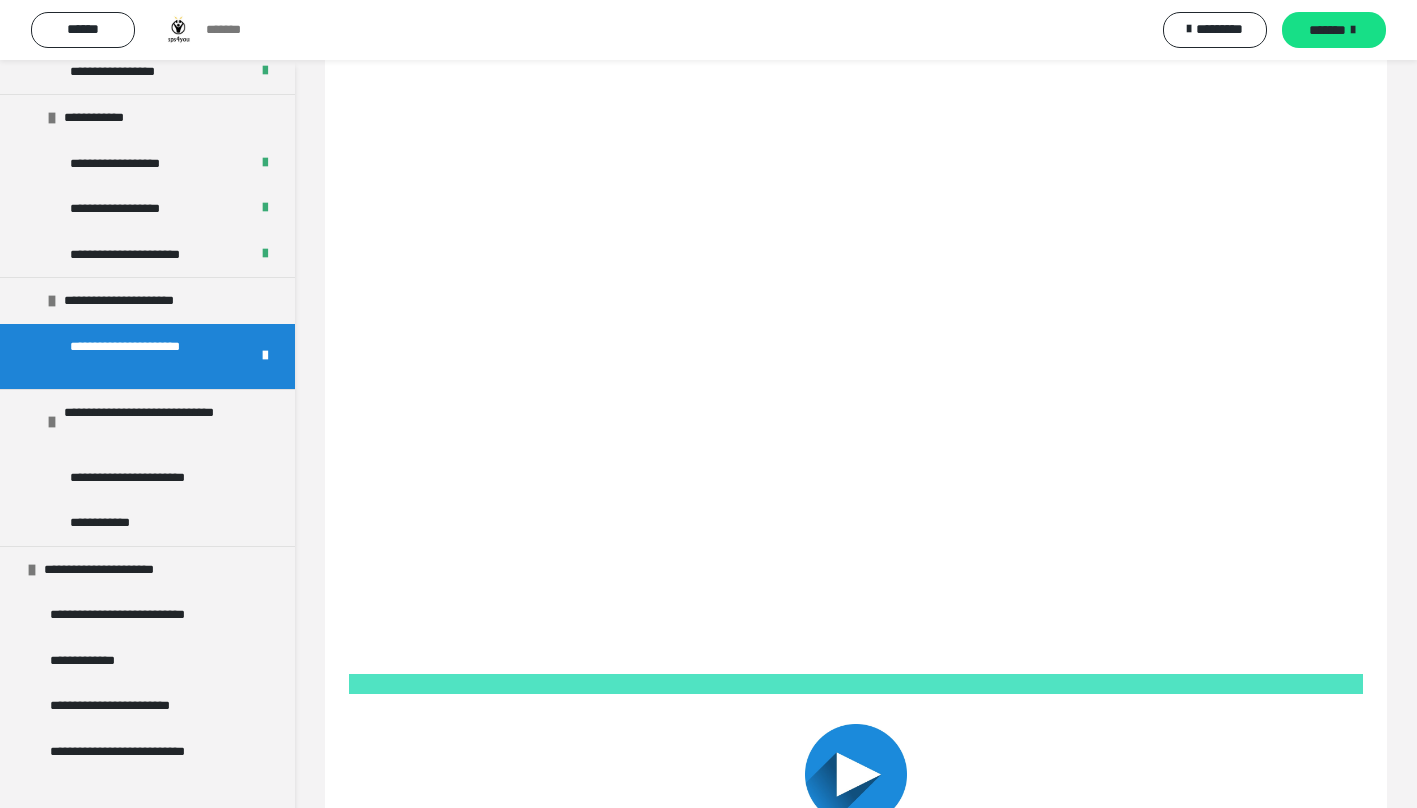 click on "**********" at bounding box center [136, 255] 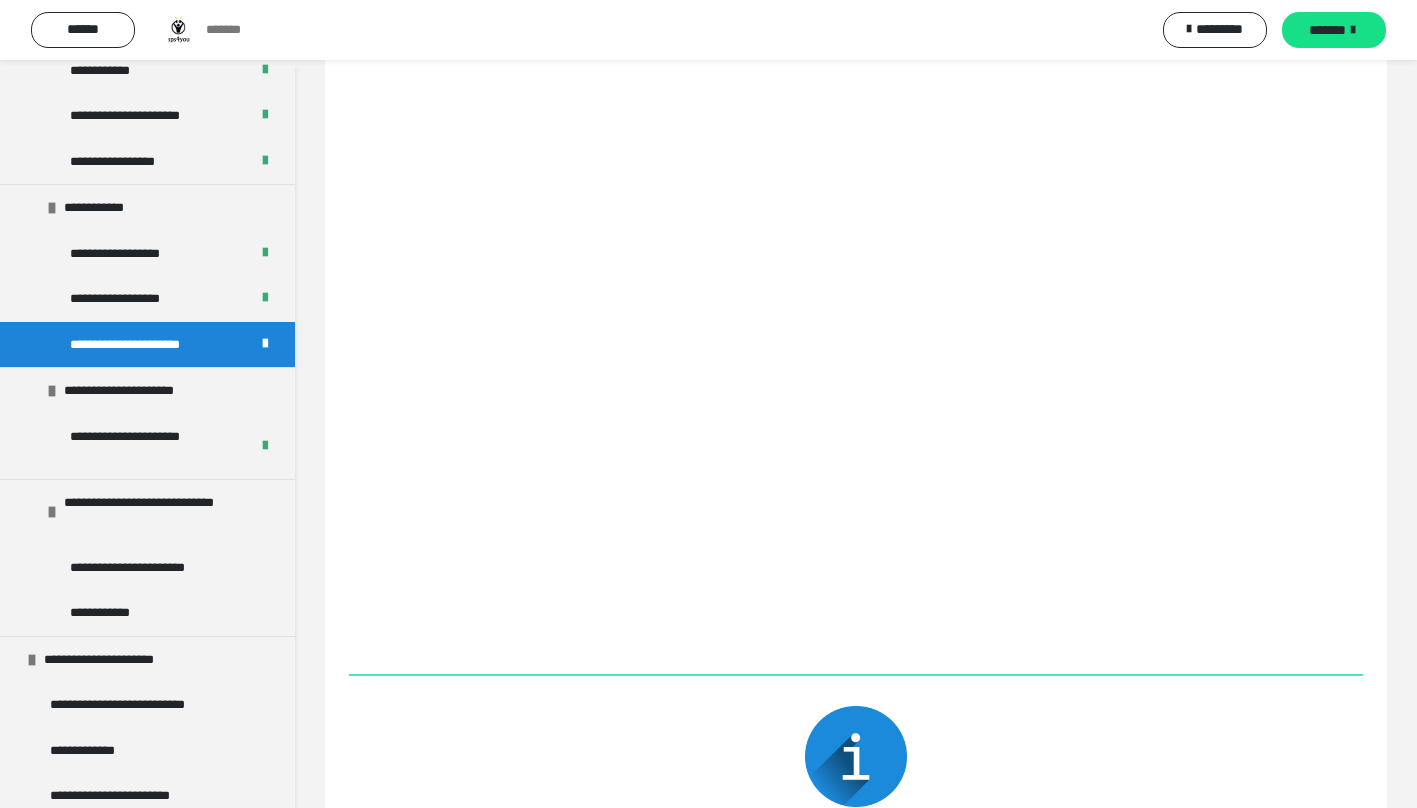 scroll, scrollTop: 2000, scrollLeft: 0, axis: vertical 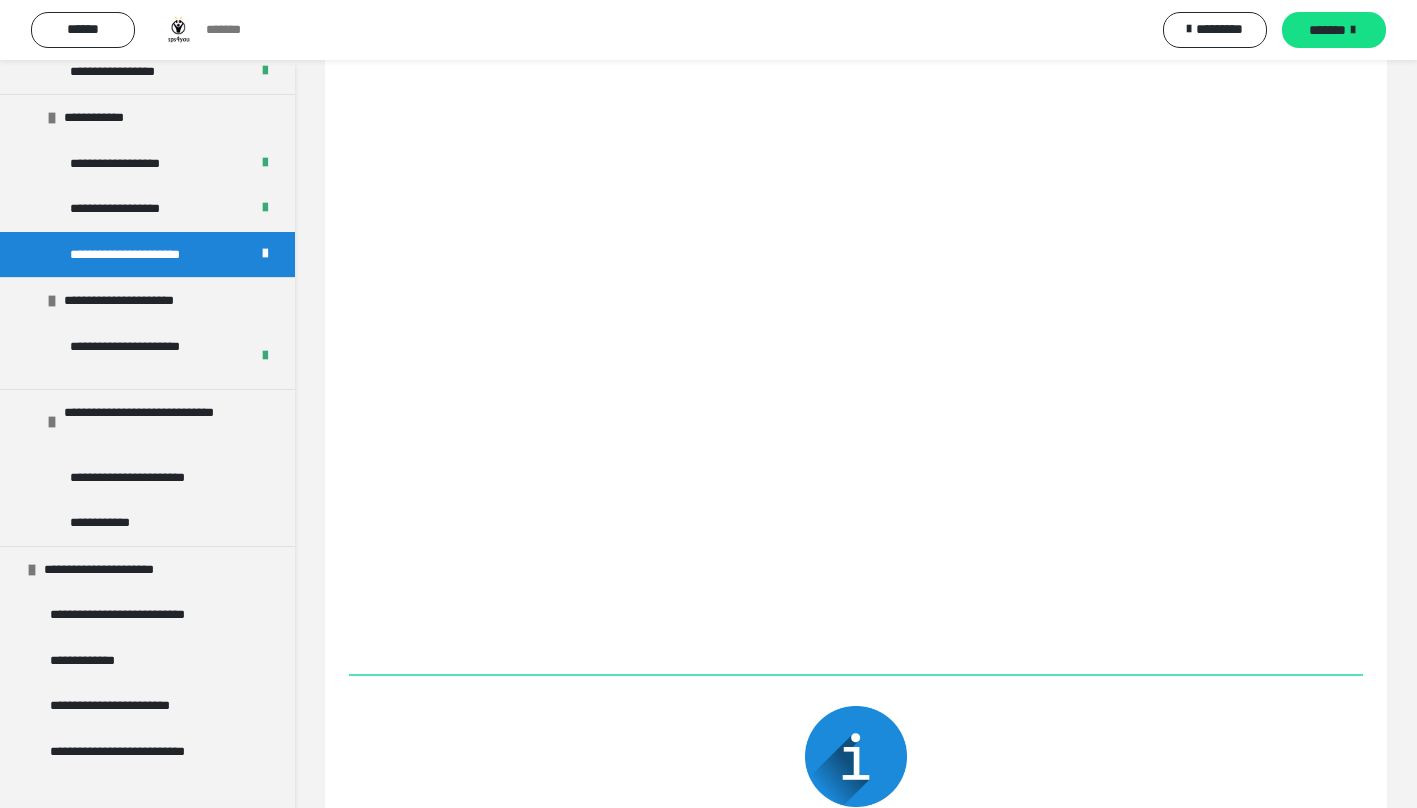 click on "**********" at bounding box center [151, 478] 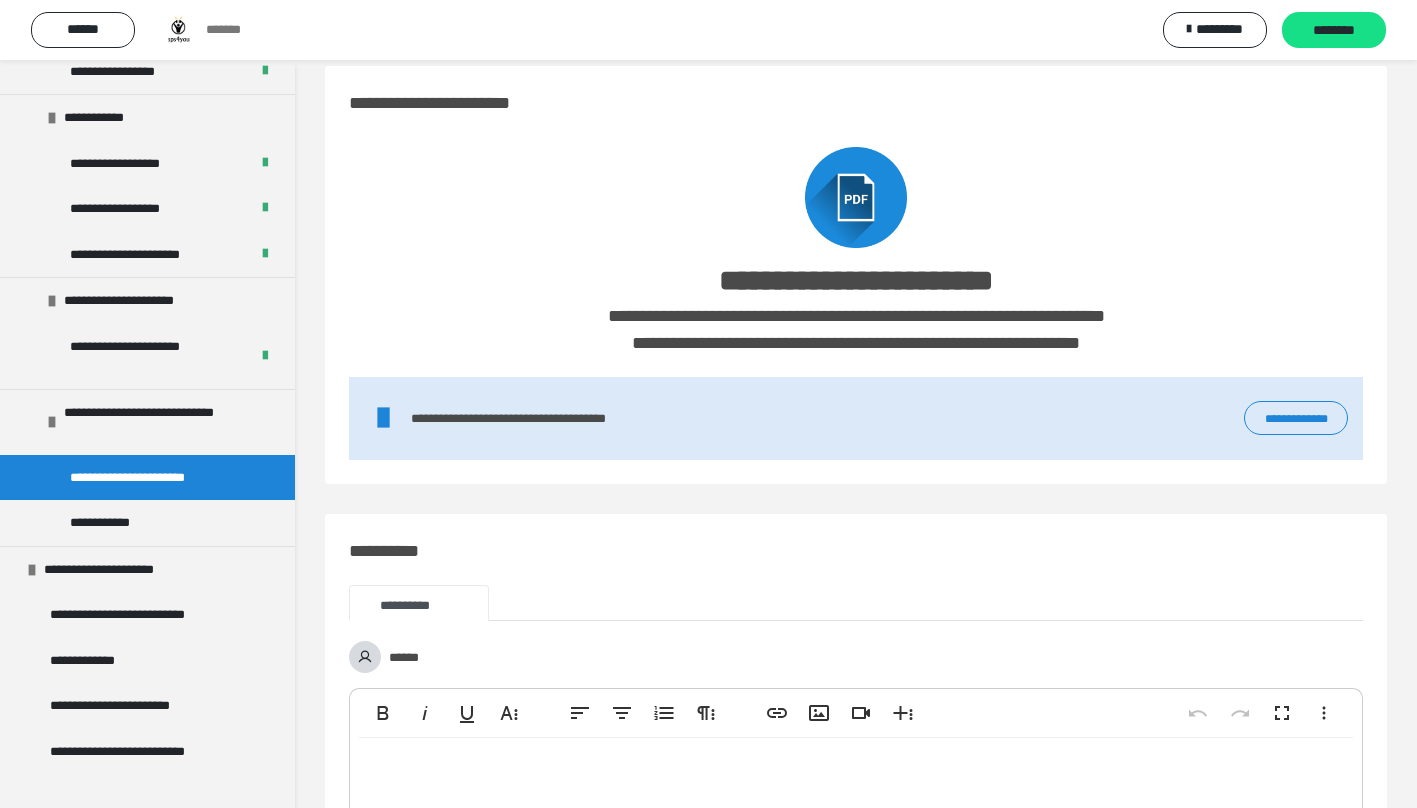 scroll, scrollTop: 0, scrollLeft: 0, axis: both 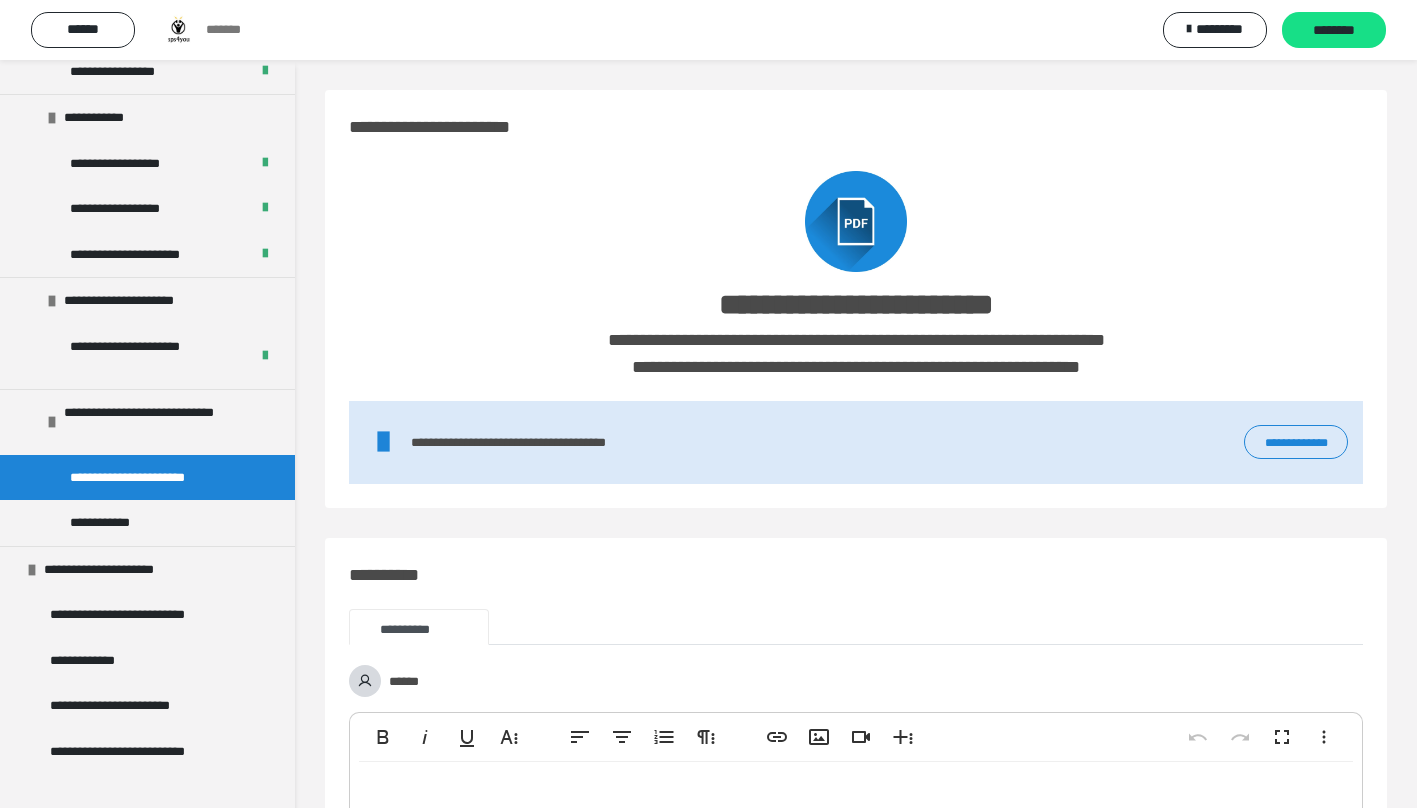 click on "********" at bounding box center [1334, 31] 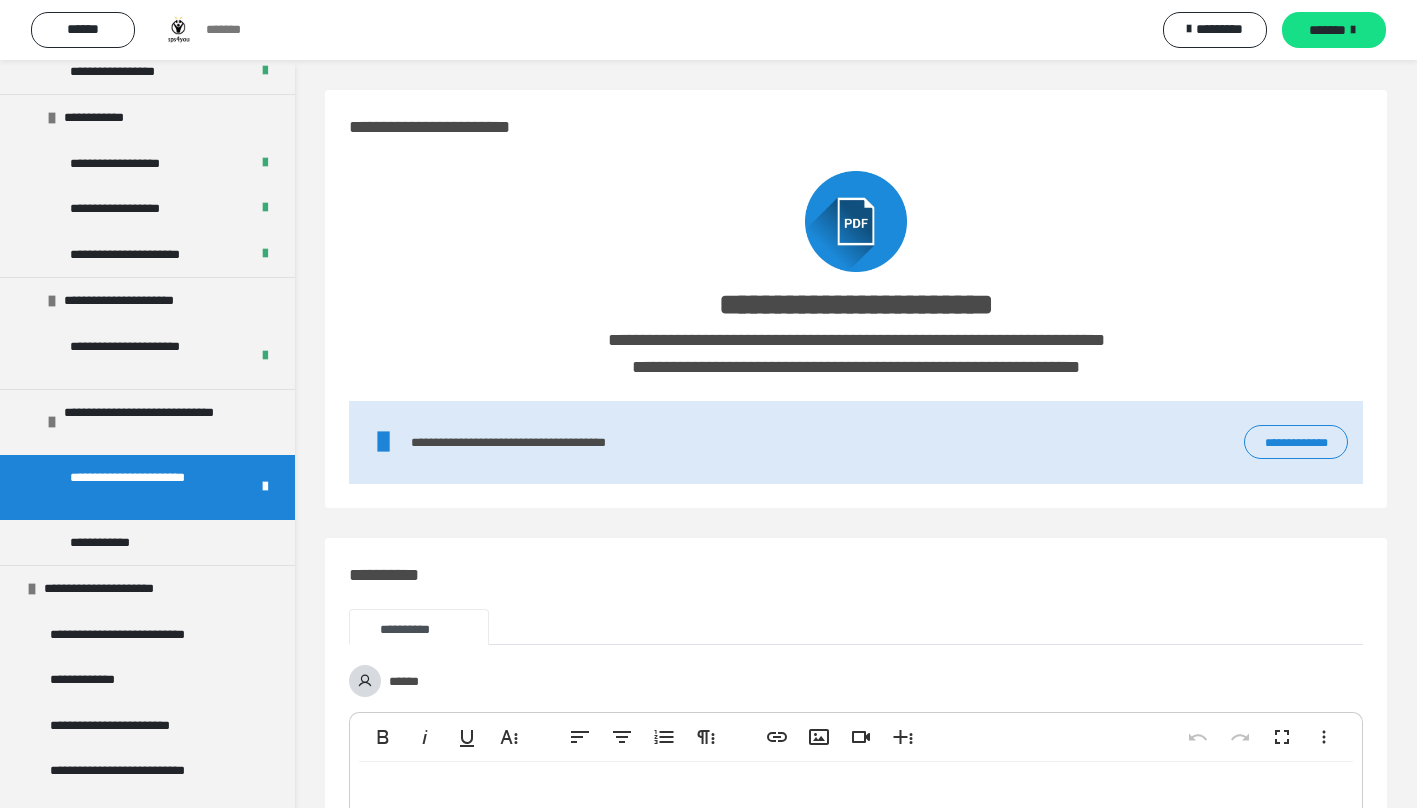 click on "**********" at bounding box center [104, 543] 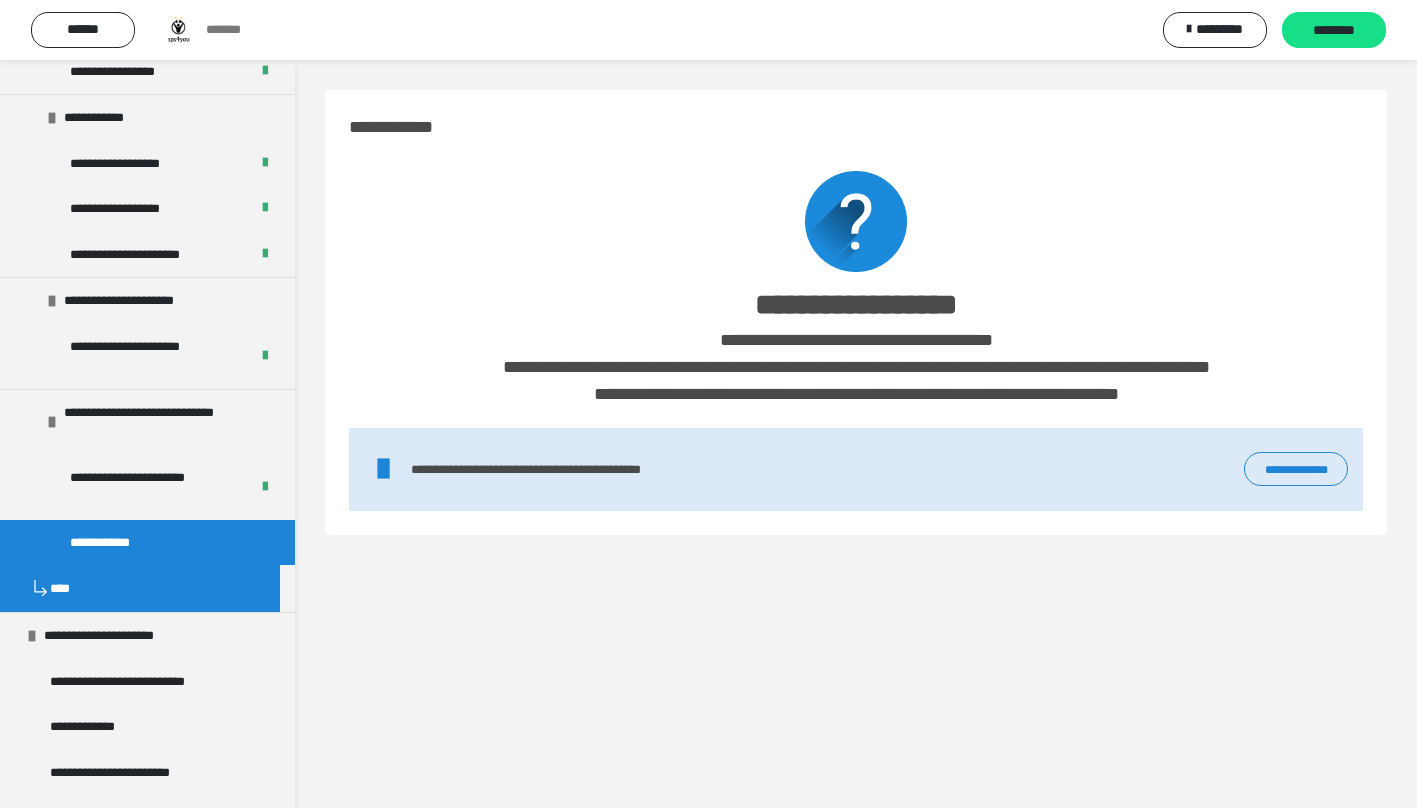 click on "**********" at bounding box center (1296, 469) 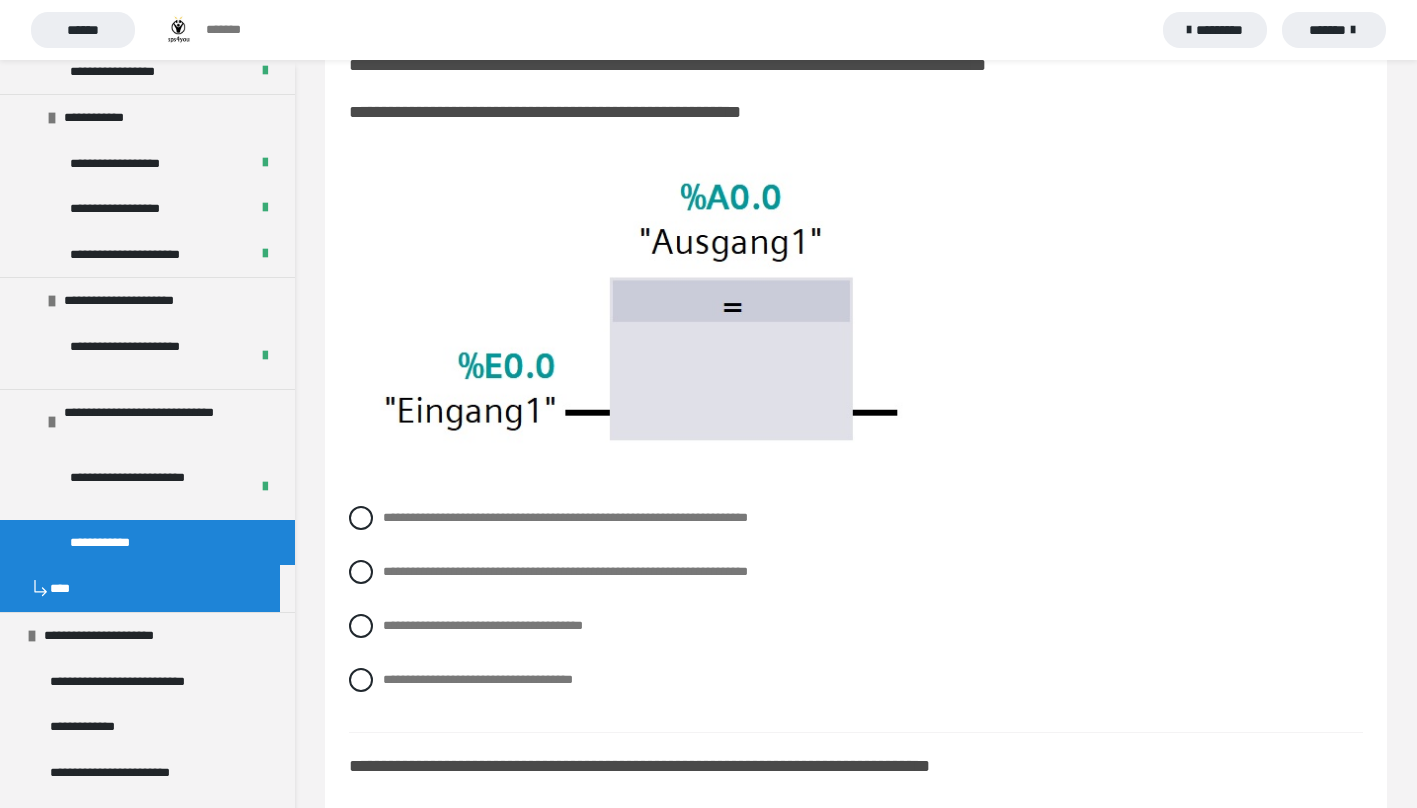 scroll, scrollTop: 100, scrollLeft: 0, axis: vertical 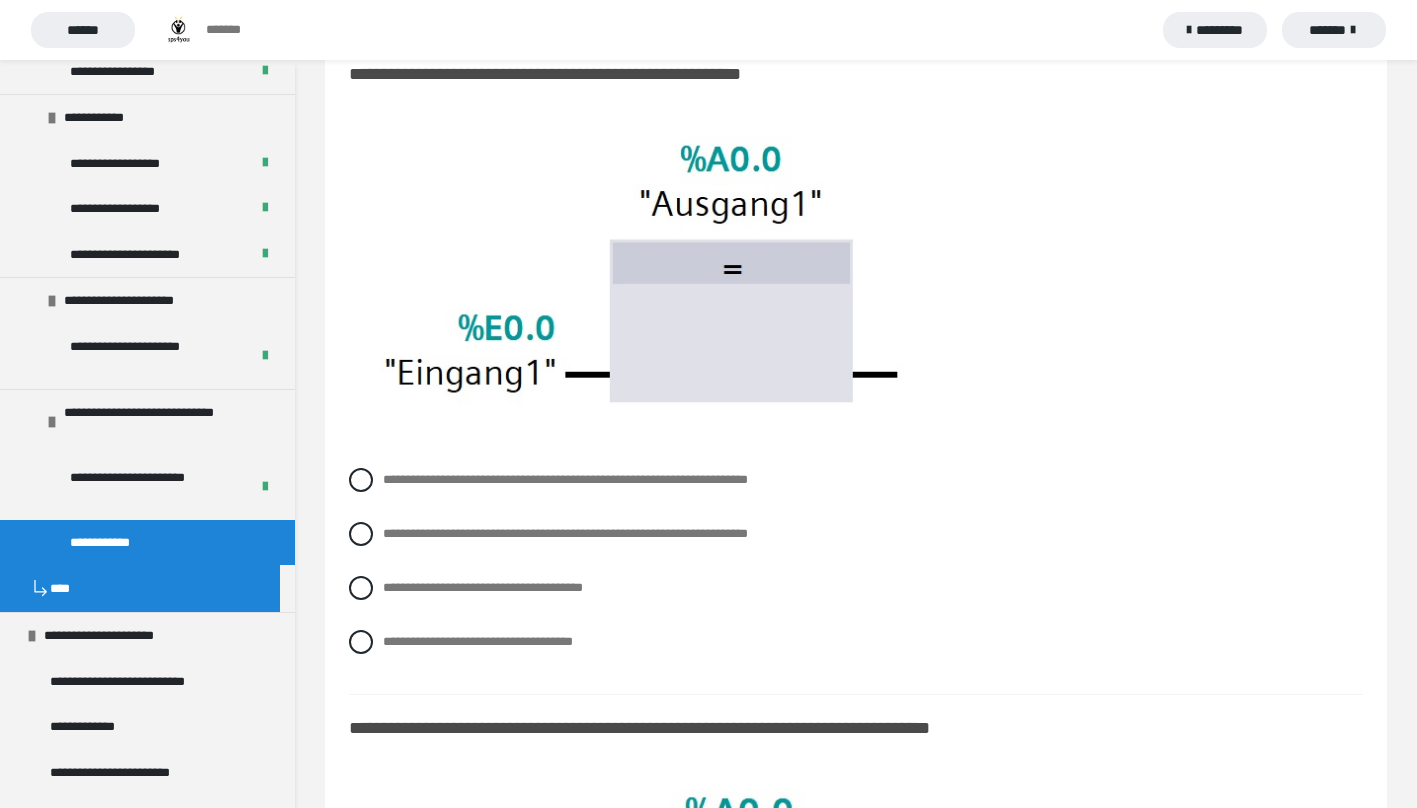 click at bounding box center [361, 480] 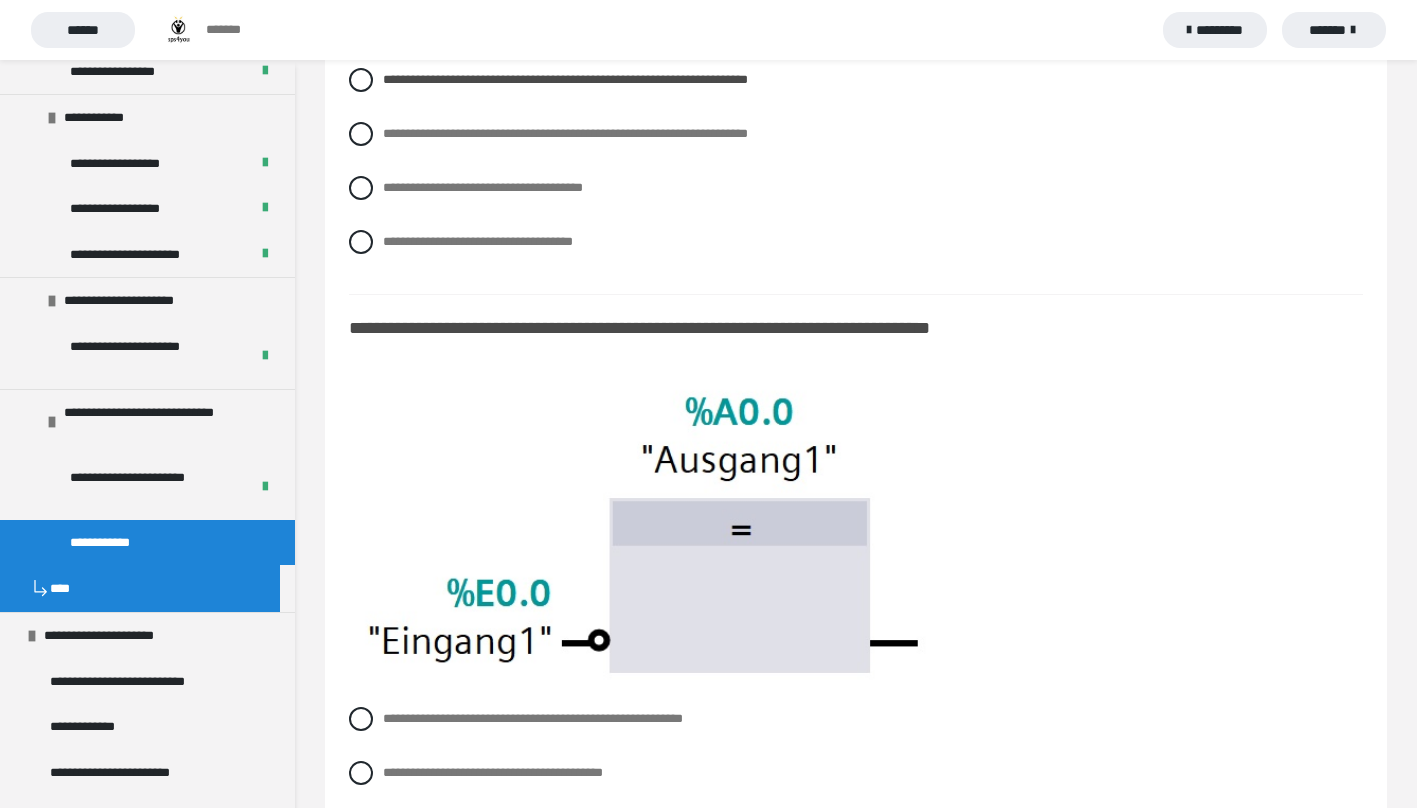 scroll, scrollTop: 600, scrollLeft: 0, axis: vertical 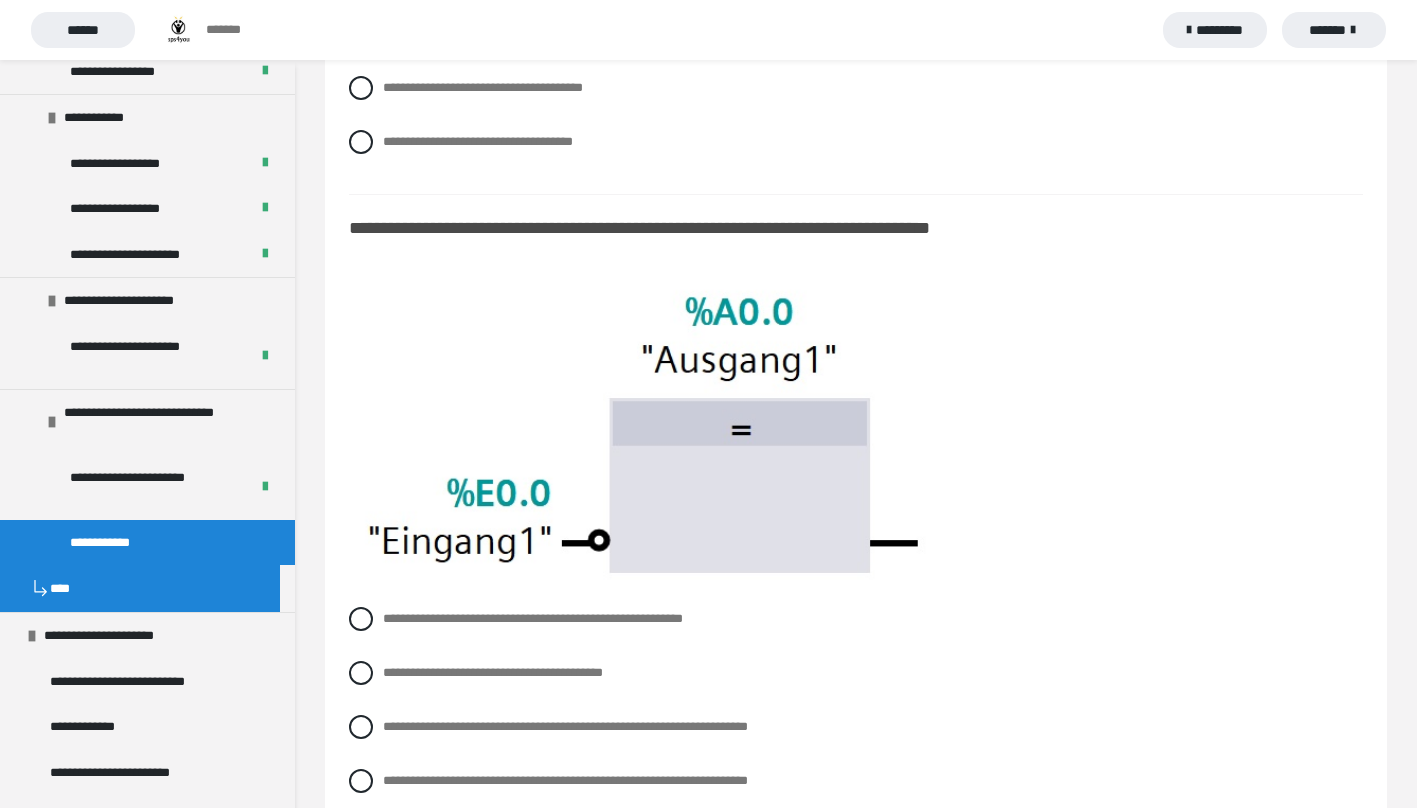 click at bounding box center (361, 781) 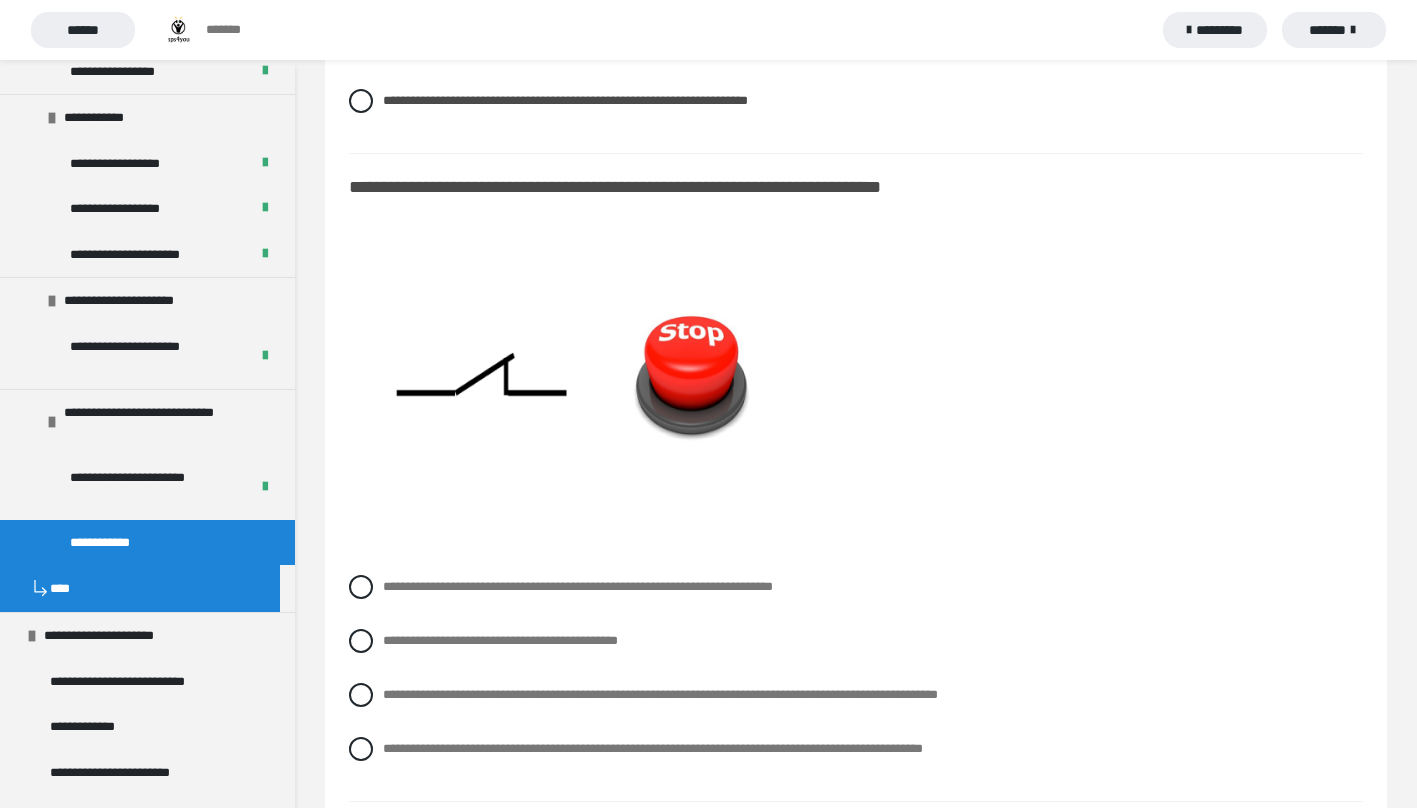 scroll, scrollTop: 1300, scrollLeft: 0, axis: vertical 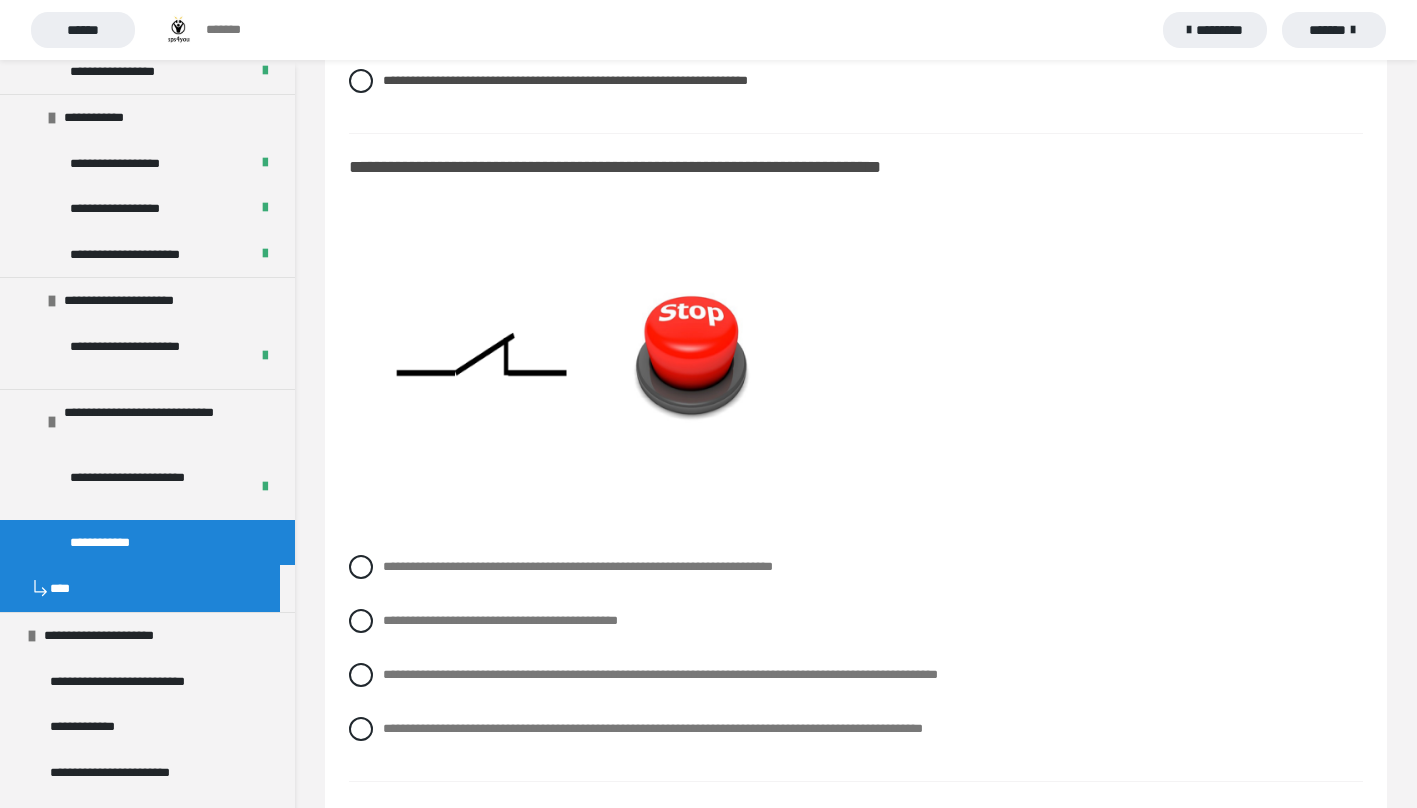 click at bounding box center [361, 675] 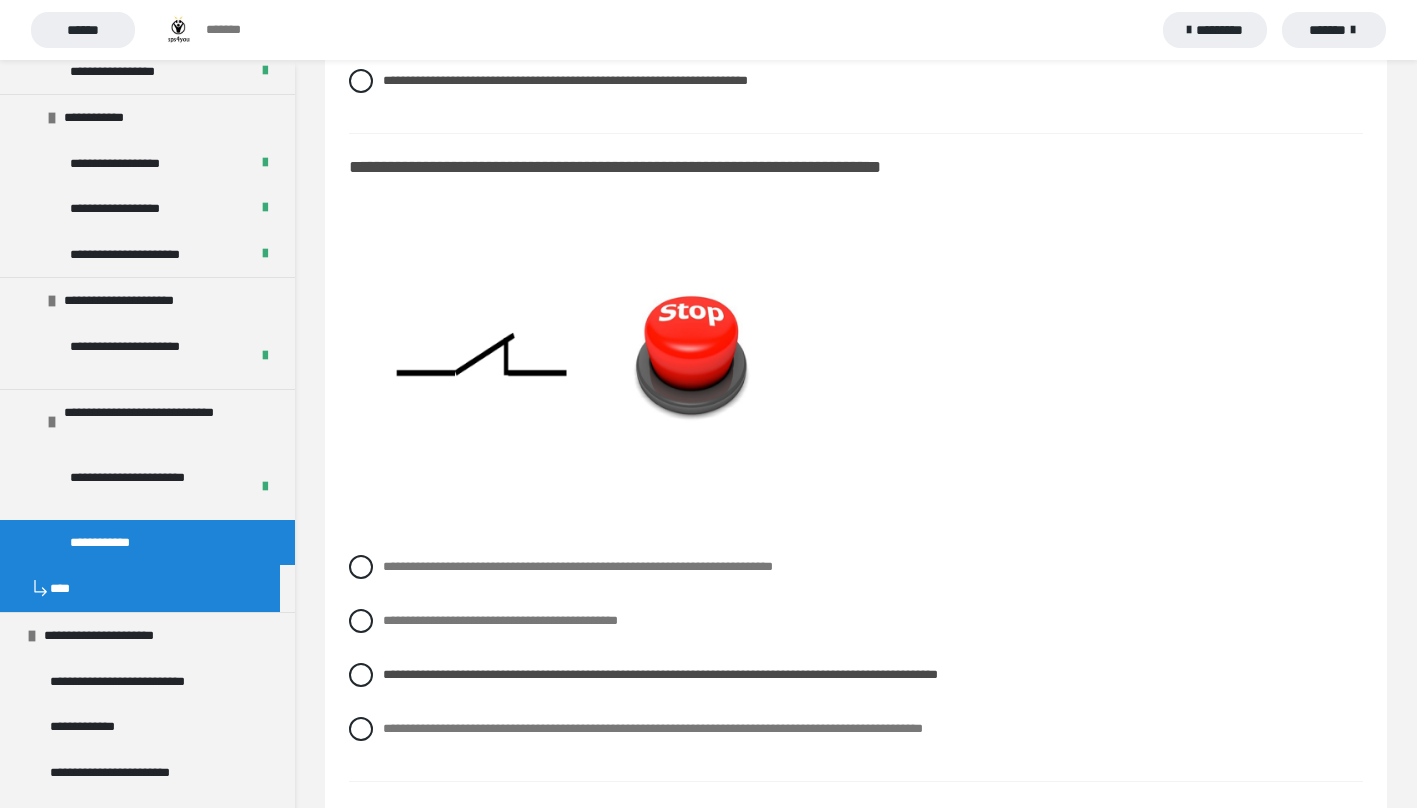 click at bounding box center (361, 675) 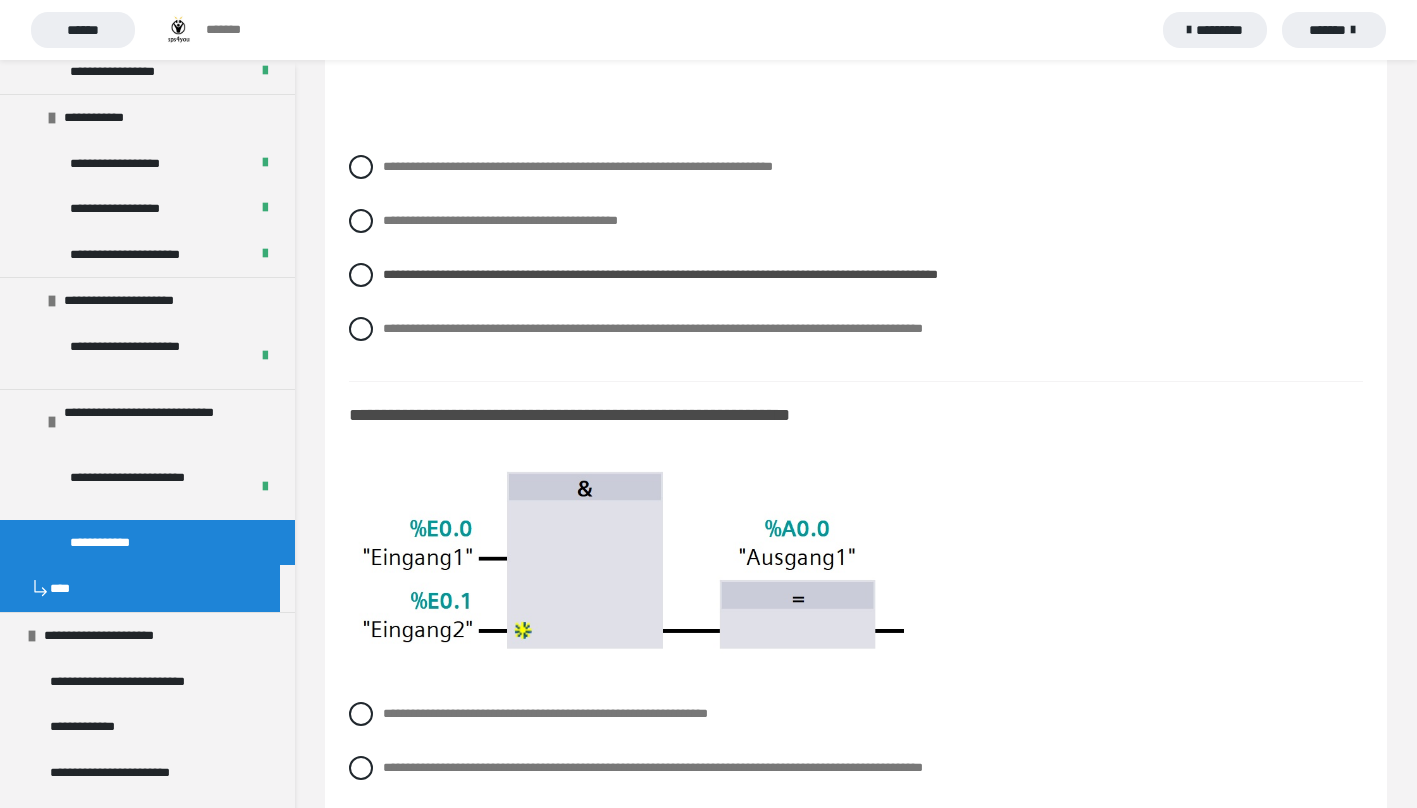 scroll, scrollTop: 1800, scrollLeft: 0, axis: vertical 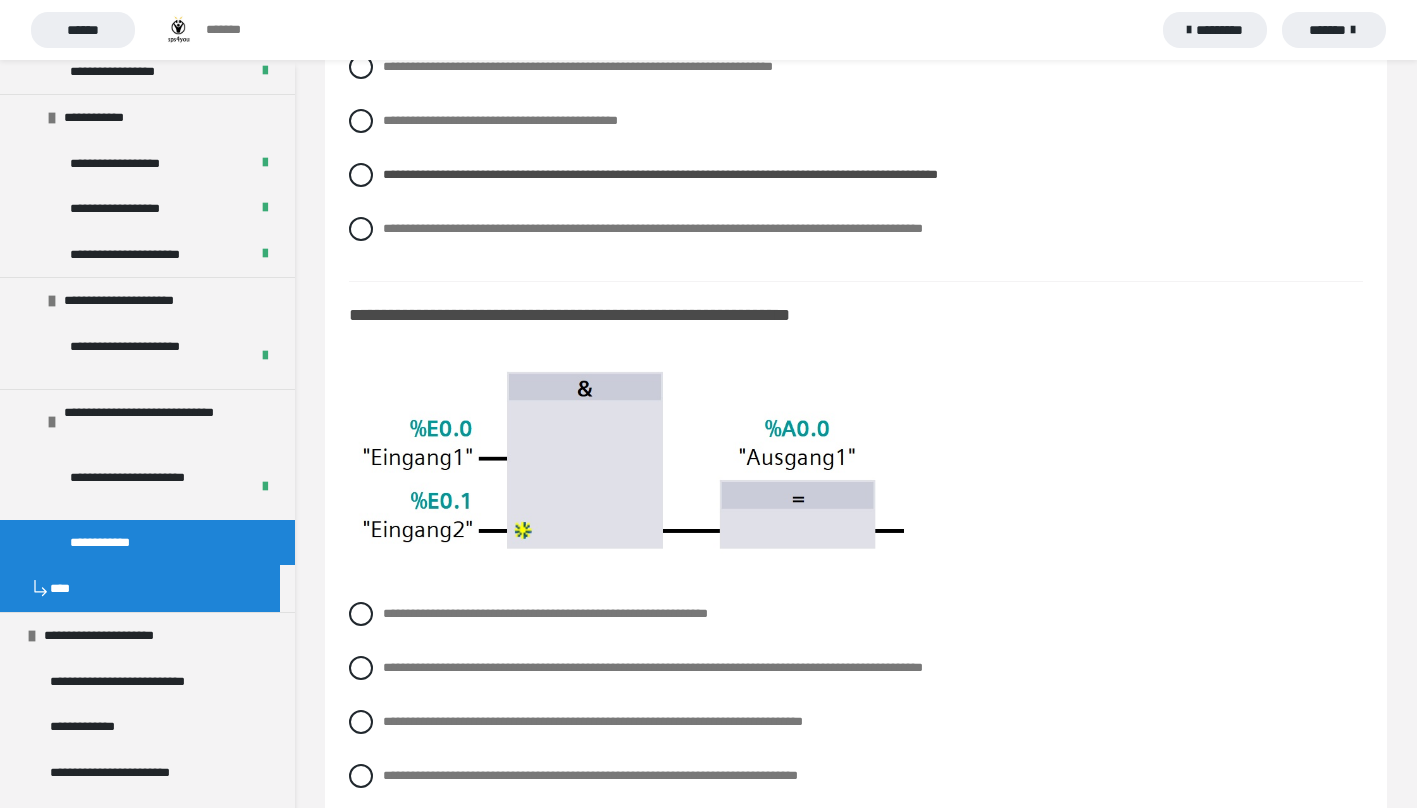 click at bounding box center (361, 776) 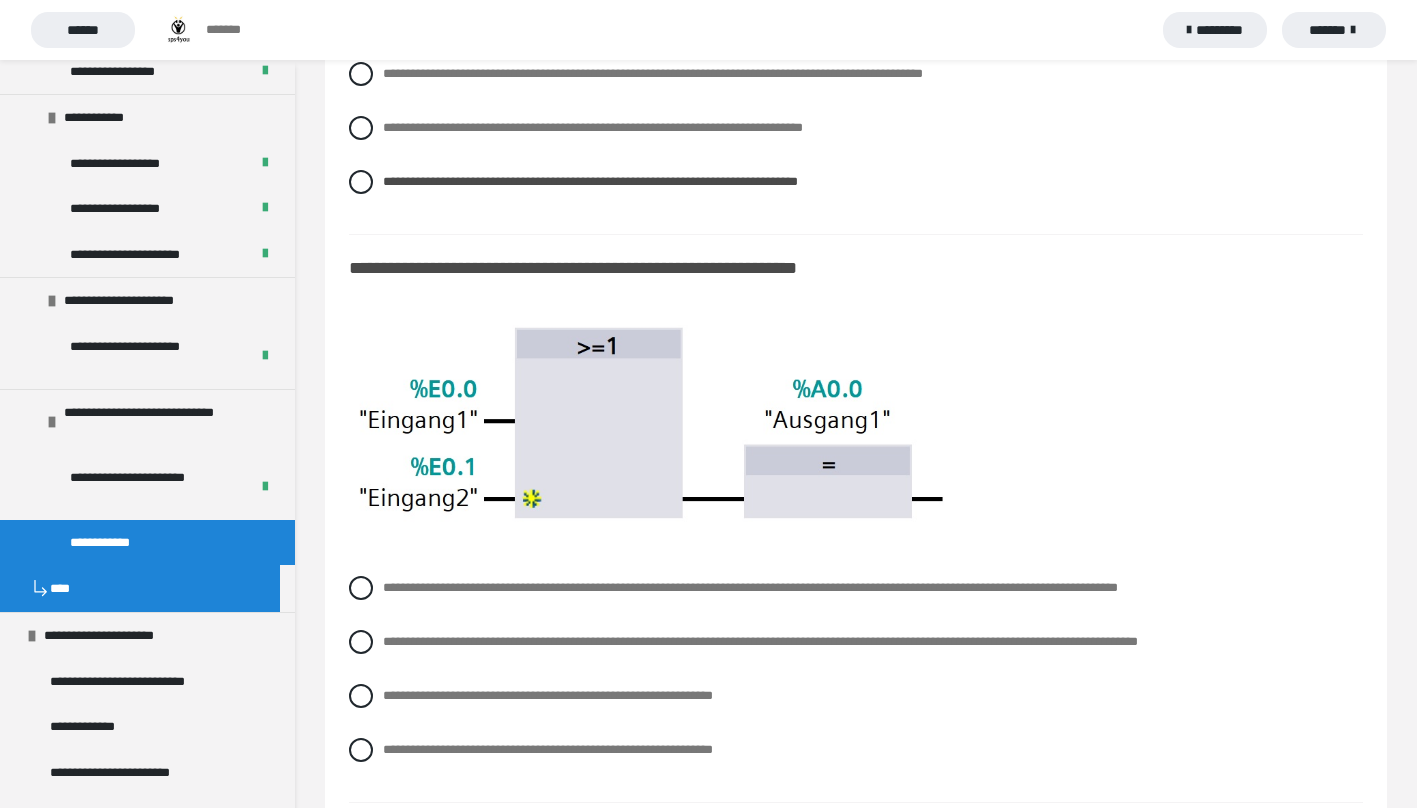 scroll, scrollTop: 2400, scrollLeft: 0, axis: vertical 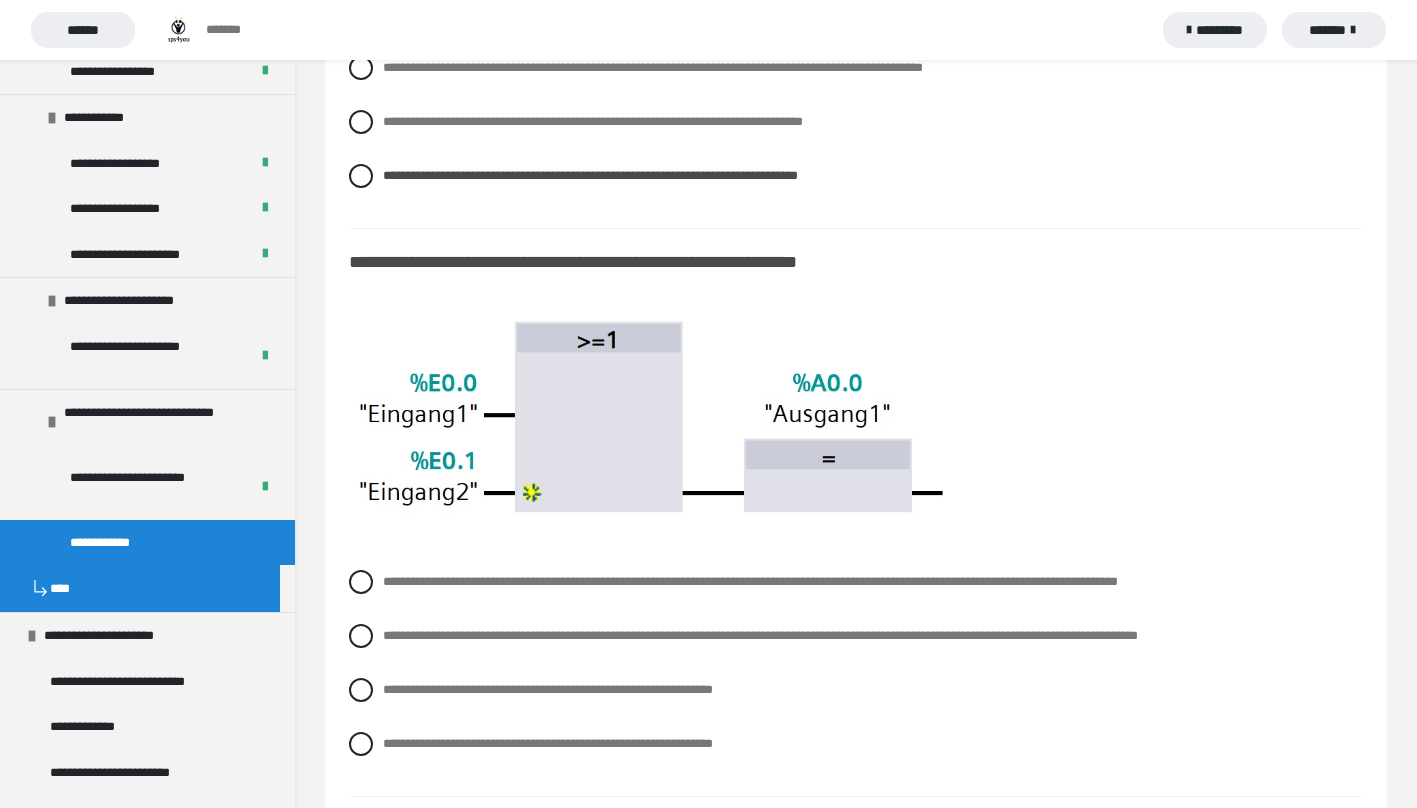 click at bounding box center (361, 636) 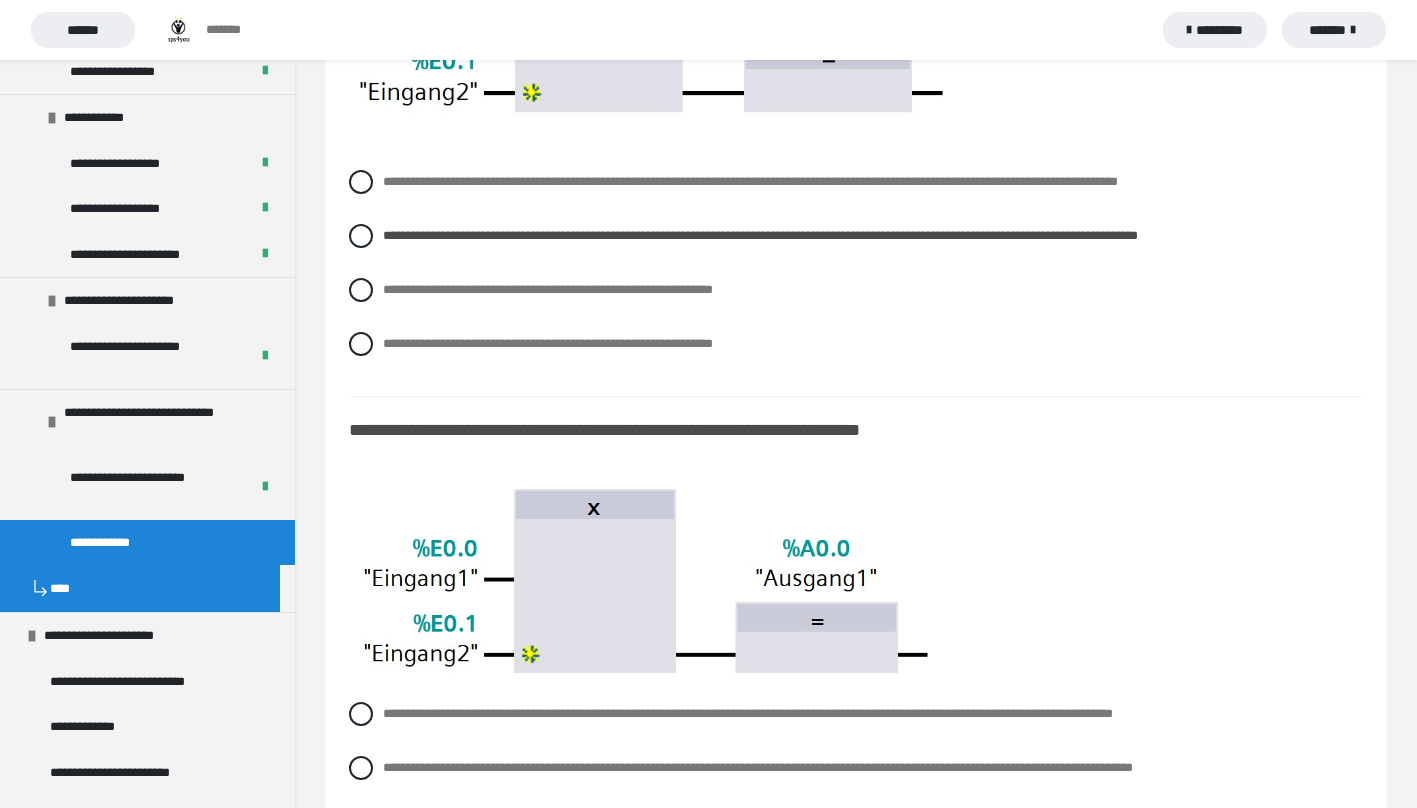 scroll, scrollTop: 2900, scrollLeft: 0, axis: vertical 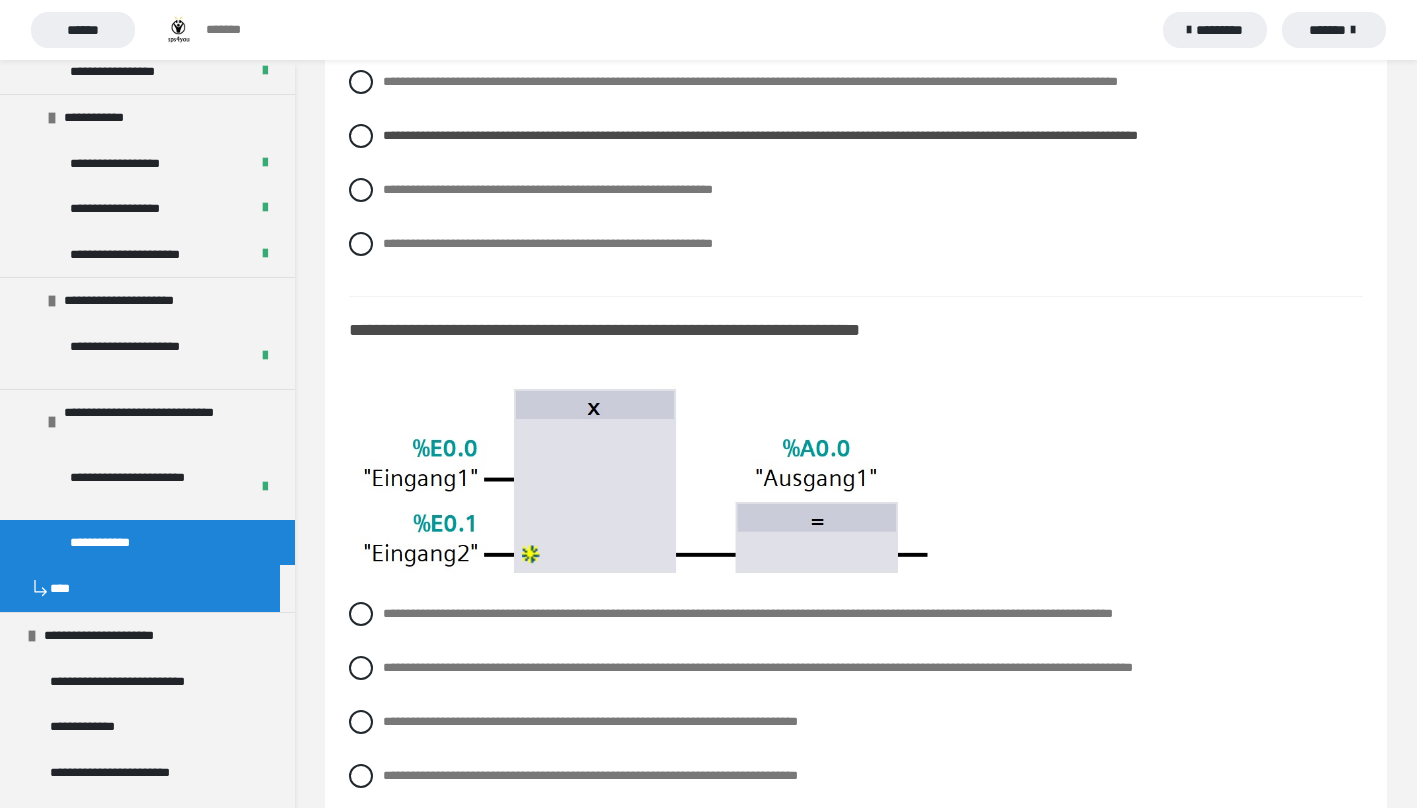 click at bounding box center [361, 614] 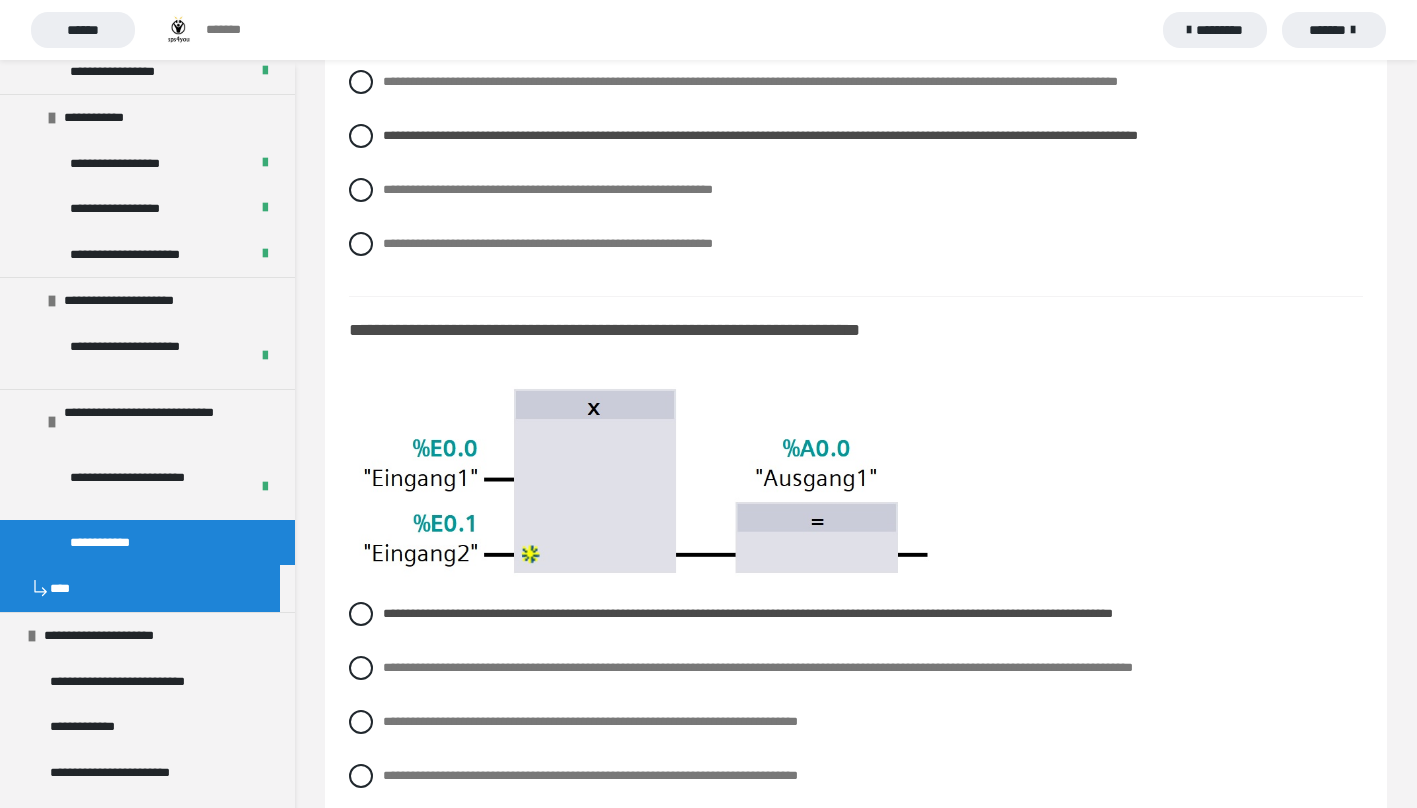 click at bounding box center [361, 614] 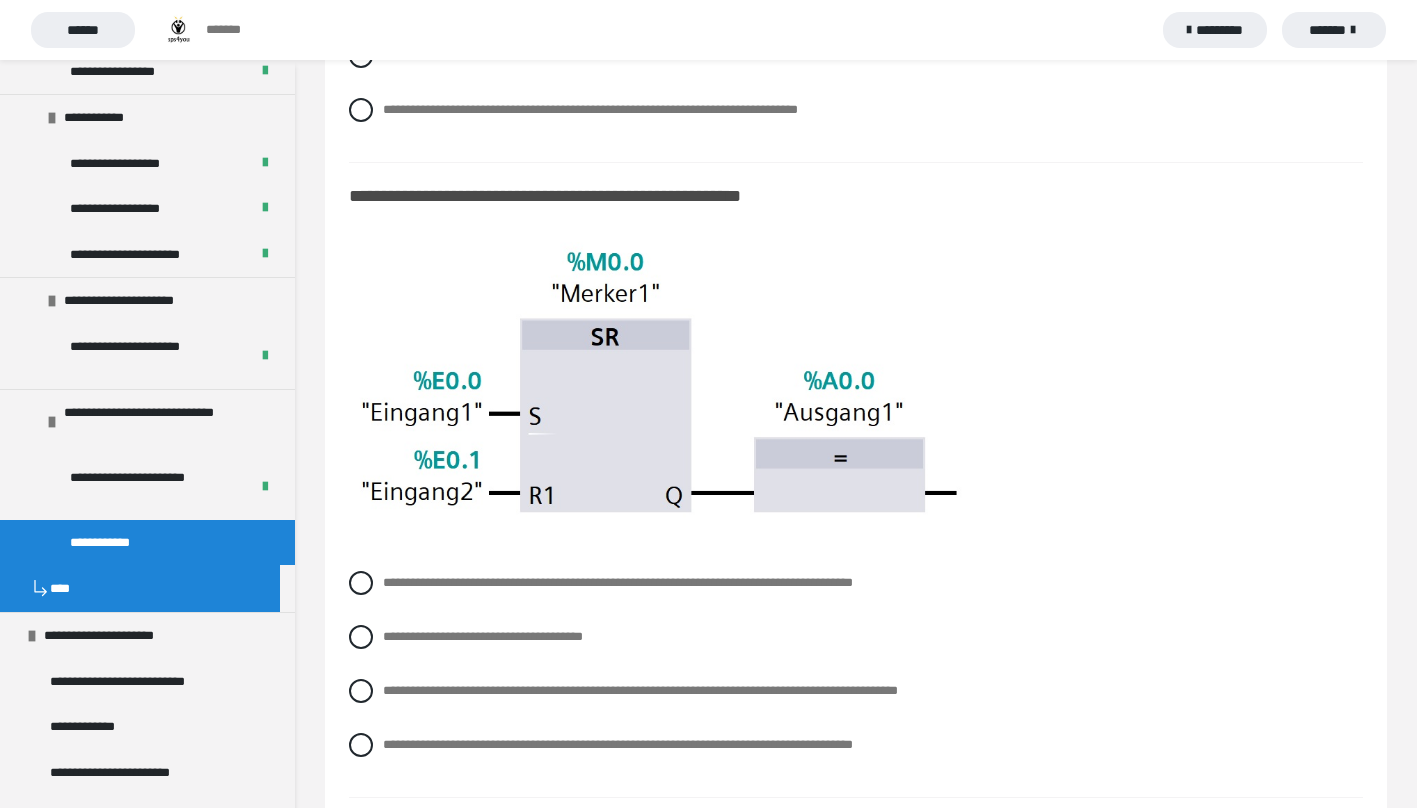 scroll, scrollTop: 3600, scrollLeft: 0, axis: vertical 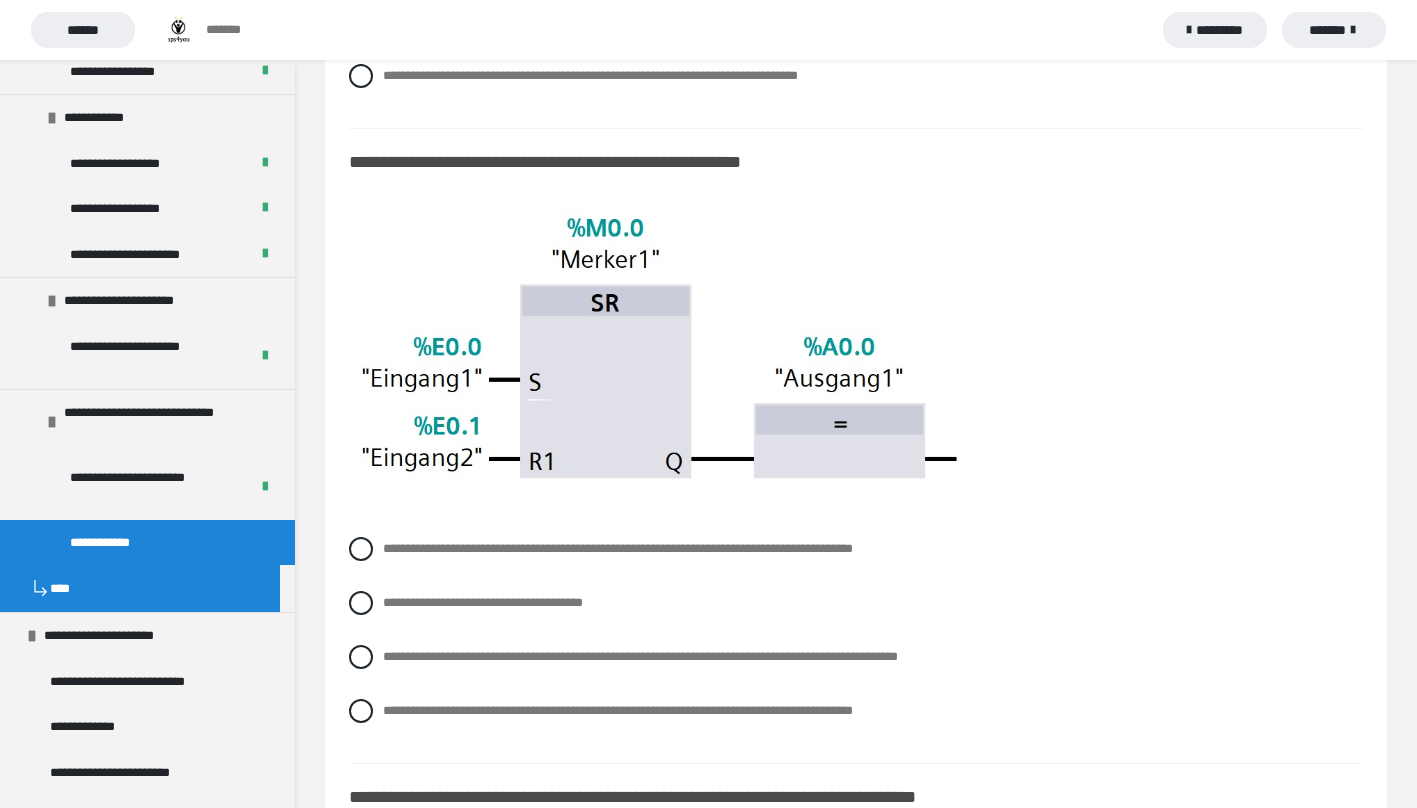 click on "**********" at bounding box center [856, 549] 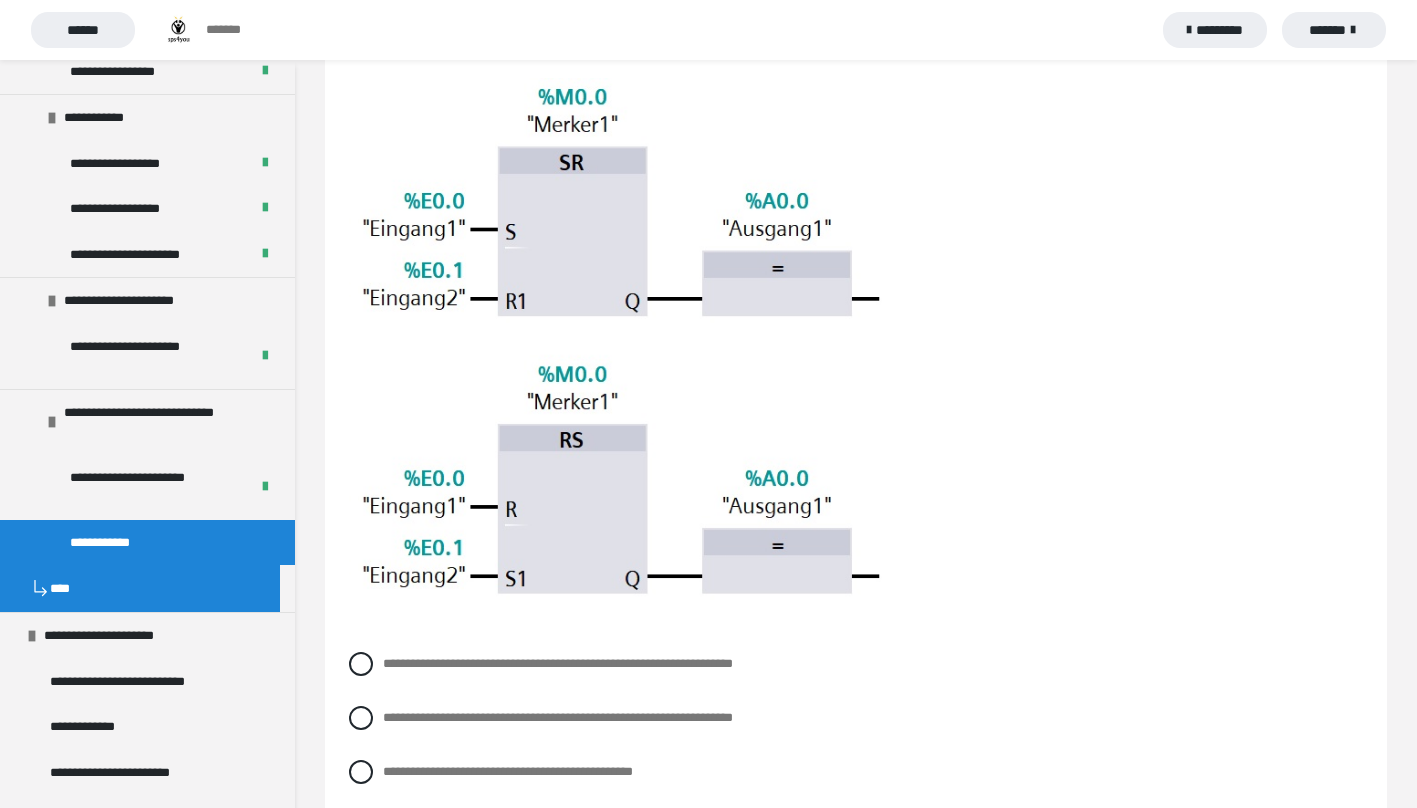 scroll, scrollTop: 4400, scrollLeft: 0, axis: vertical 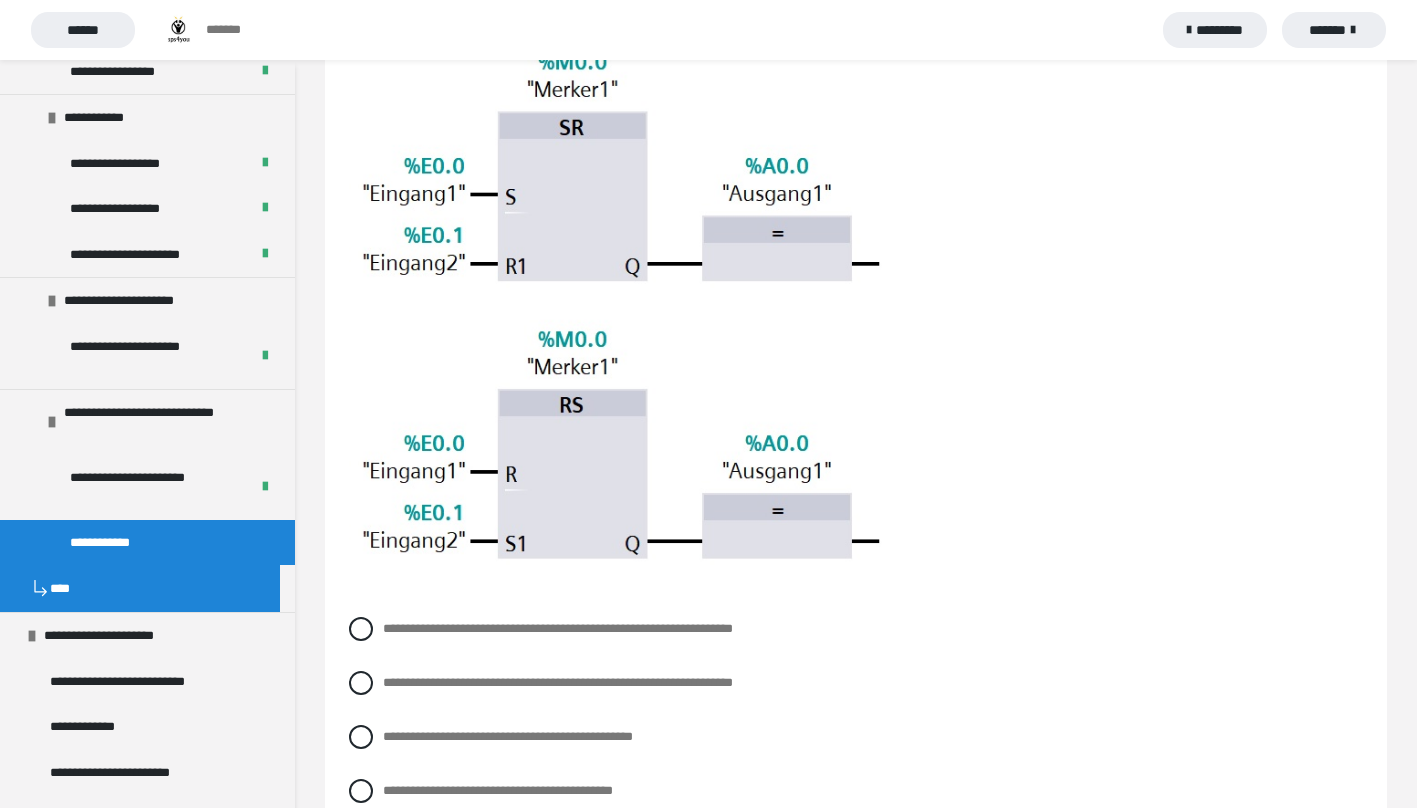 click at bounding box center [361, 683] 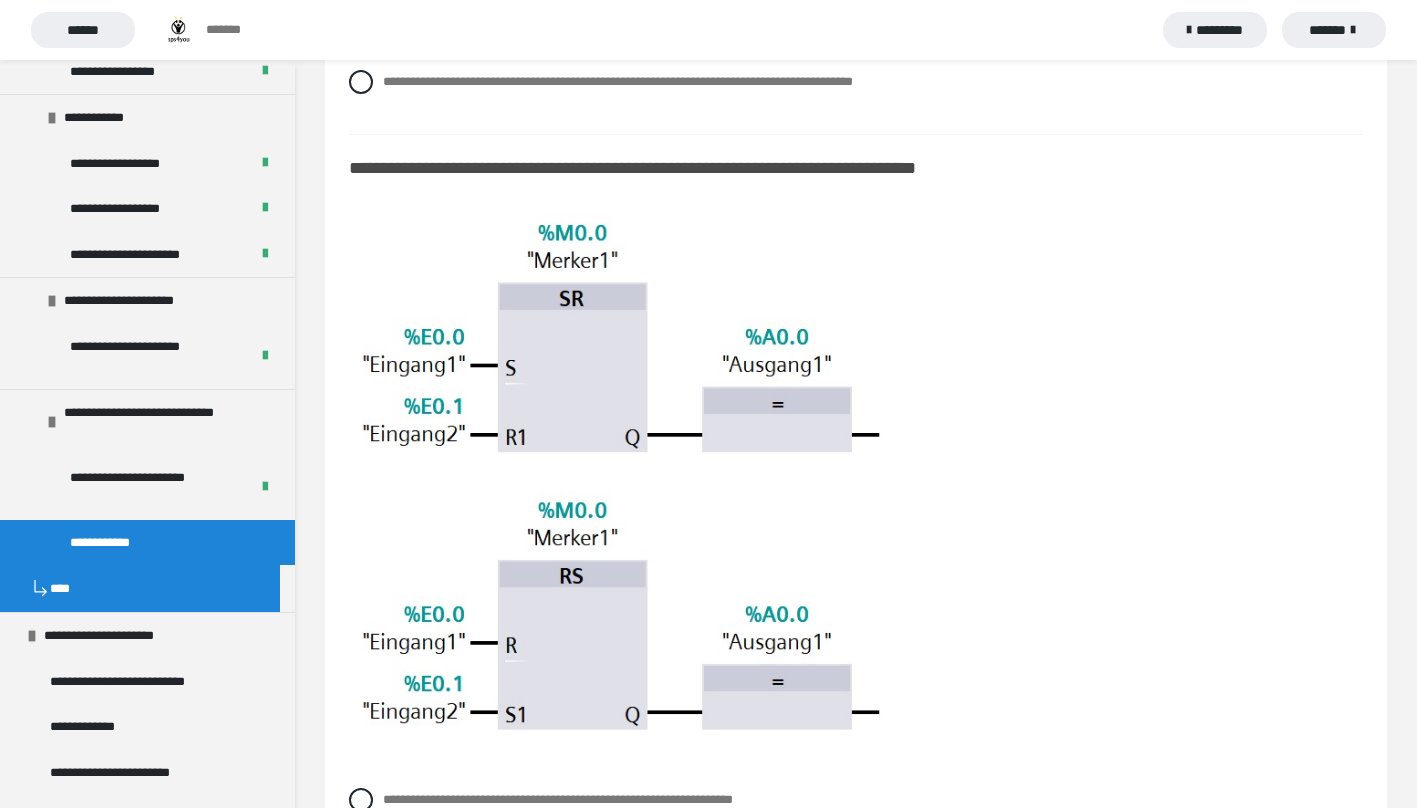 scroll, scrollTop: 4400, scrollLeft: 0, axis: vertical 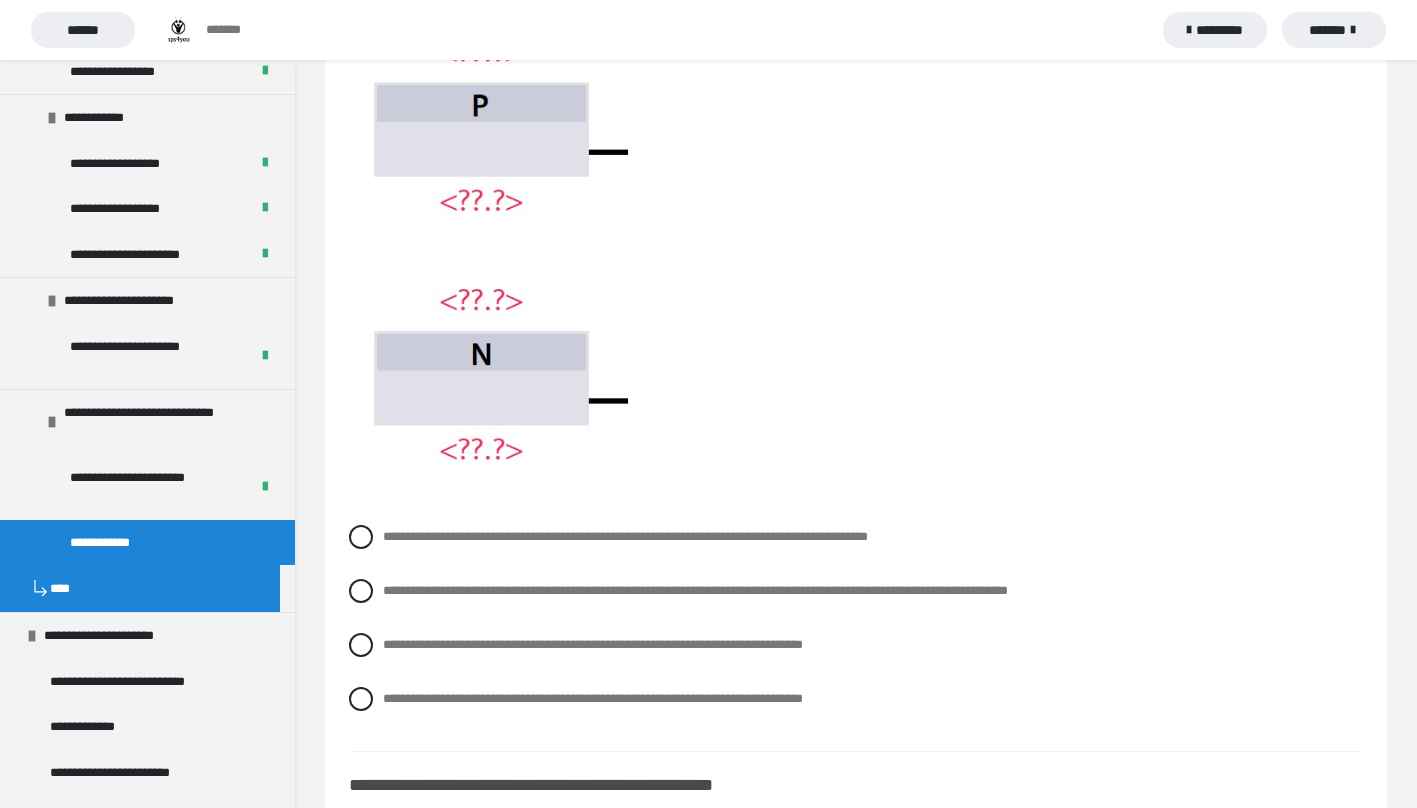 click at bounding box center (361, 591) 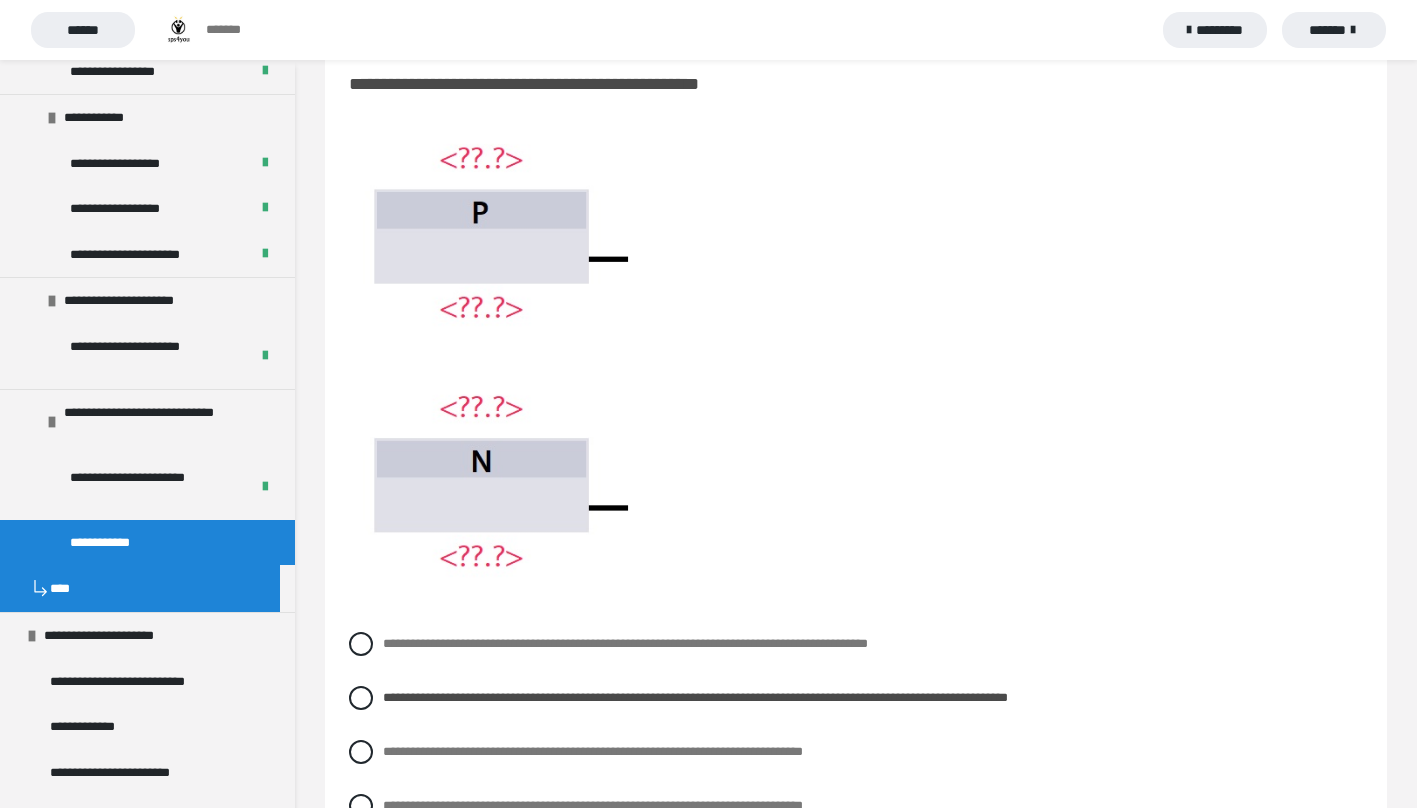 scroll, scrollTop: 5400, scrollLeft: 0, axis: vertical 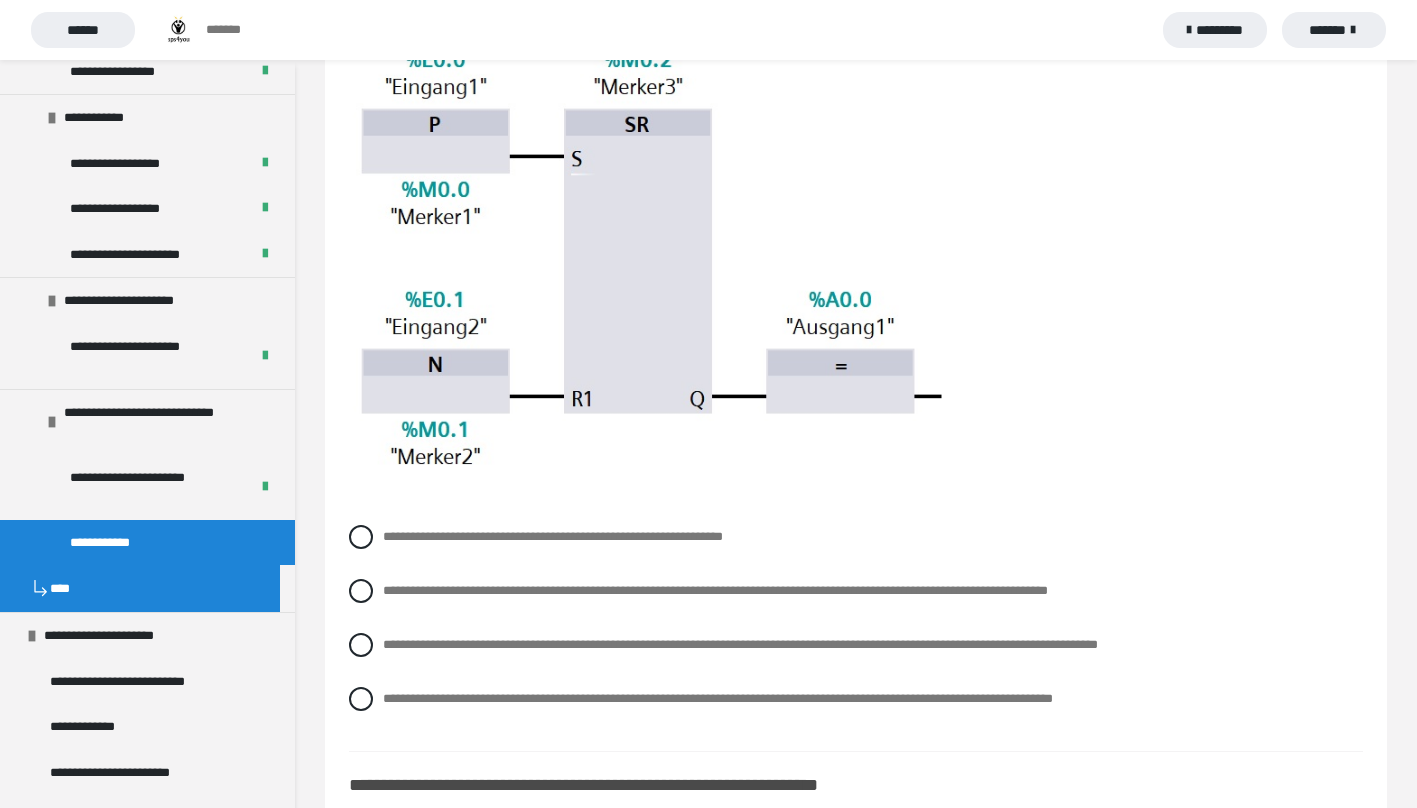 click on "**********" at bounding box center [856, 699] 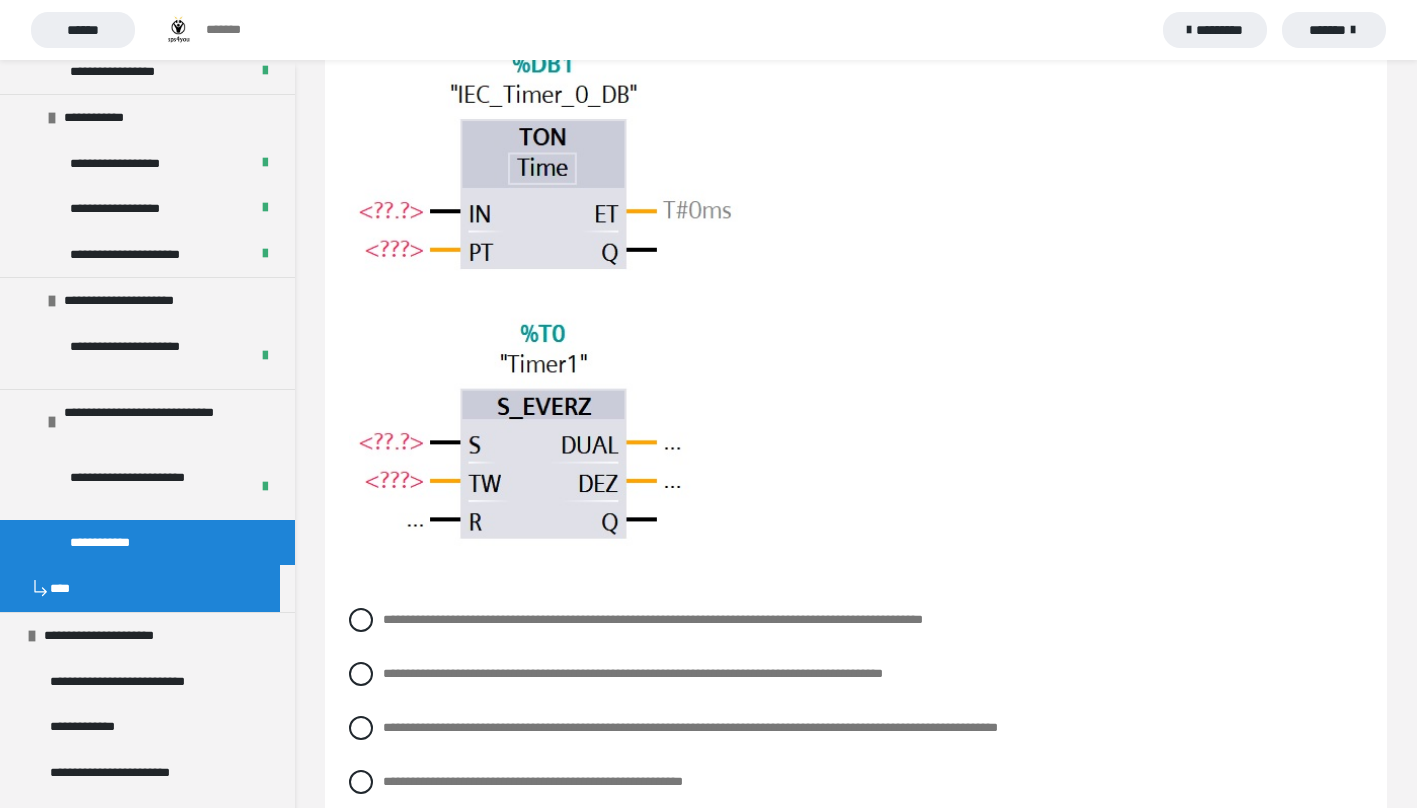 scroll, scrollTop: 6900, scrollLeft: 0, axis: vertical 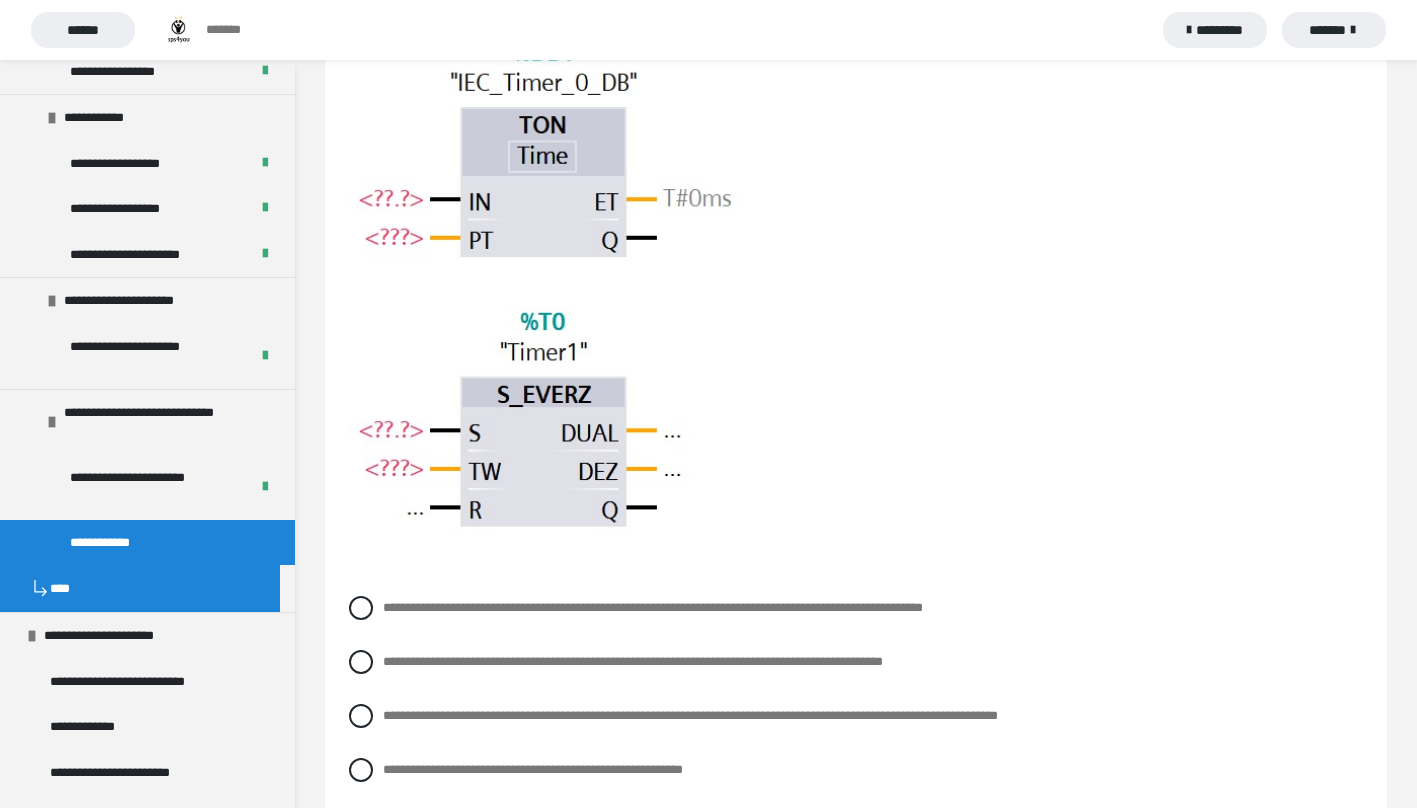 click at bounding box center (361, 608) 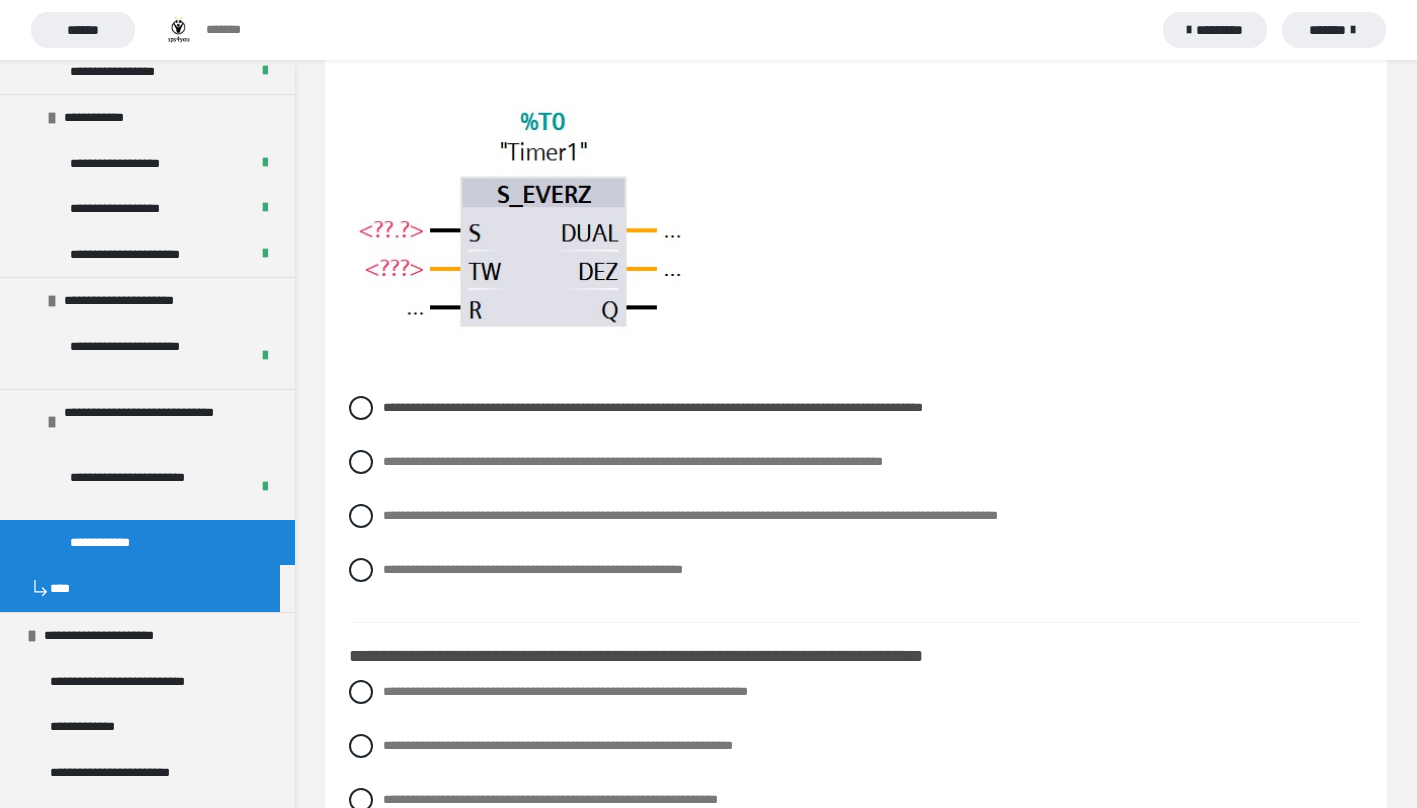scroll, scrollTop: 7300, scrollLeft: 0, axis: vertical 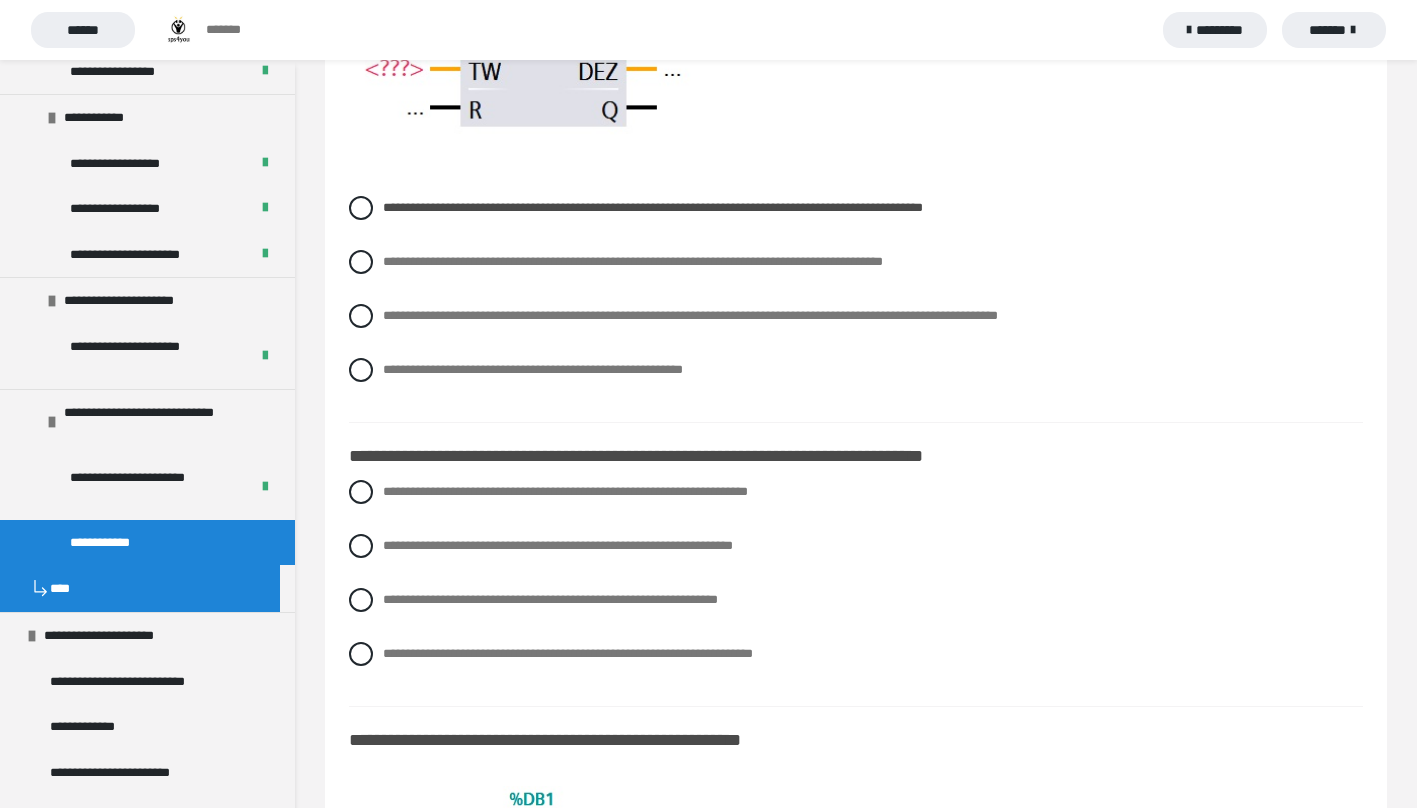 click at bounding box center (361, 600) 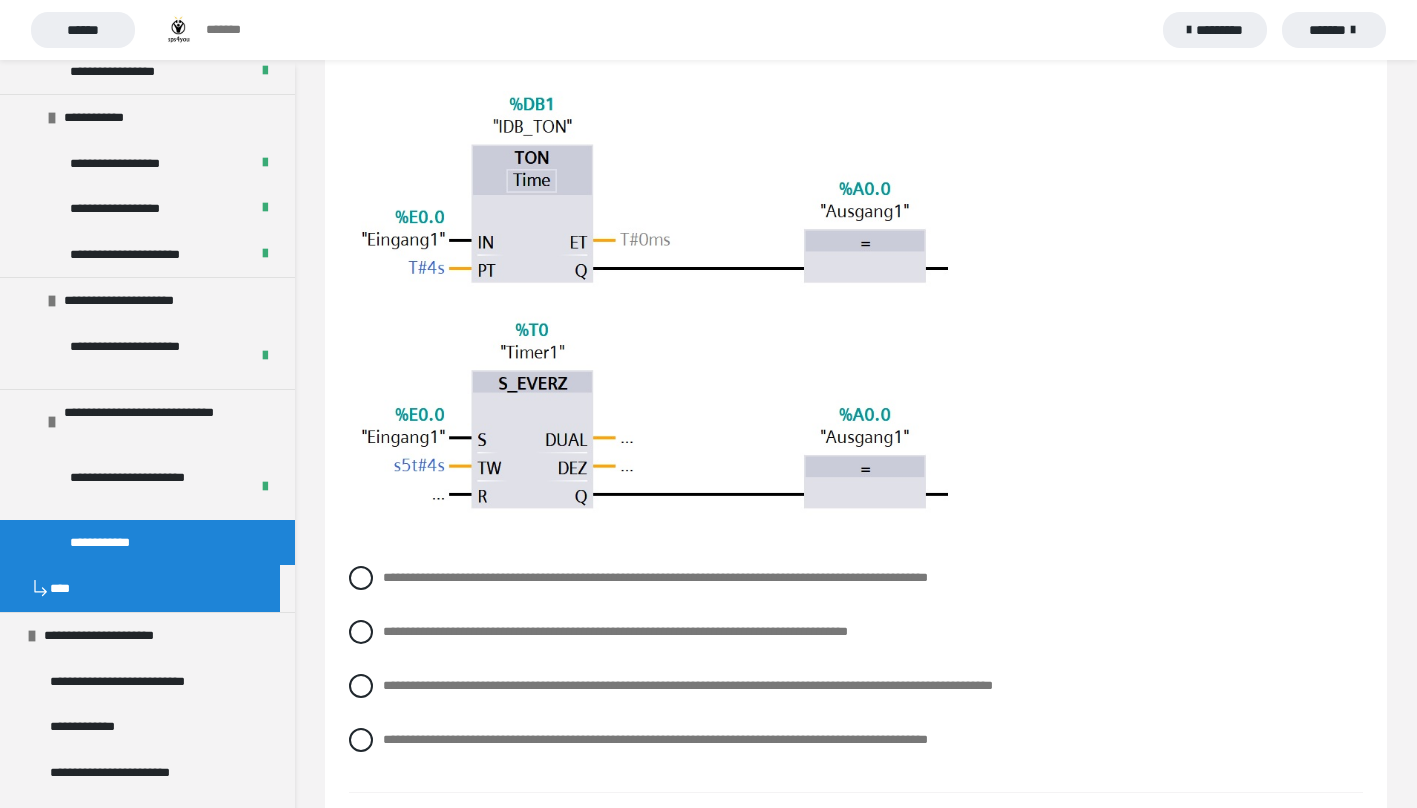 scroll, scrollTop: 8000, scrollLeft: 0, axis: vertical 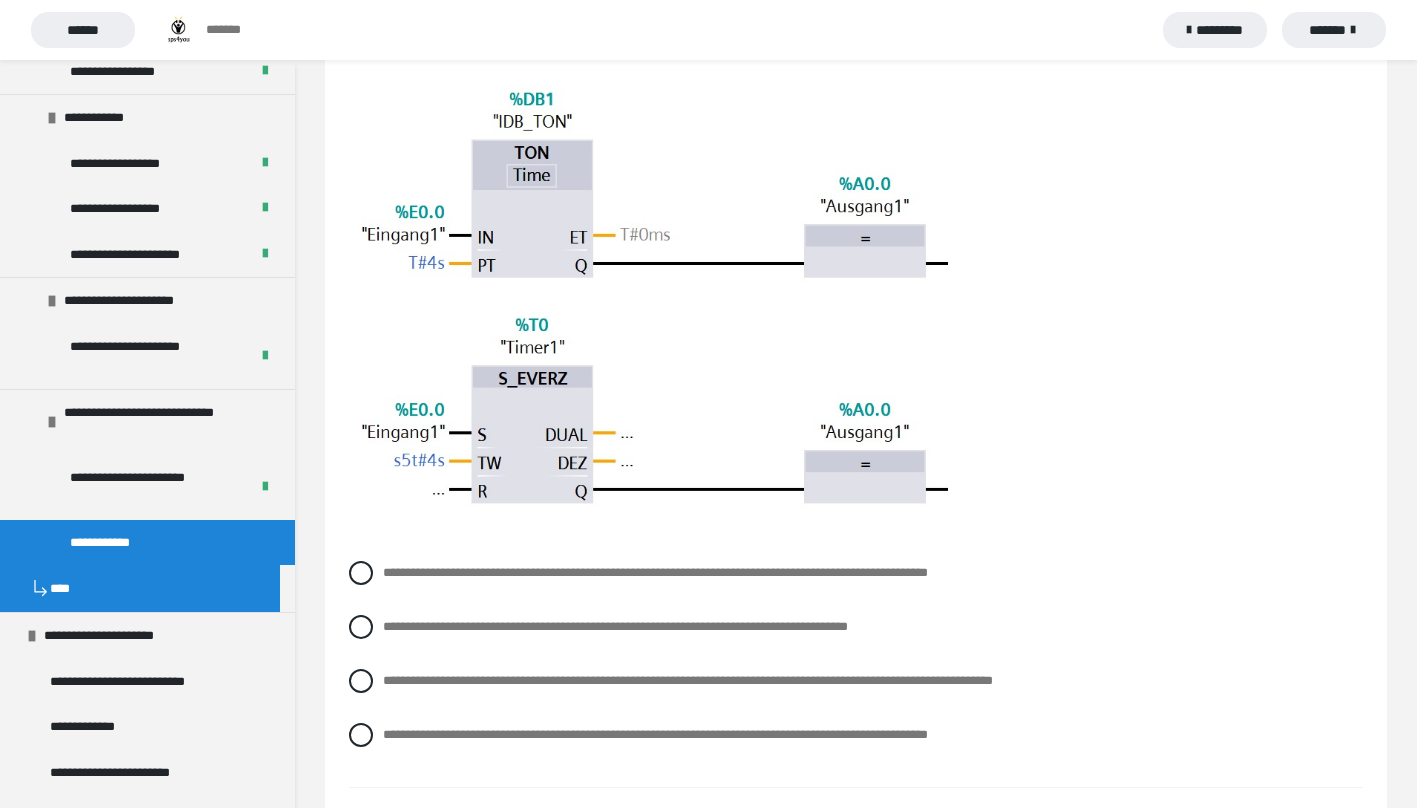 click at bounding box center [361, 681] 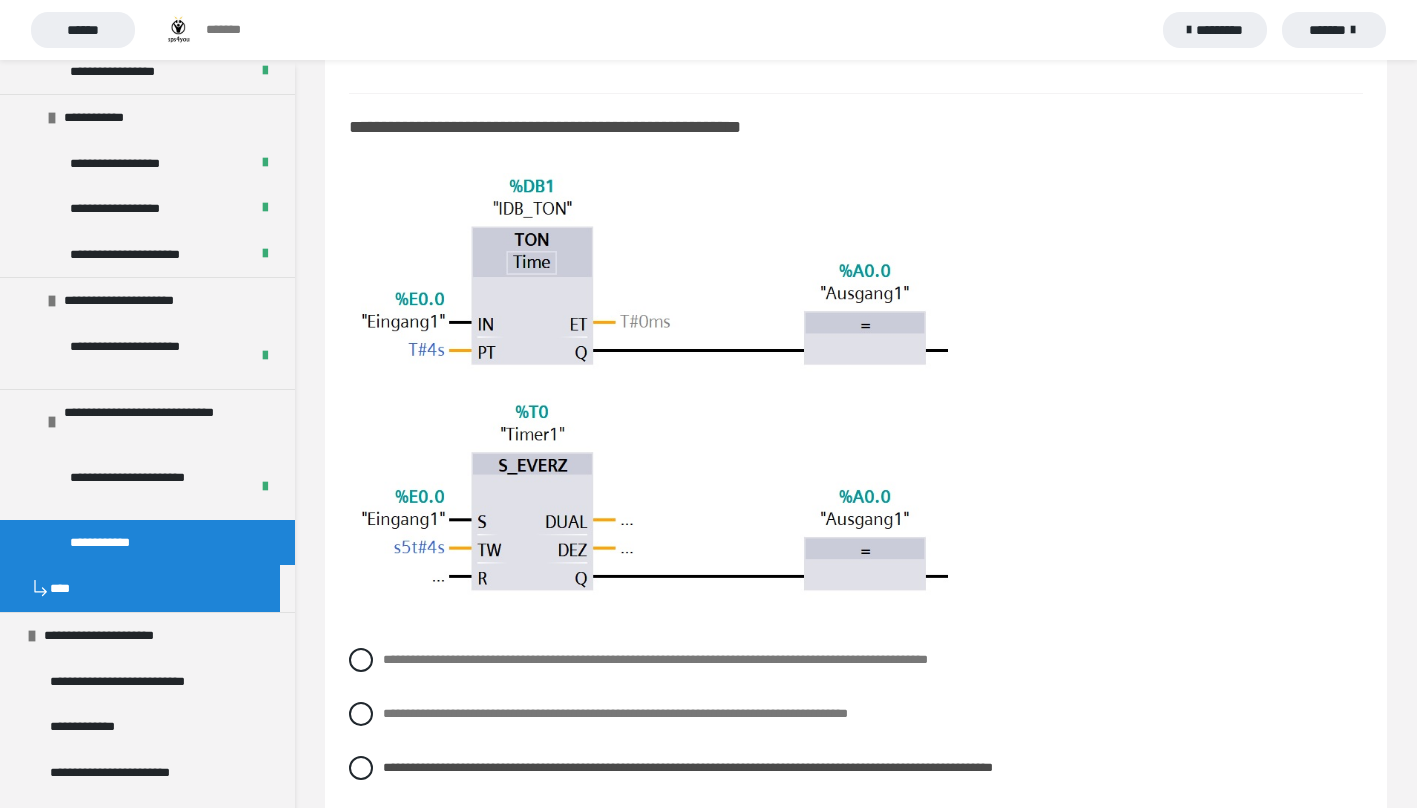 scroll, scrollTop: 7900, scrollLeft: 0, axis: vertical 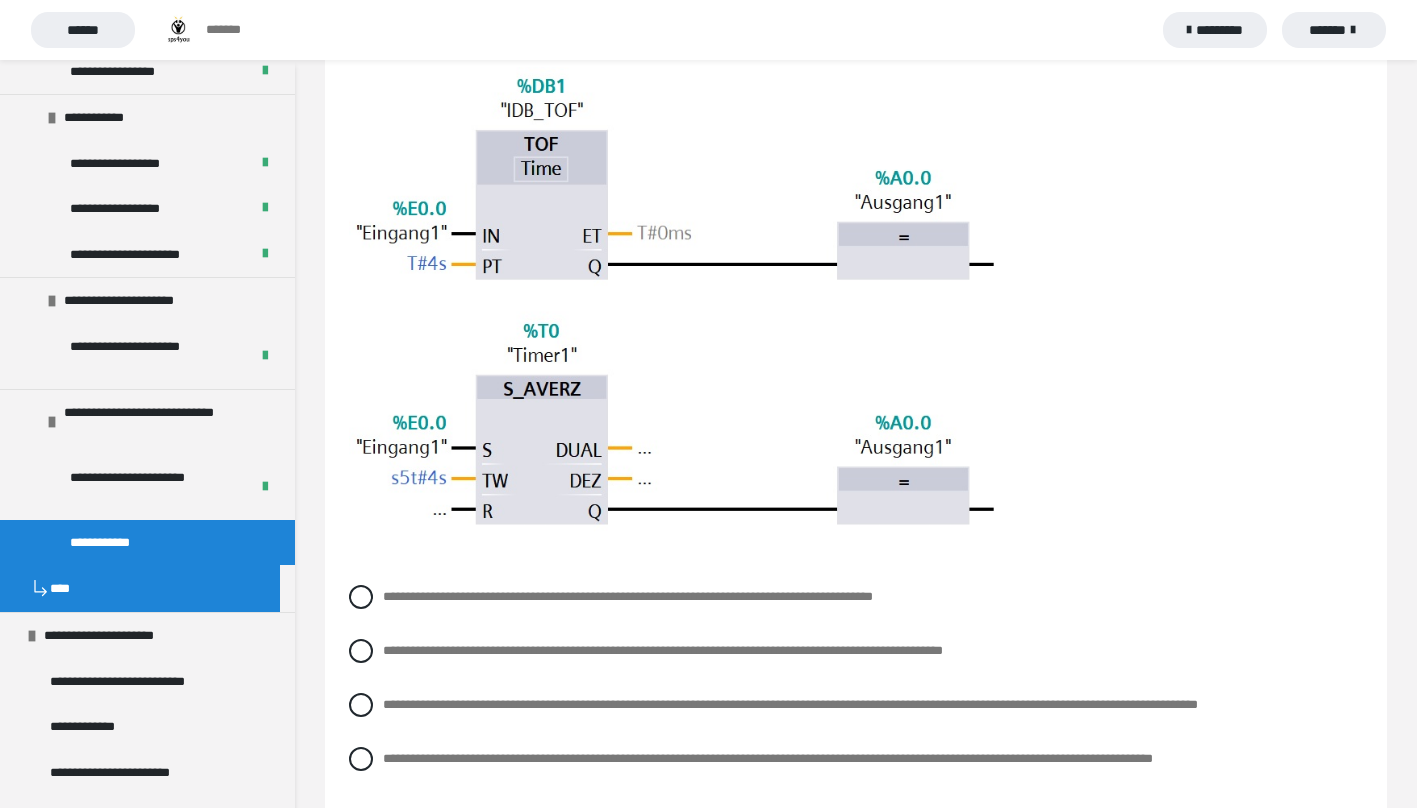 click at bounding box center [361, 705] 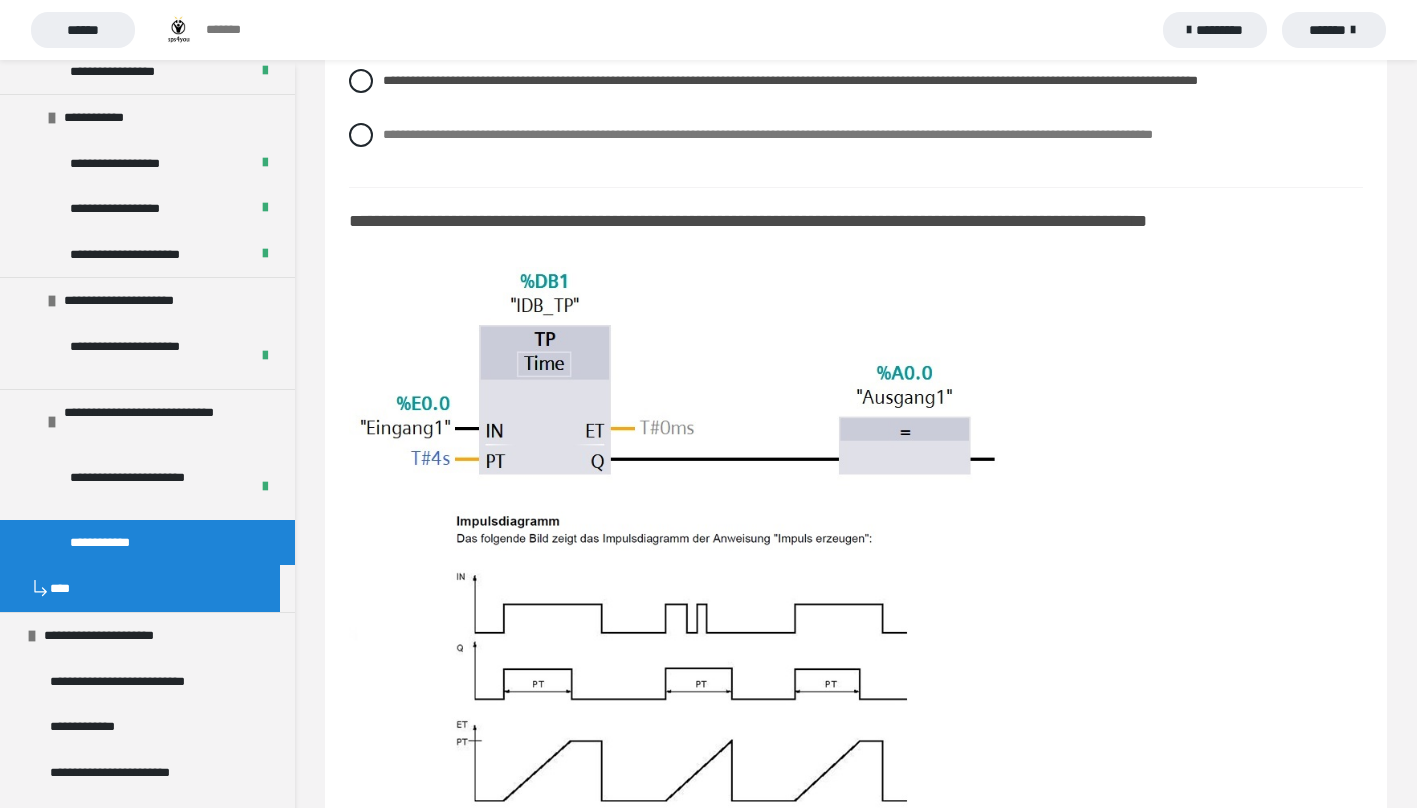 scroll, scrollTop: 9400, scrollLeft: 0, axis: vertical 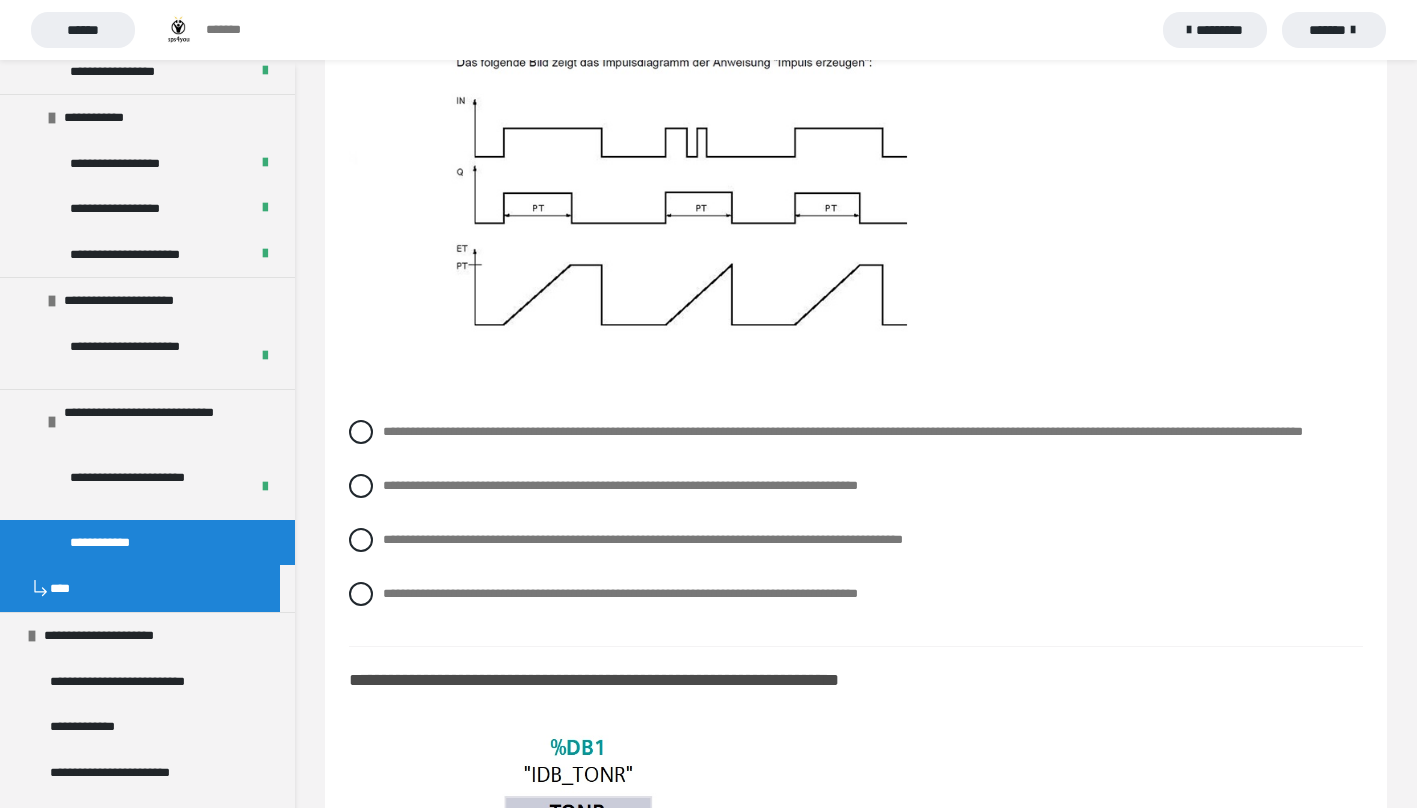 click at bounding box center (361, 432) 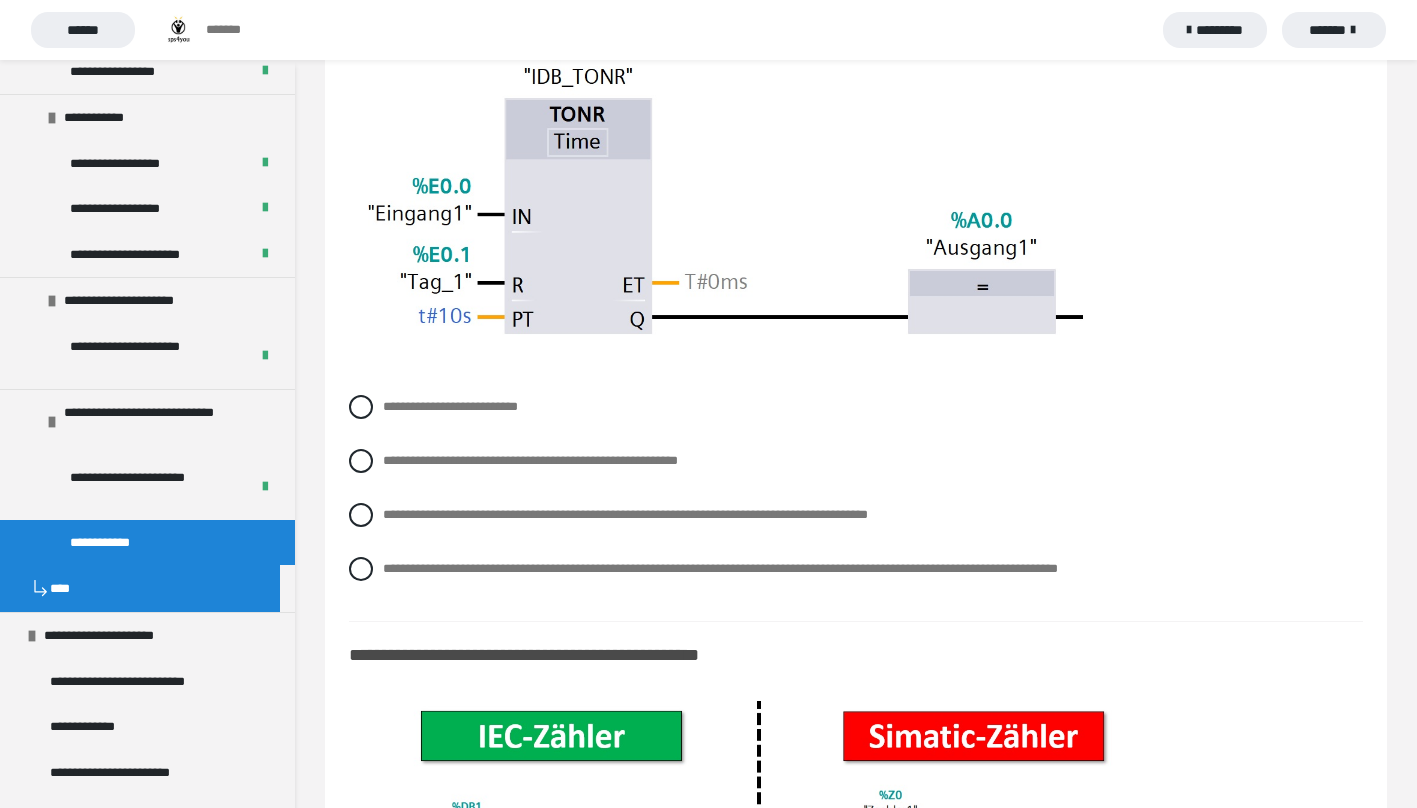 scroll, scrollTop: 10600, scrollLeft: 0, axis: vertical 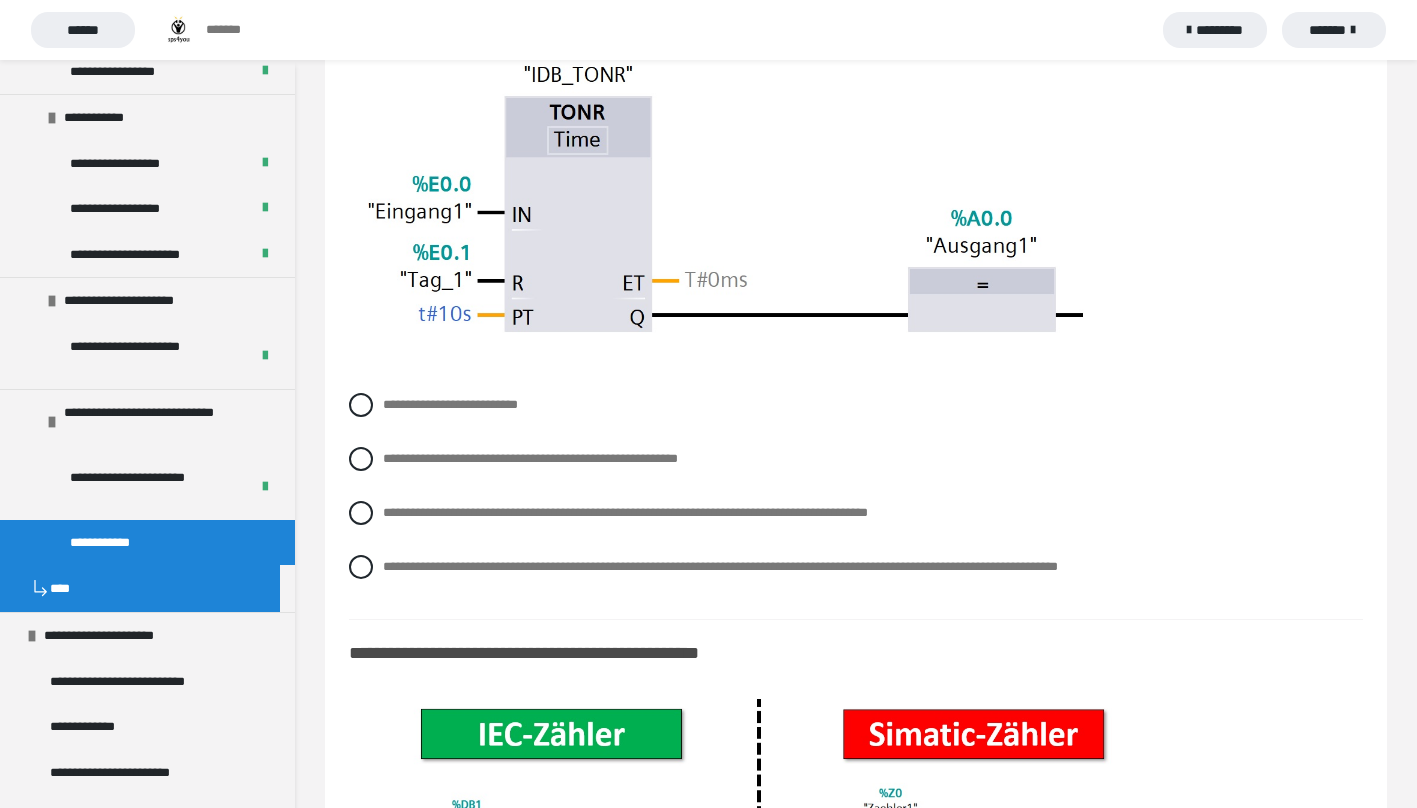 click at bounding box center [361, 567] 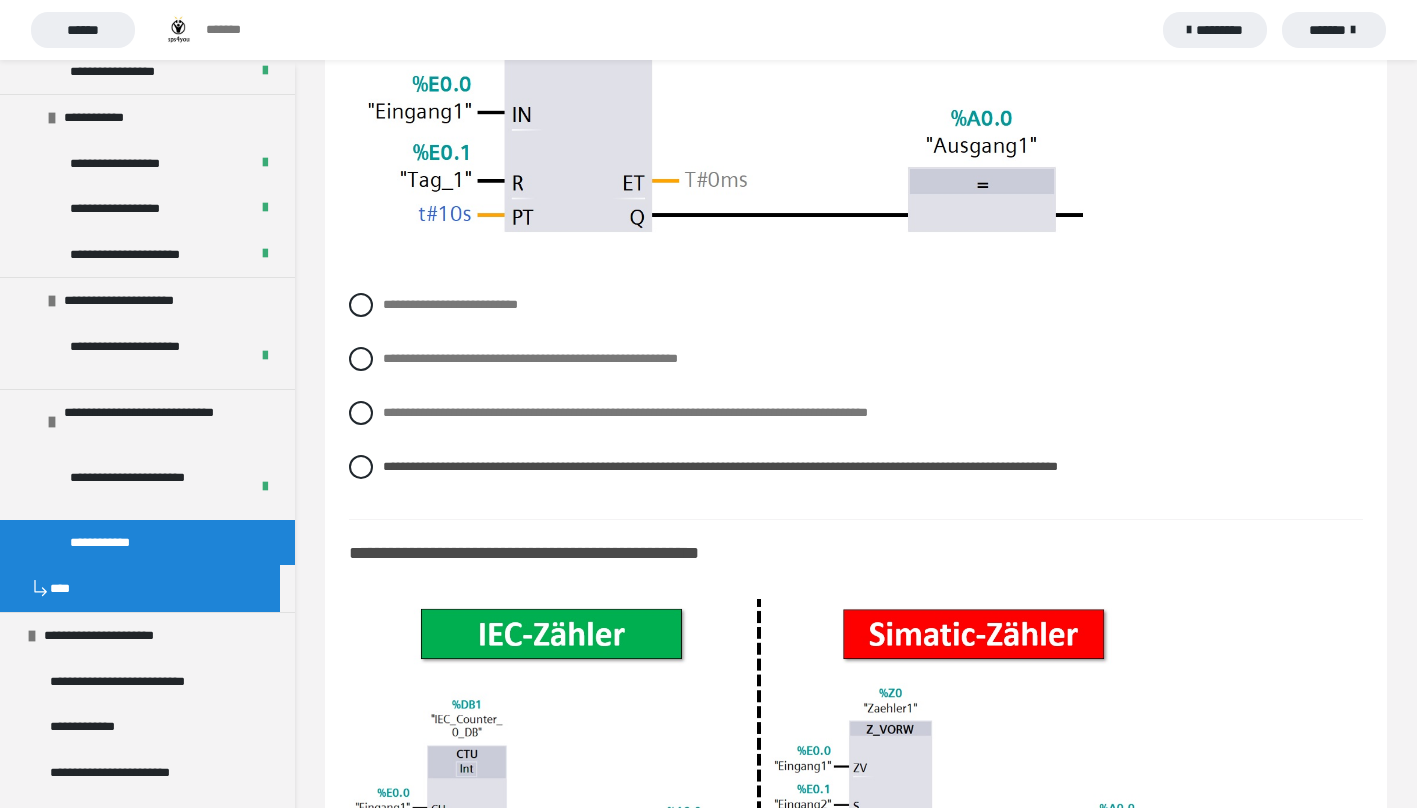 scroll, scrollTop: 10500, scrollLeft: 0, axis: vertical 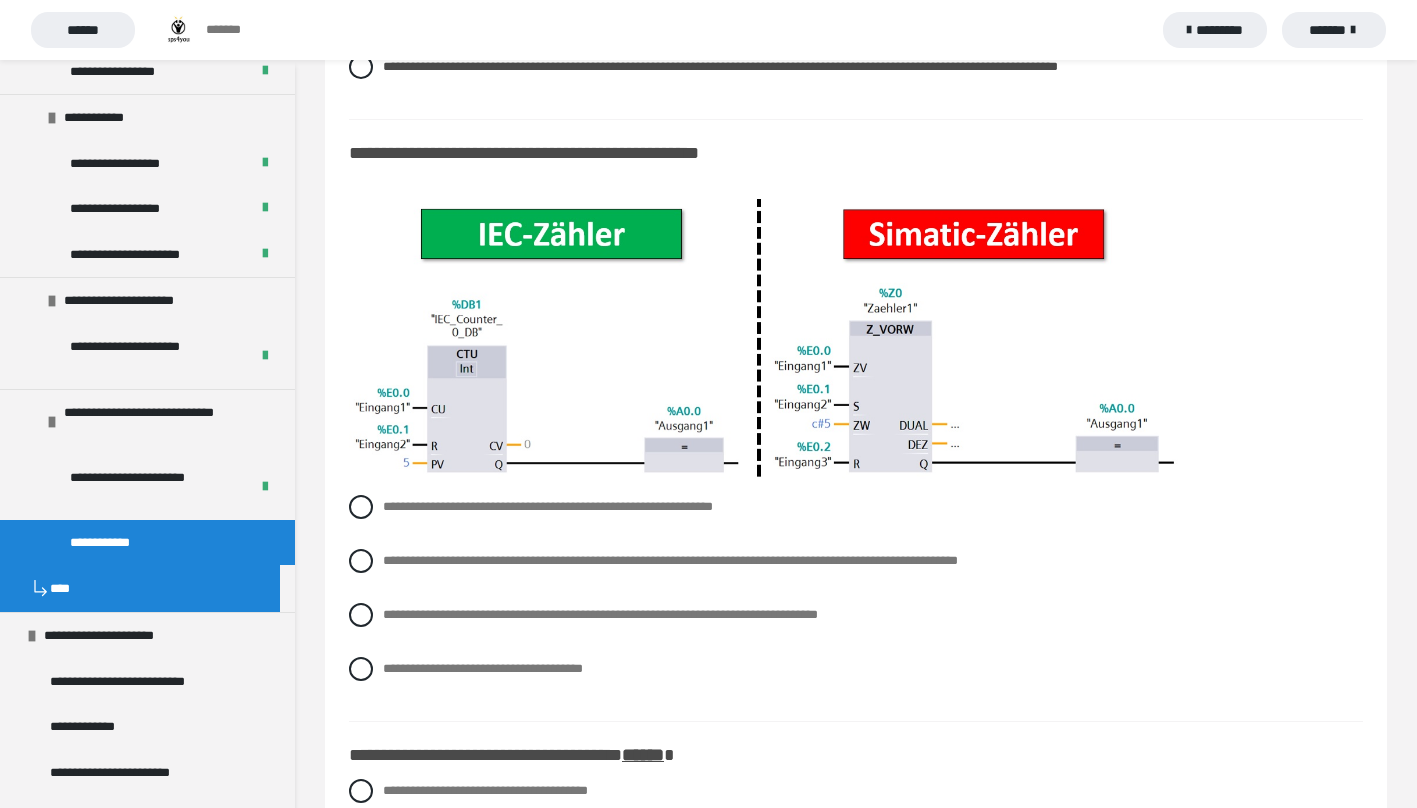 click at bounding box center (361, 561) 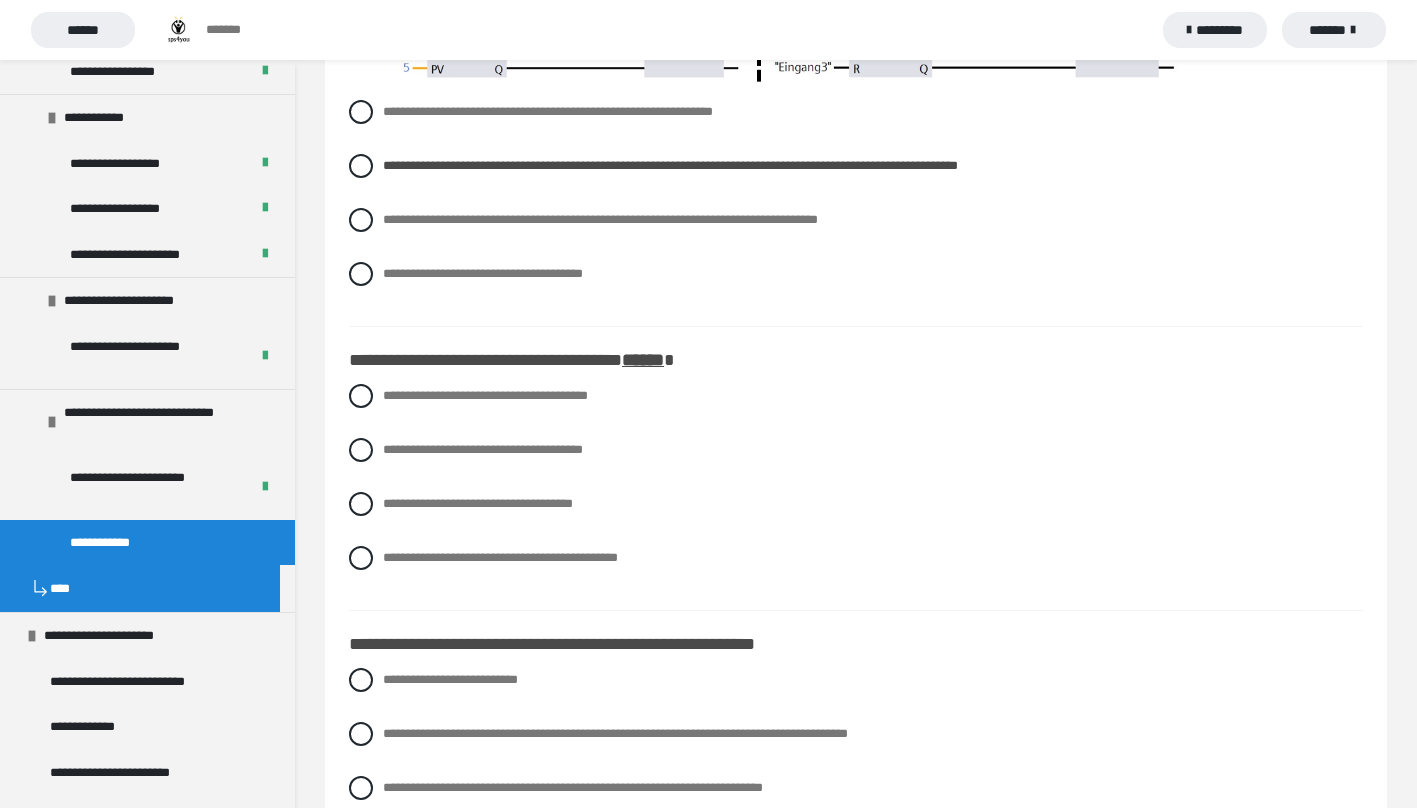 scroll, scrollTop: 11500, scrollLeft: 0, axis: vertical 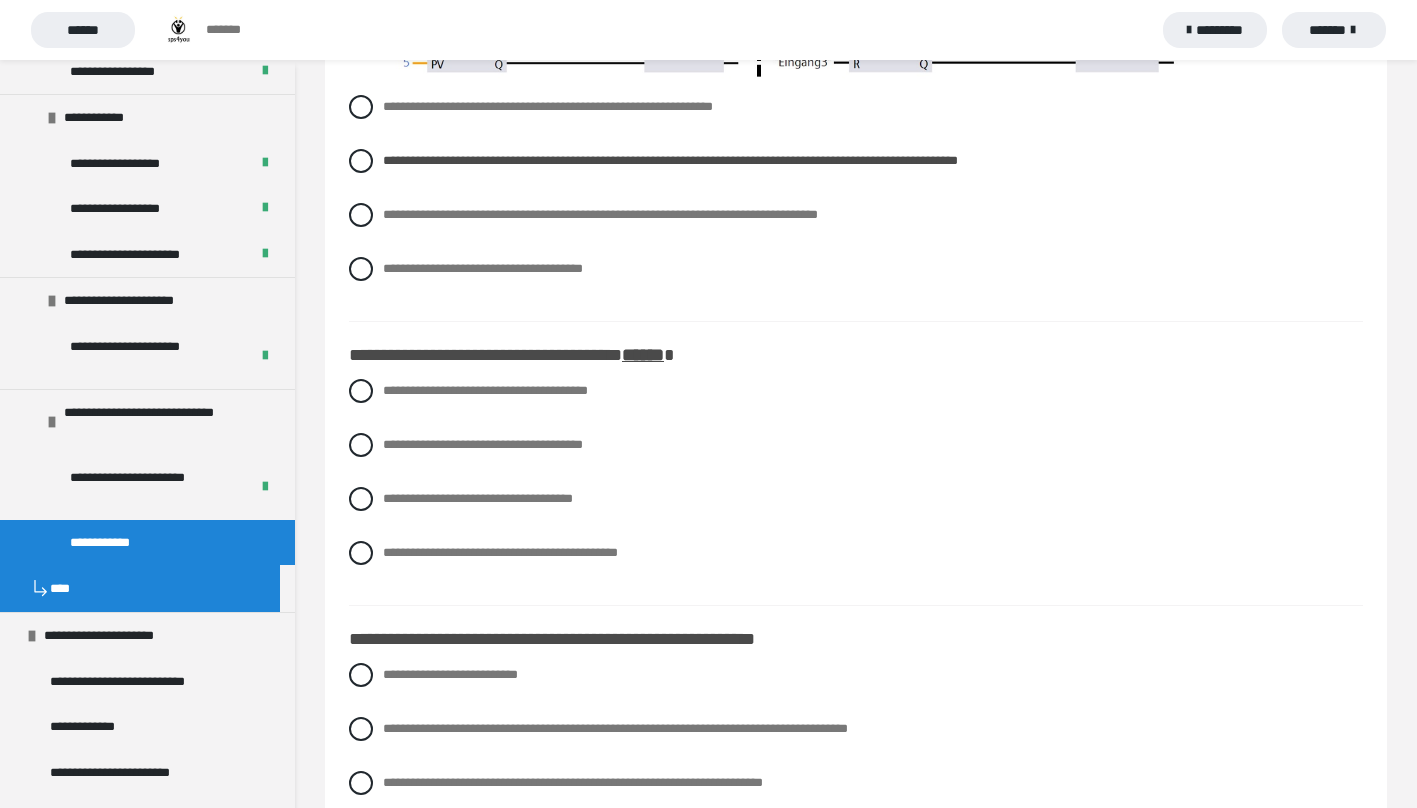 click on "**********" at bounding box center [856, 553] 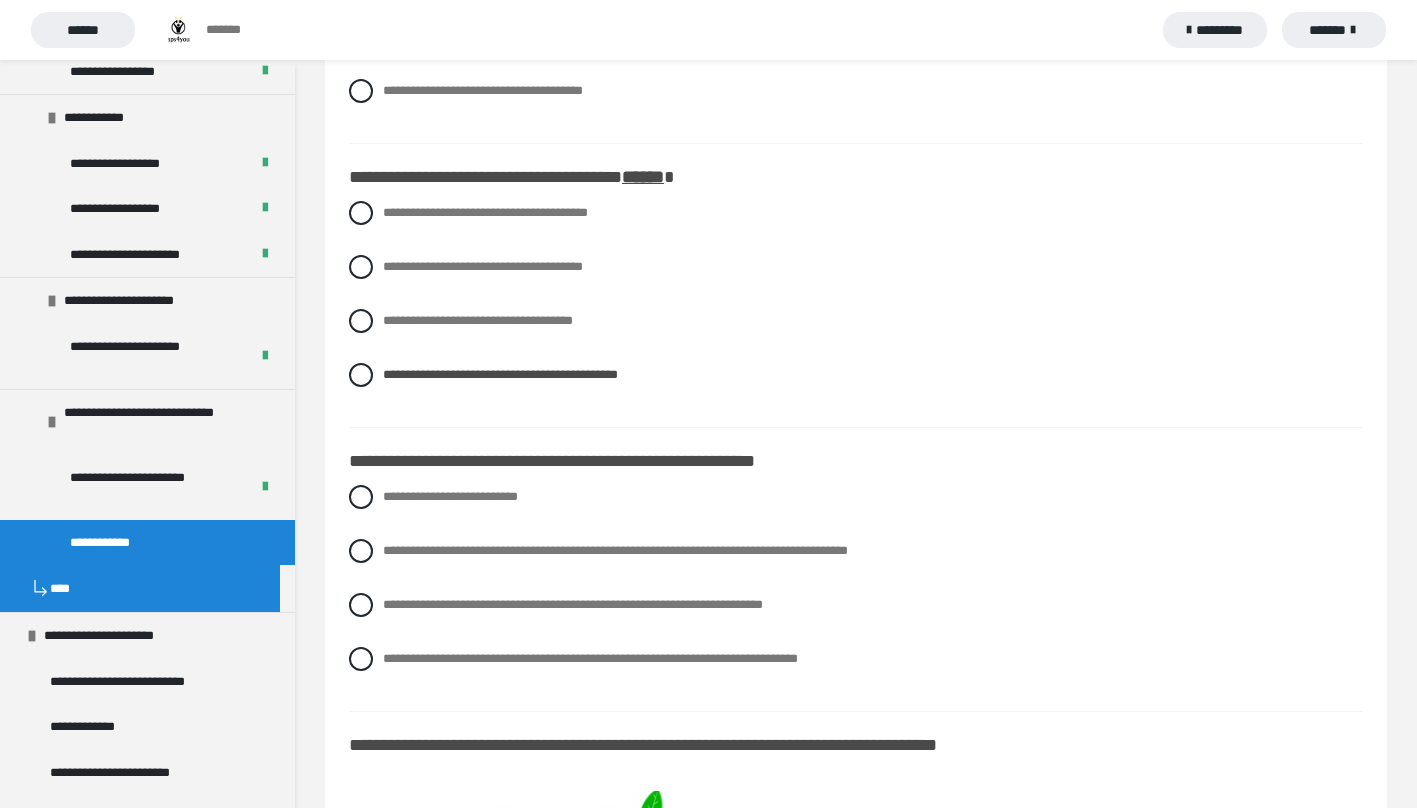 scroll, scrollTop: 11700, scrollLeft: 0, axis: vertical 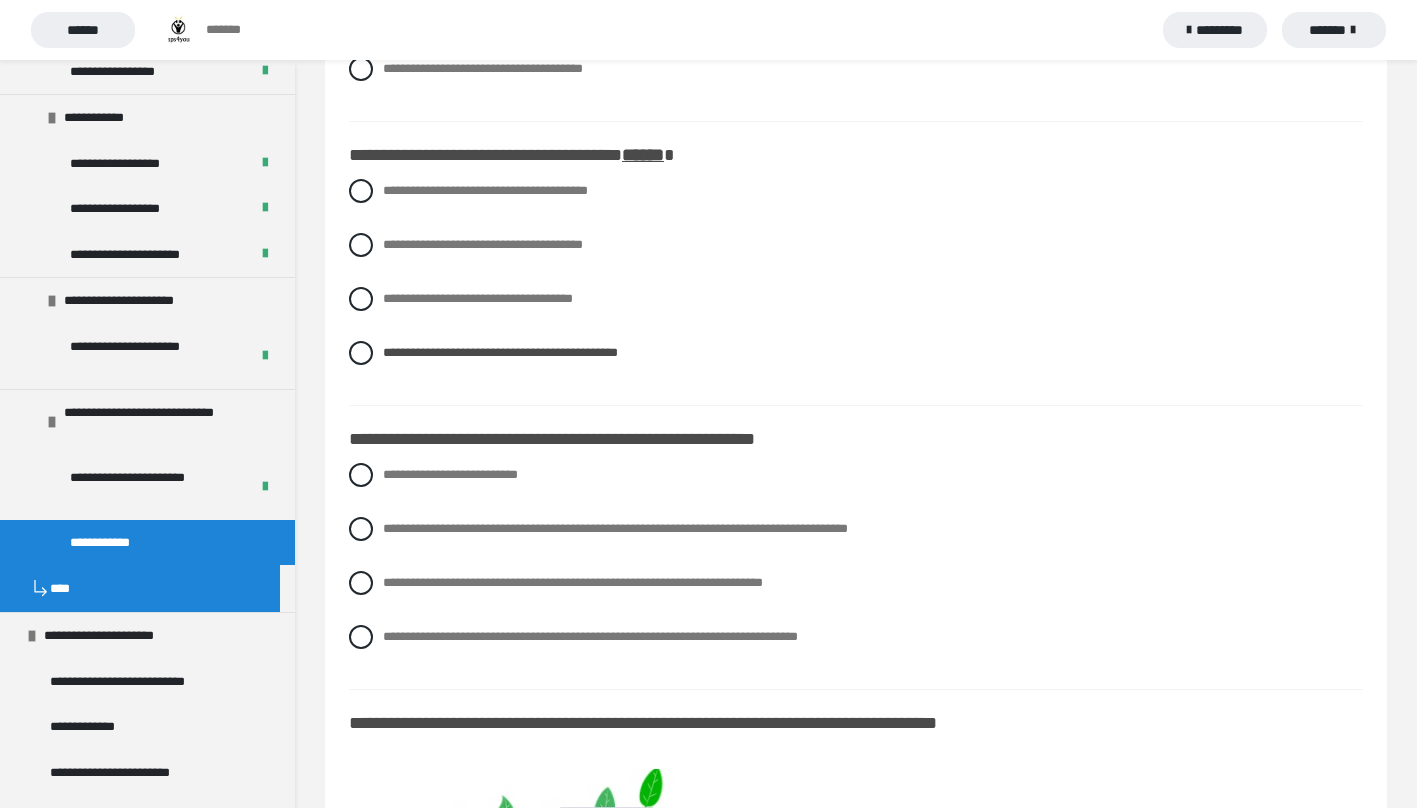 click at bounding box center (361, 529) 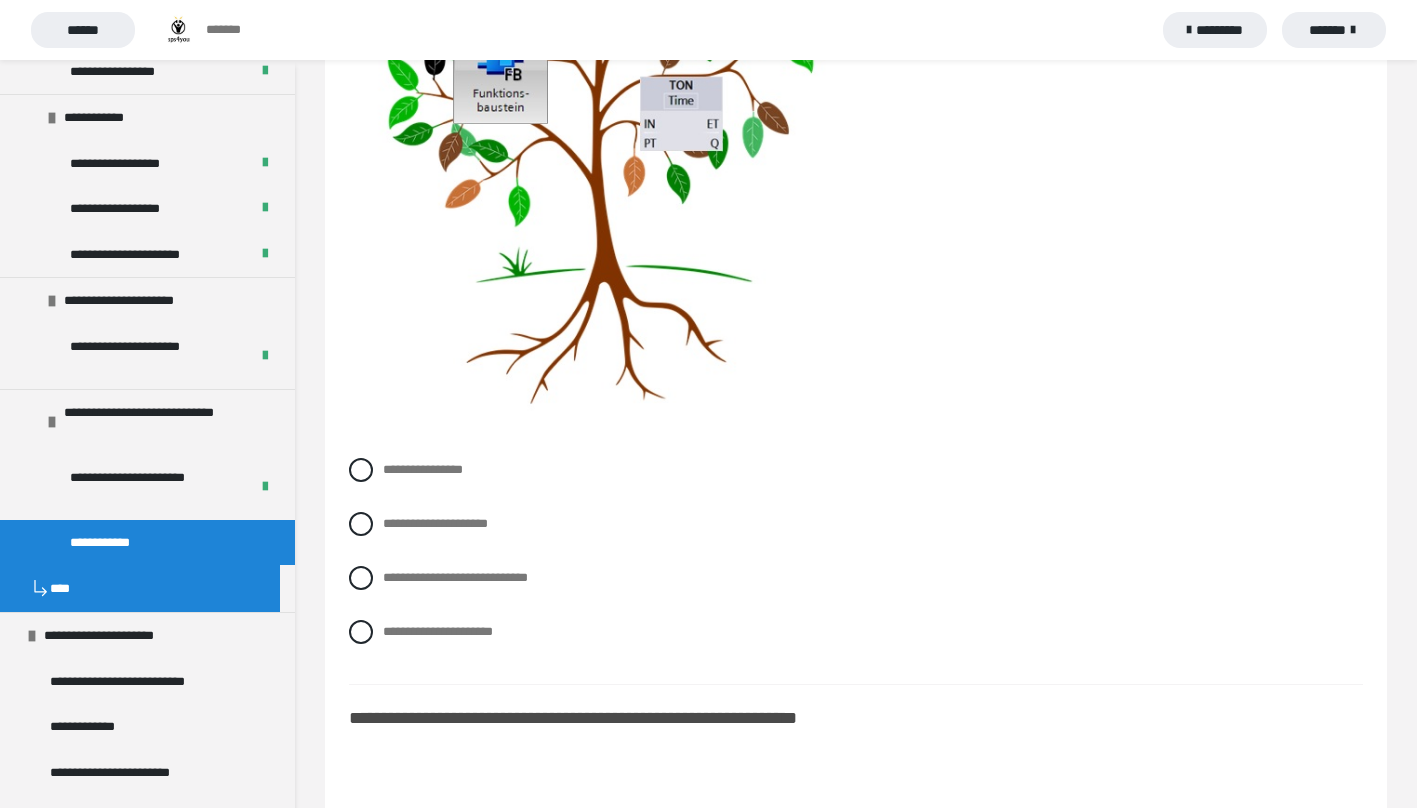 scroll, scrollTop: 12700, scrollLeft: 0, axis: vertical 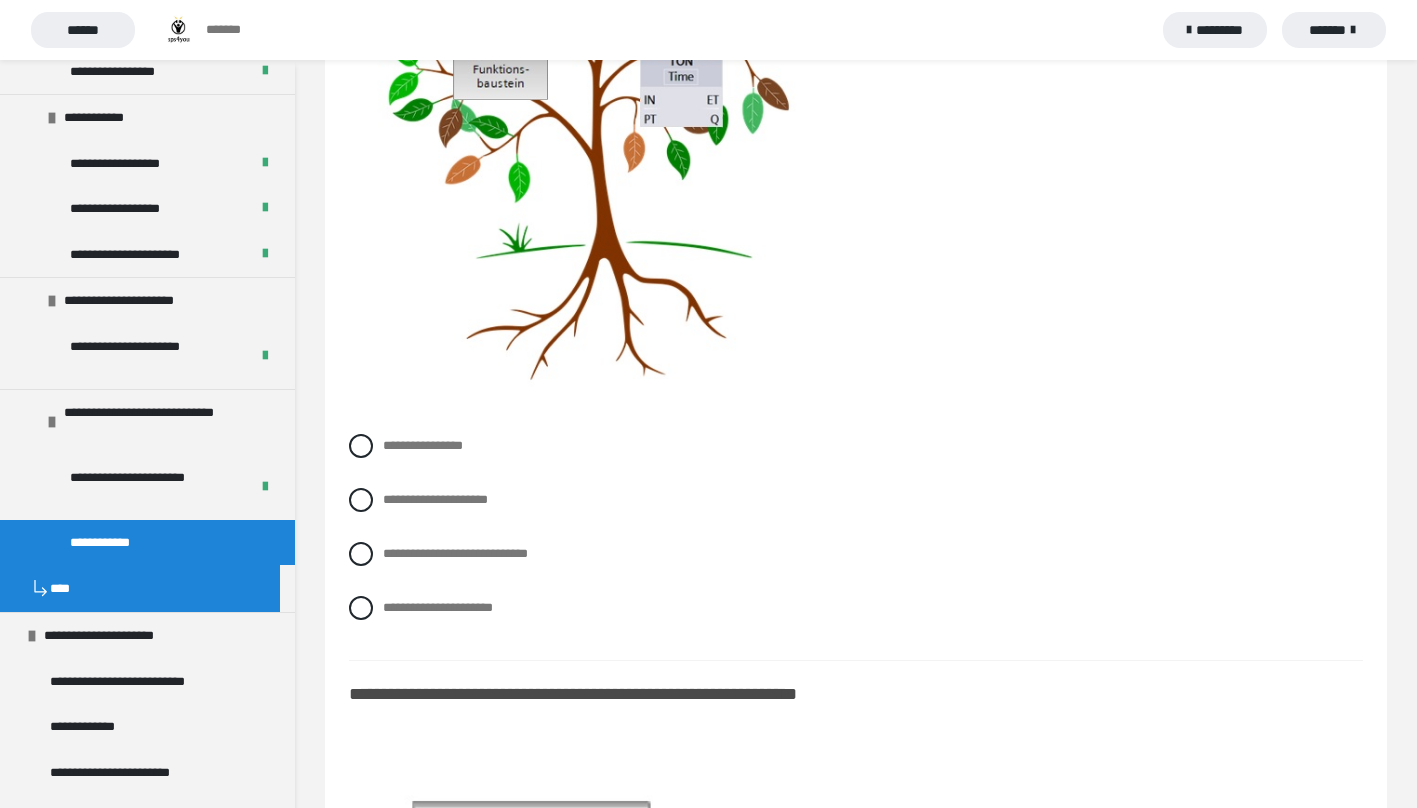 click at bounding box center [361, 554] 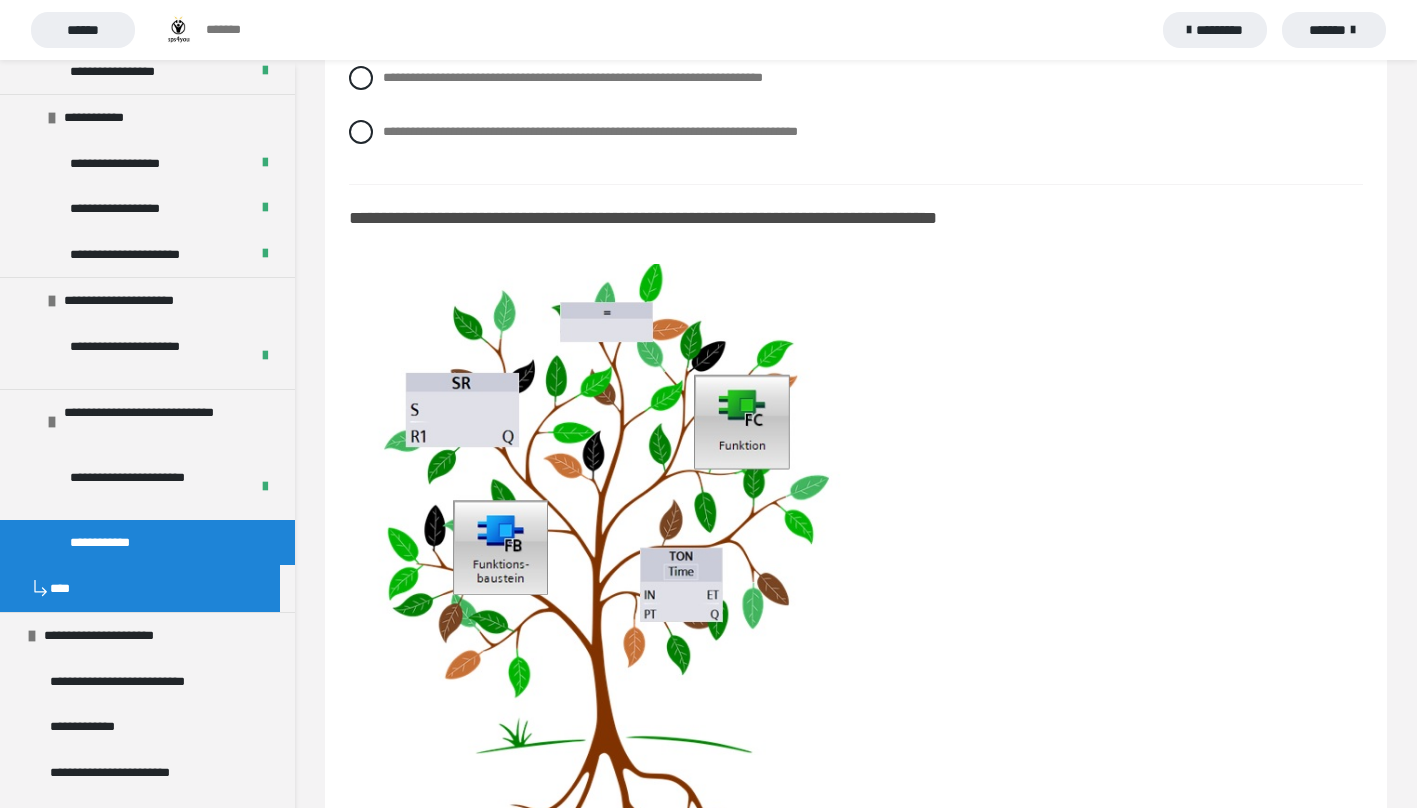 scroll, scrollTop: 12200, scrollLeft: 0, axis: vertical 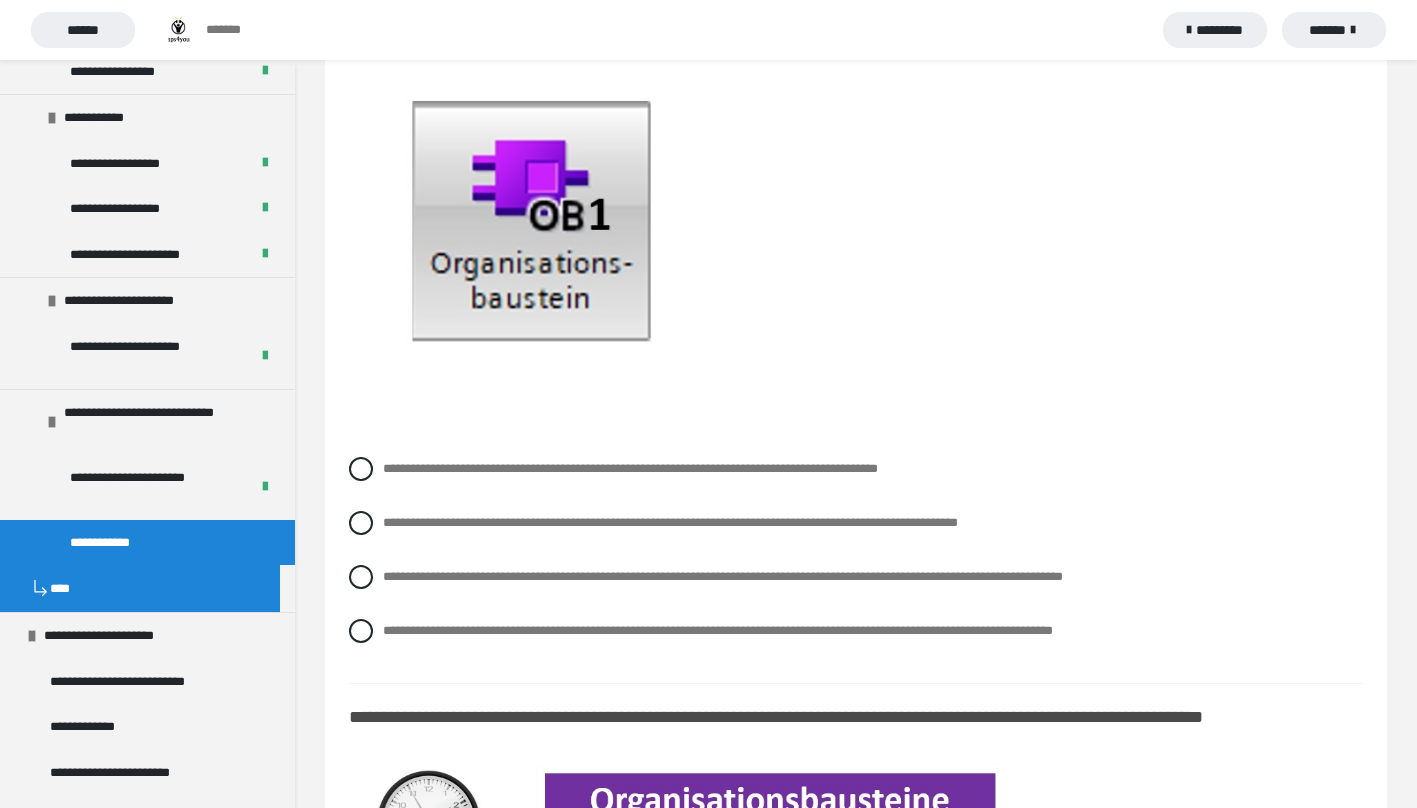 click at bounding box center [361, 469] 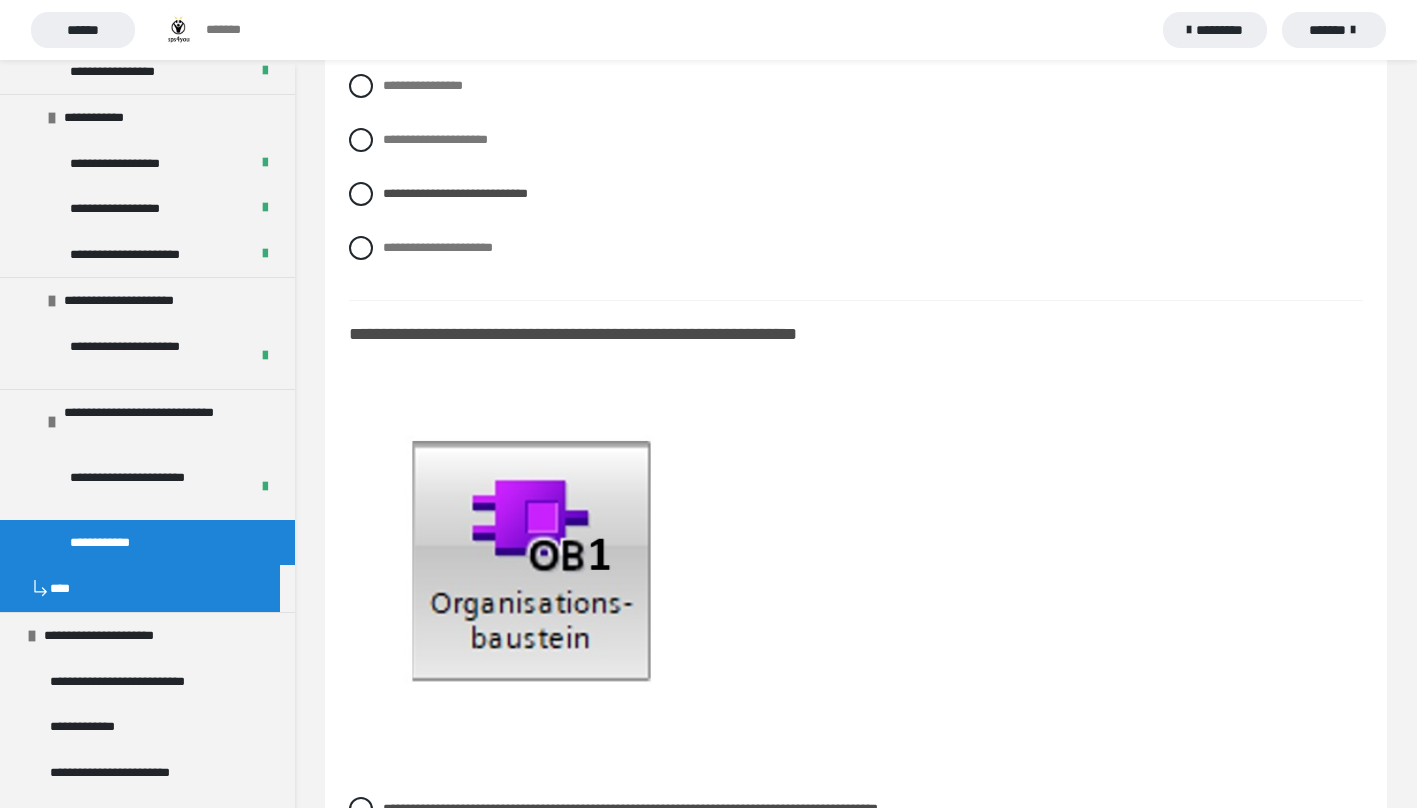 scroll, scrollTop: 13000, scrollLeft: 0, axis: vertical 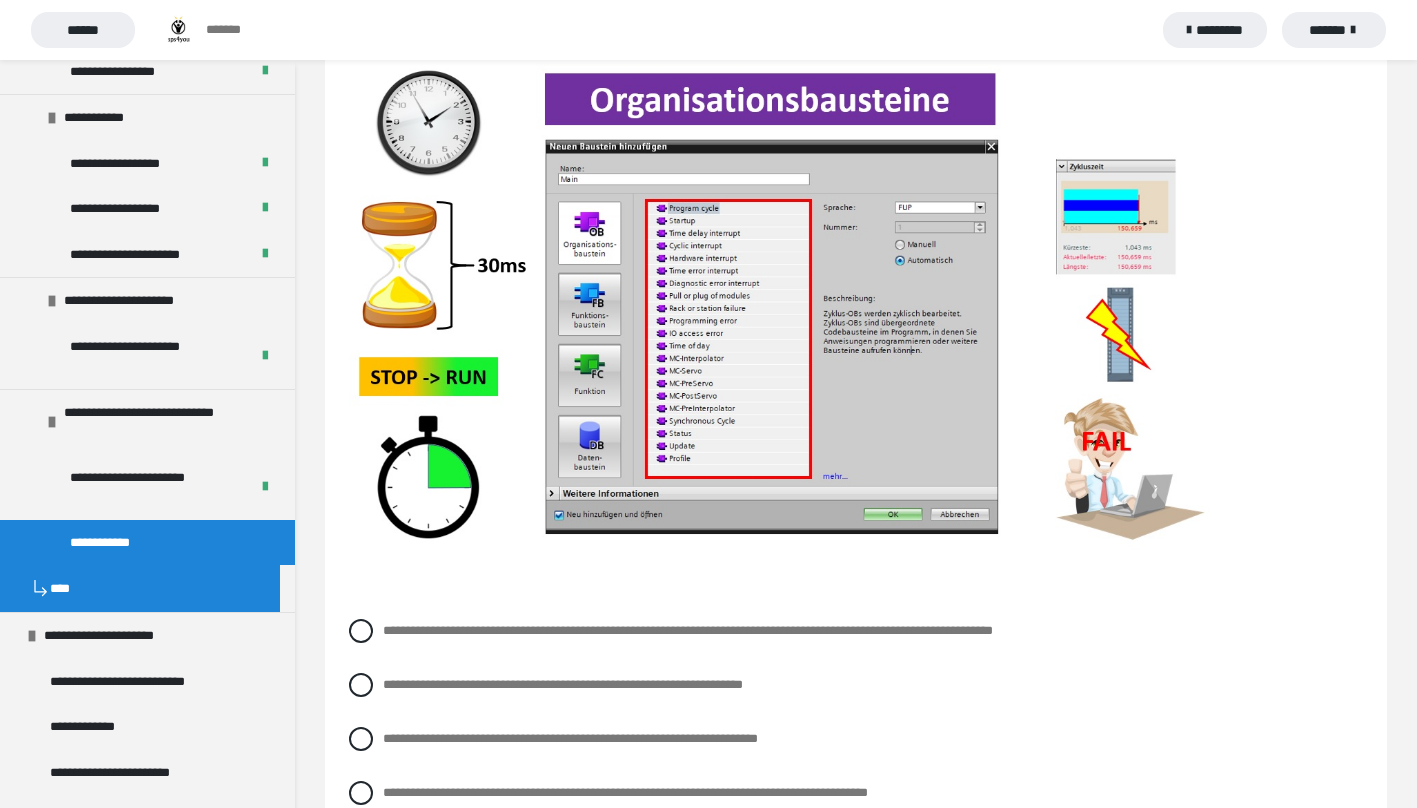 click at bounding box center [361, 631] 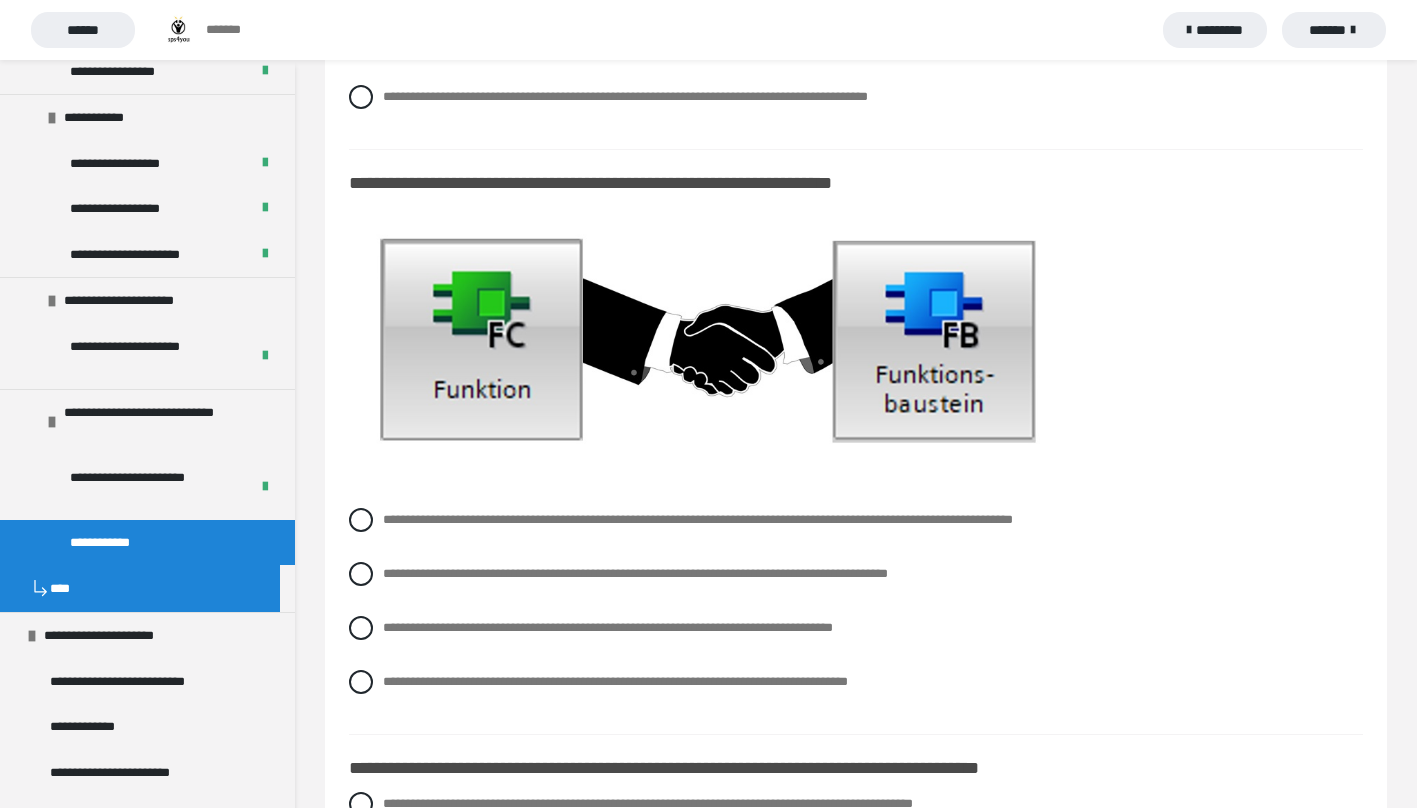 scroll, scrollTop: 14800, scrollLeft: 0, axis: vertical 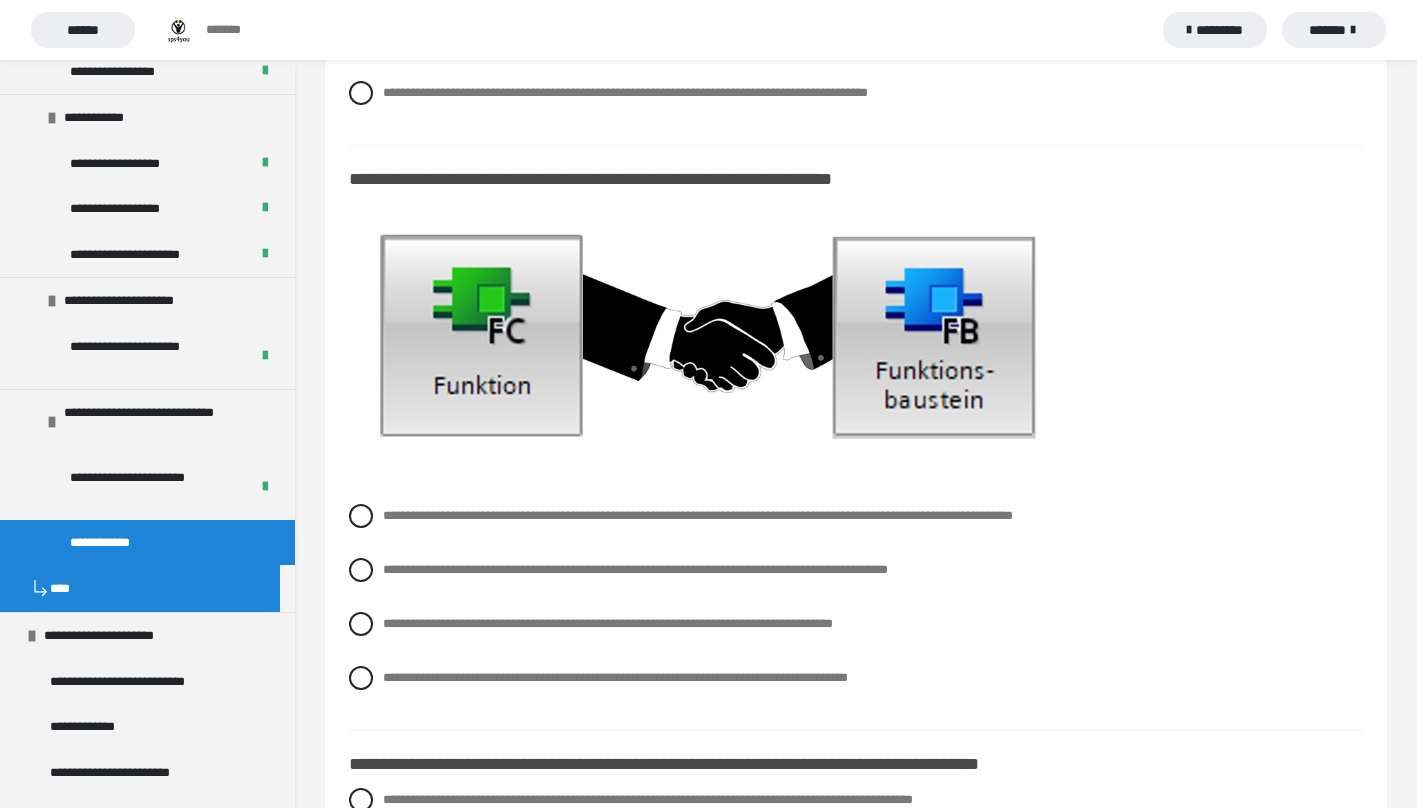 click at bounding box center (361, 678) 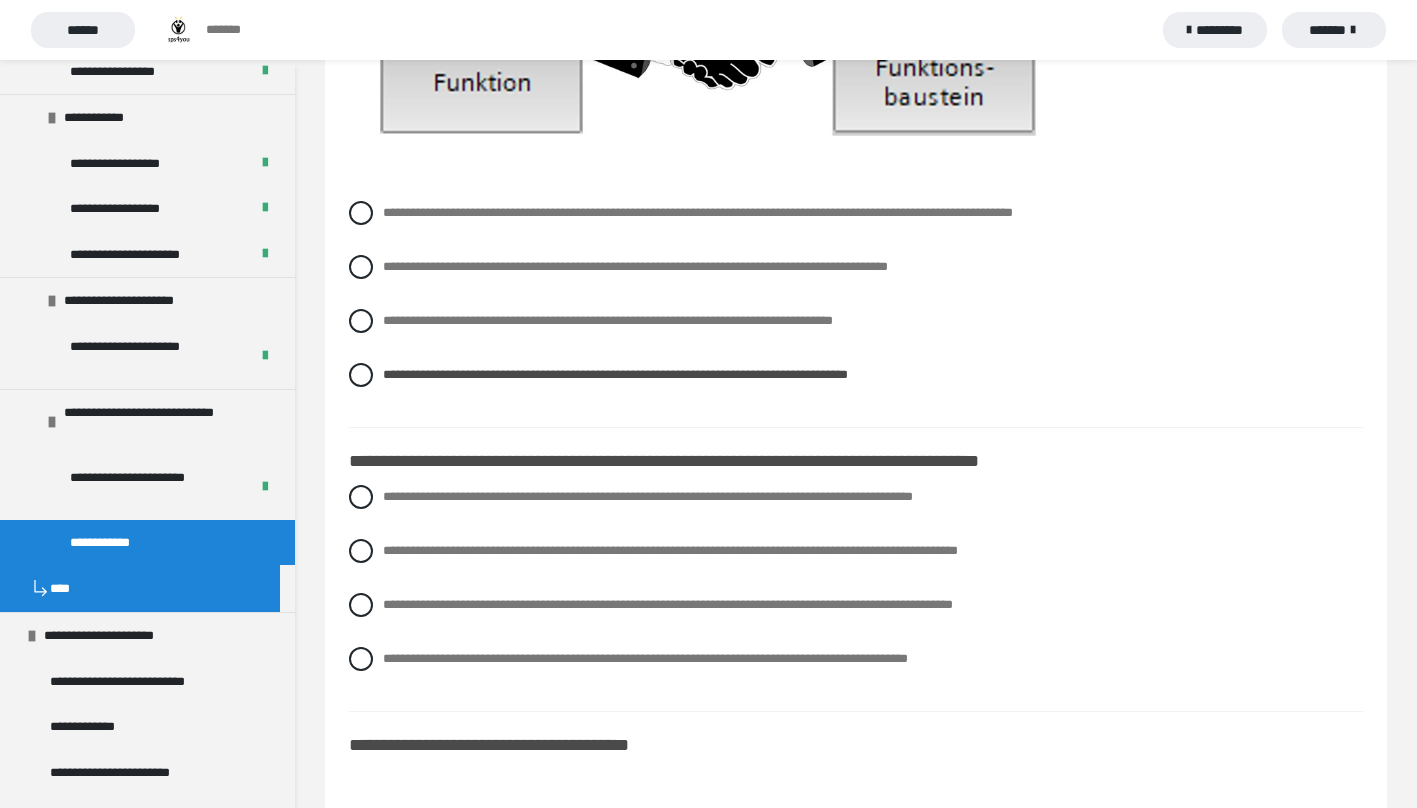 scroll, scrollTop: 15200, scrollLeft: 0, axis: vertical 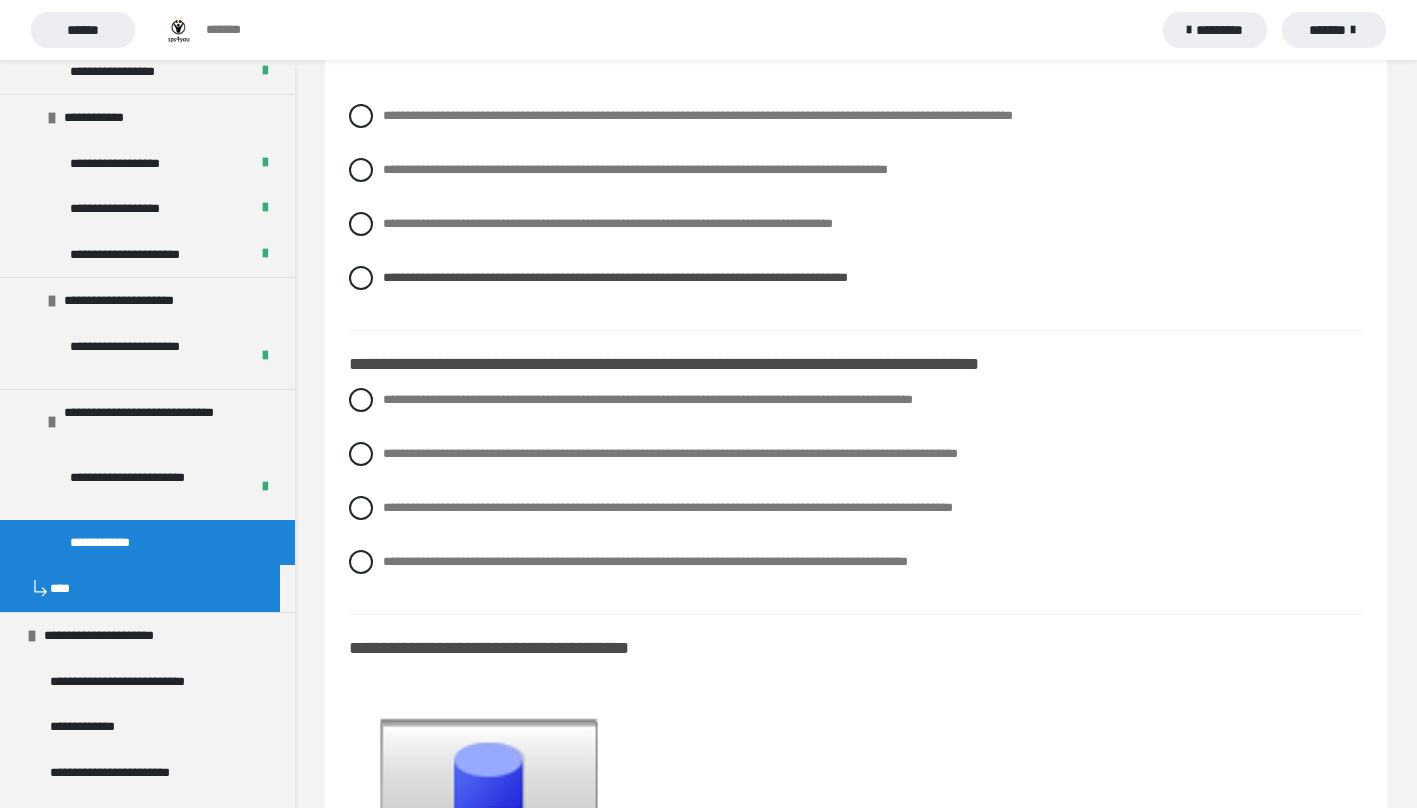 click at bounding box center [361, 454] 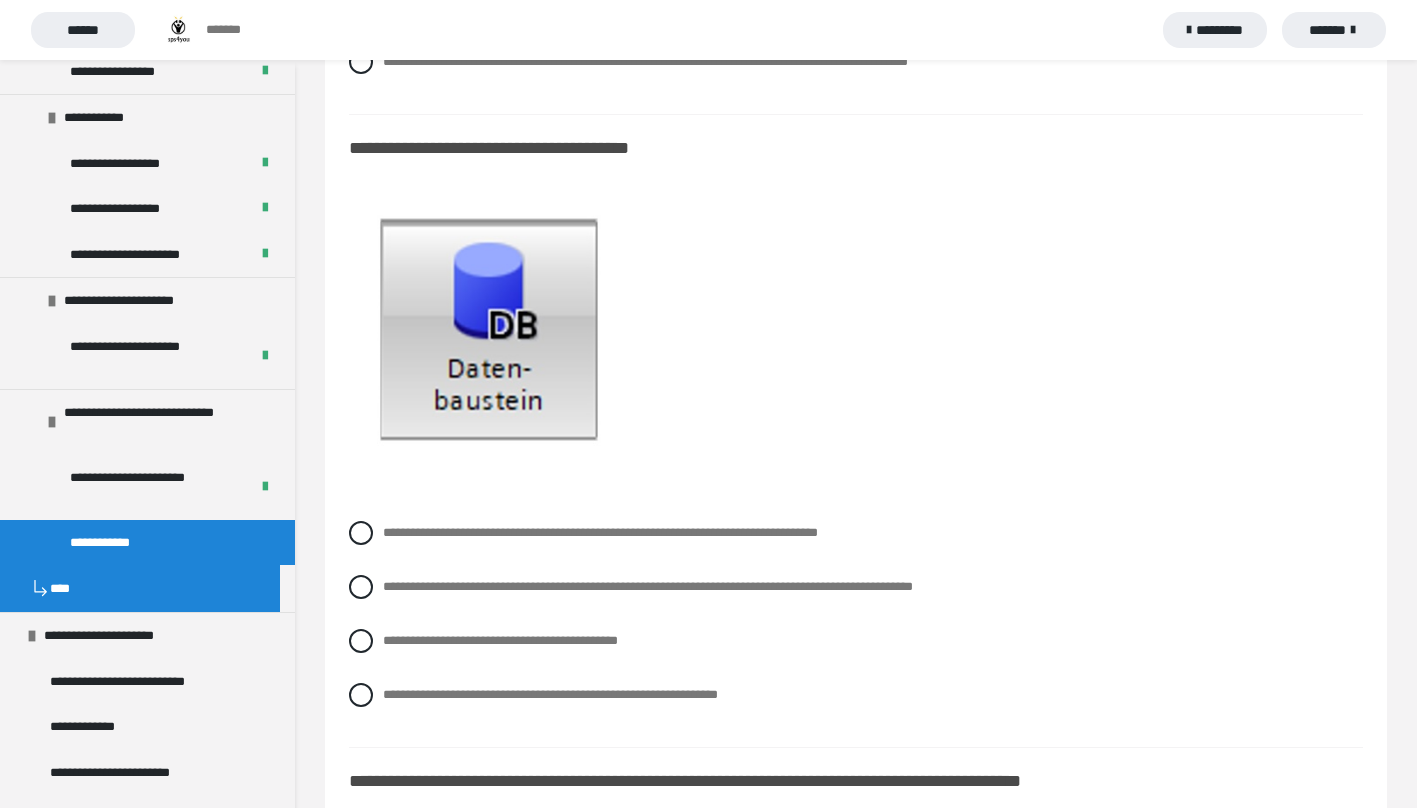 scroll, scrollTop: 15800, scrollLeft: 0, axis: vertical 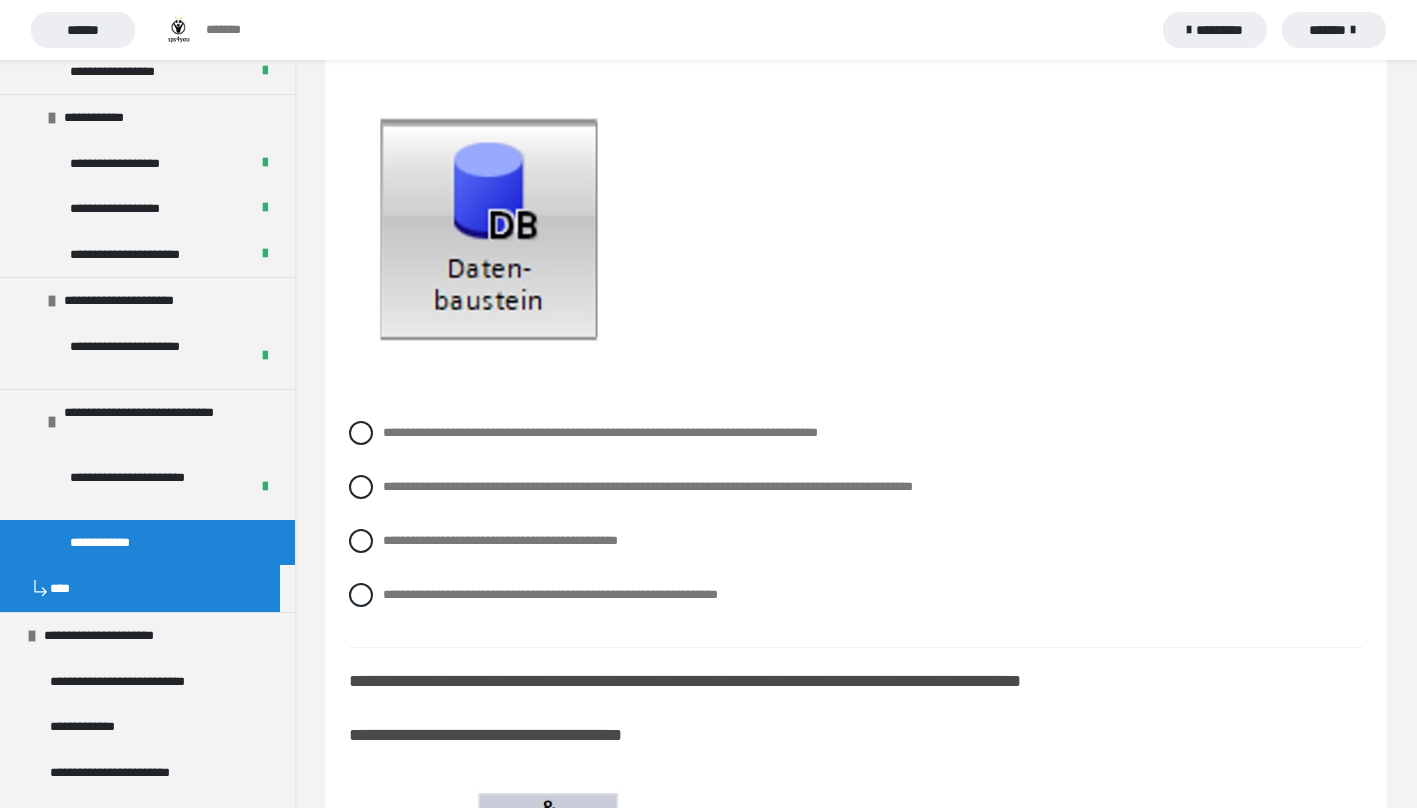 click at bounding box center [361, 487] 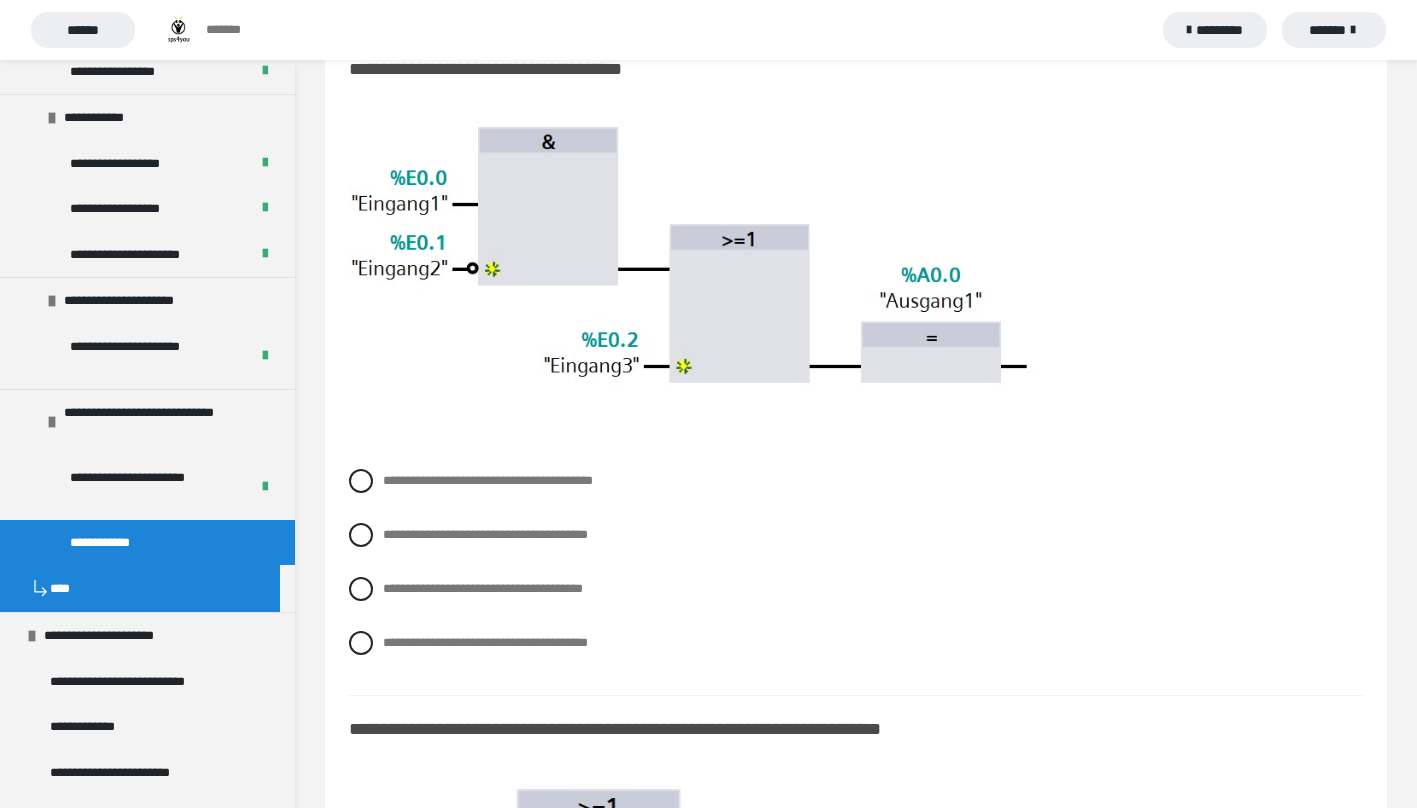 scroll, scrollTop: 16500, scrollLeft: 0, axis: vertical 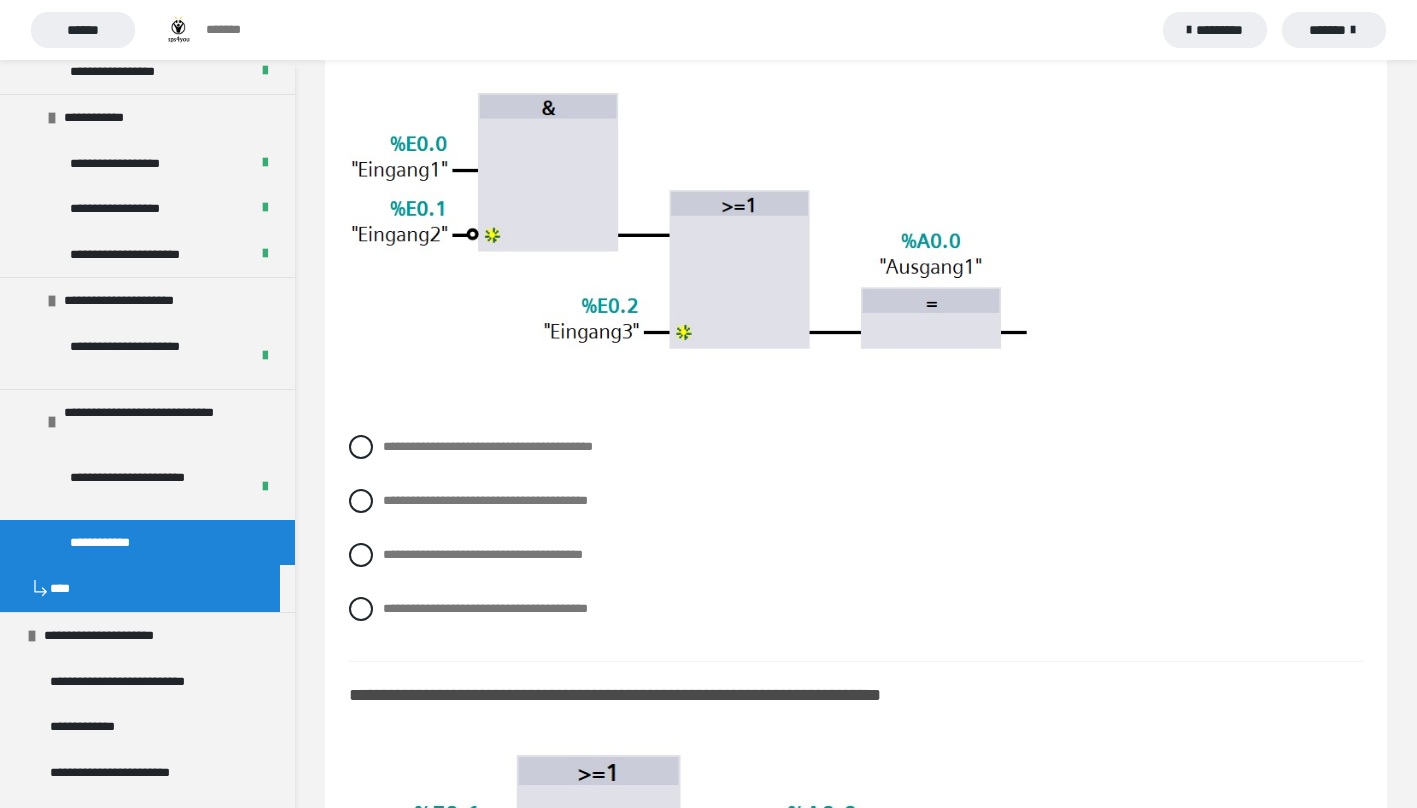 click at bounding box center [361, 609] 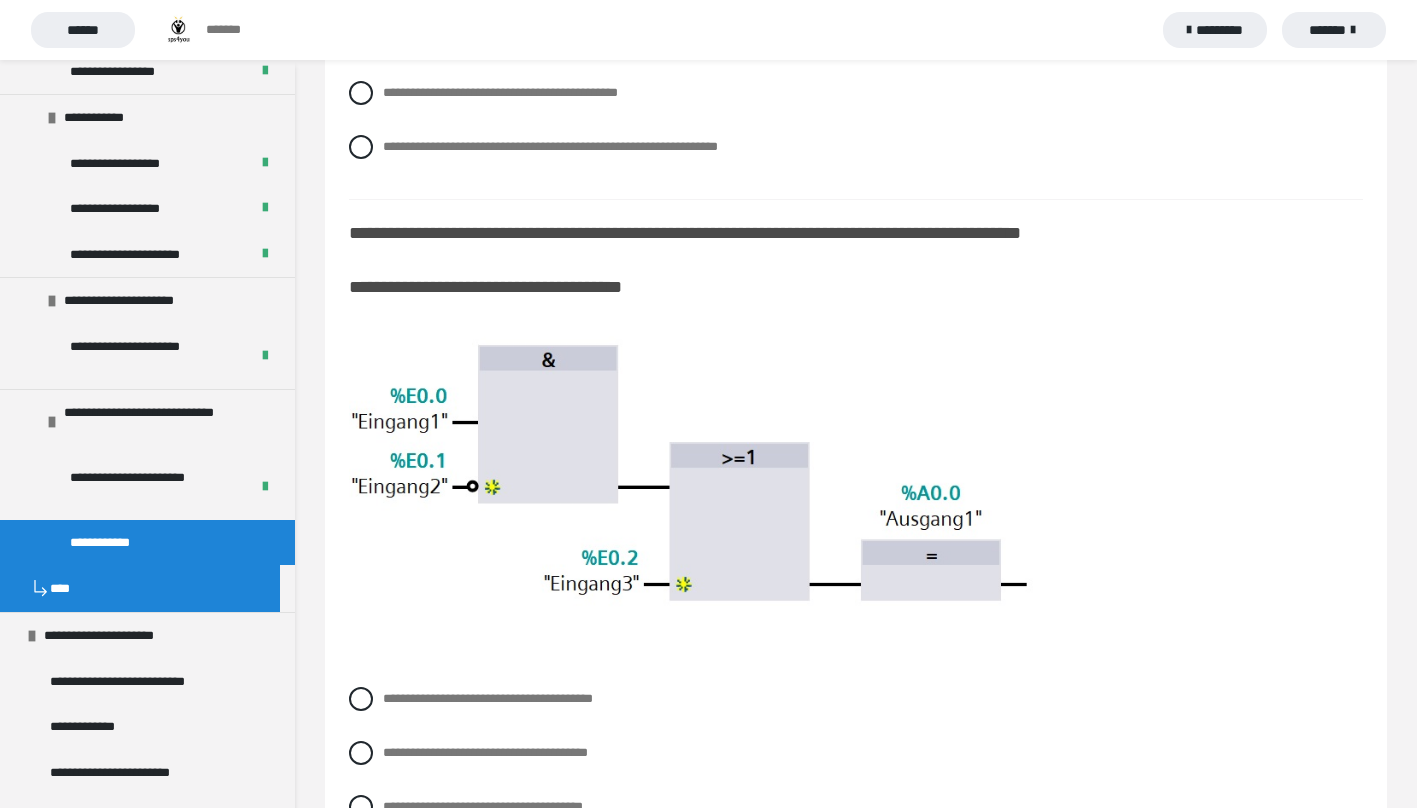 scroll, scrollTop: 16200, scrollLeft: 0, axis: vertical 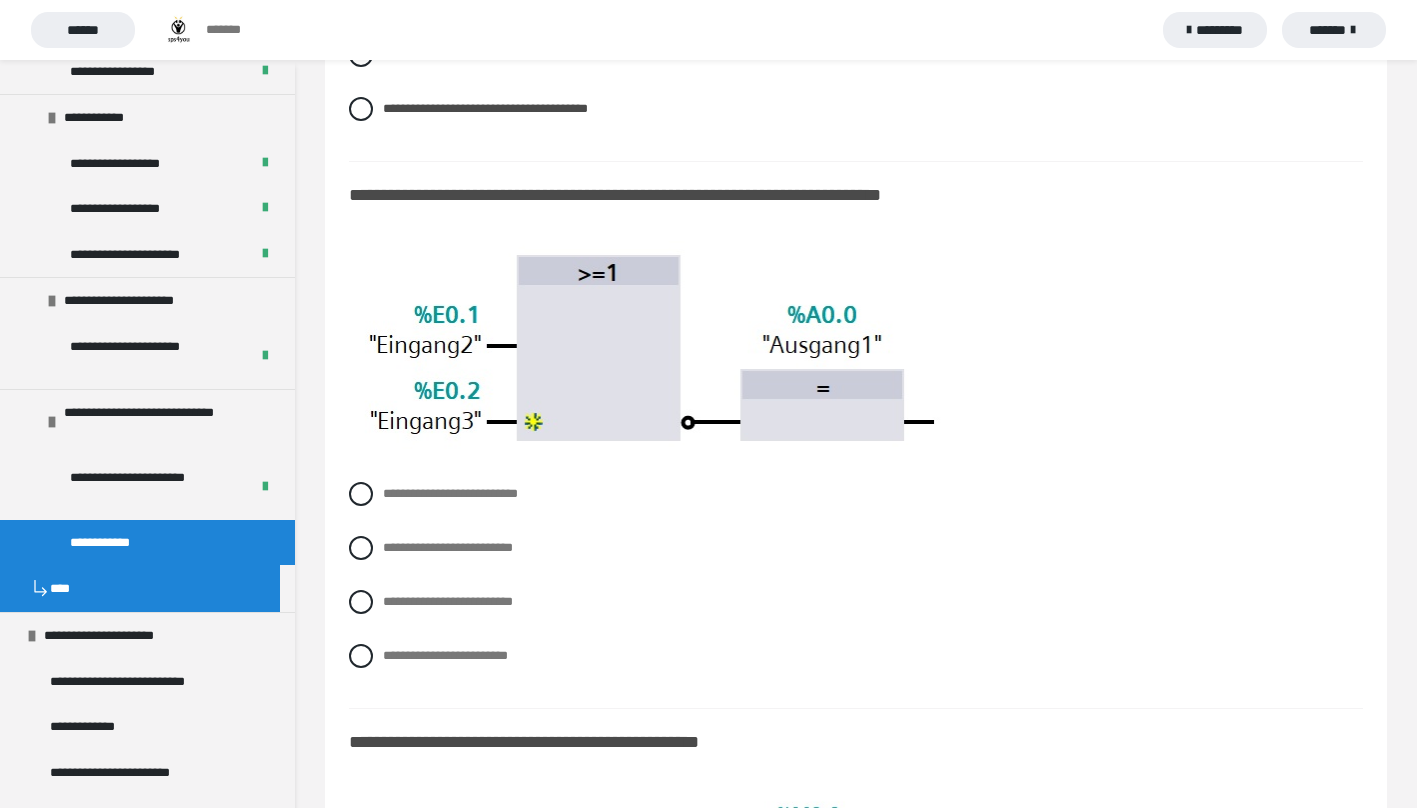 click on "**********" at bounding box center [450, 493] 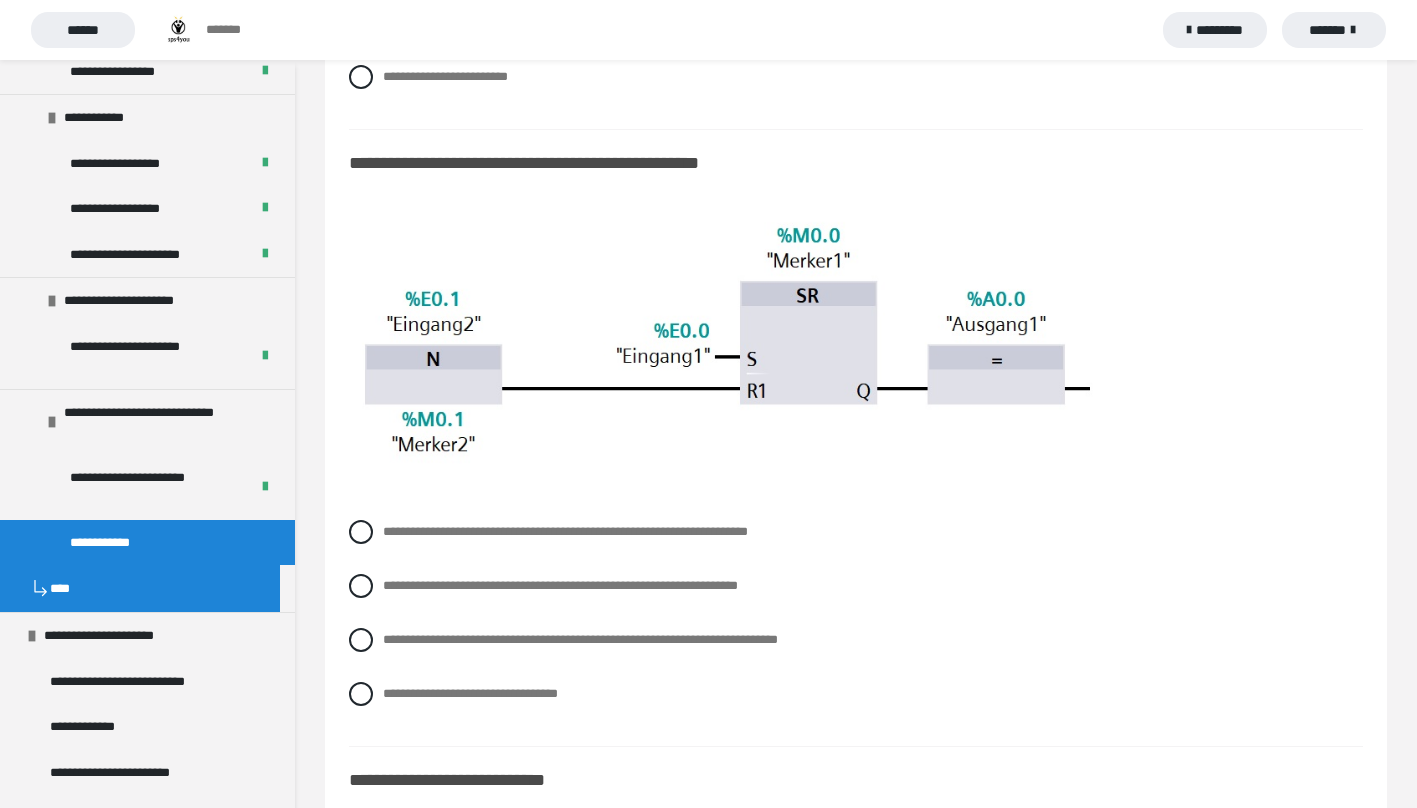 scroll, scrollTop: 17600, scrollLeft: 0, axis: vertical 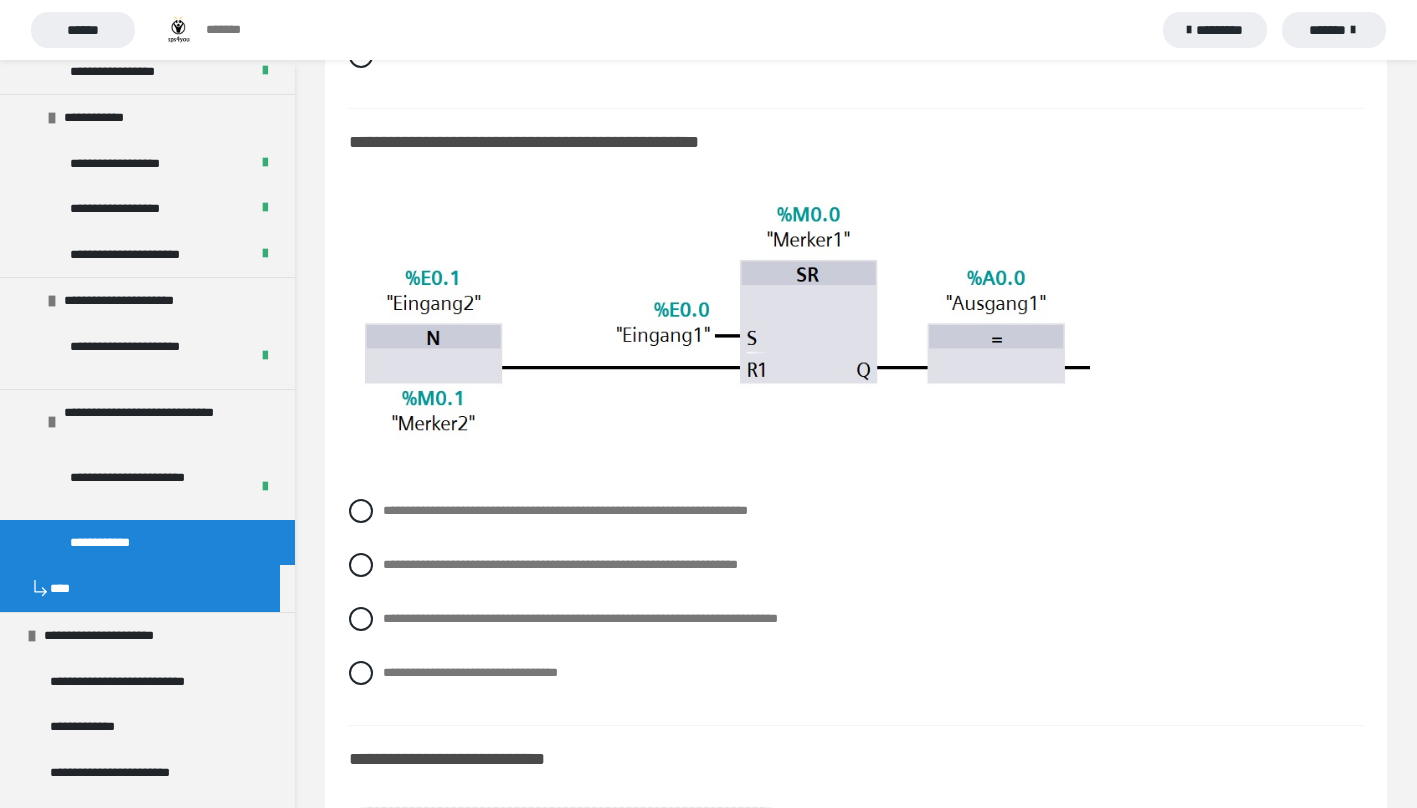 click on "**********" at bounding box center (856, 619) 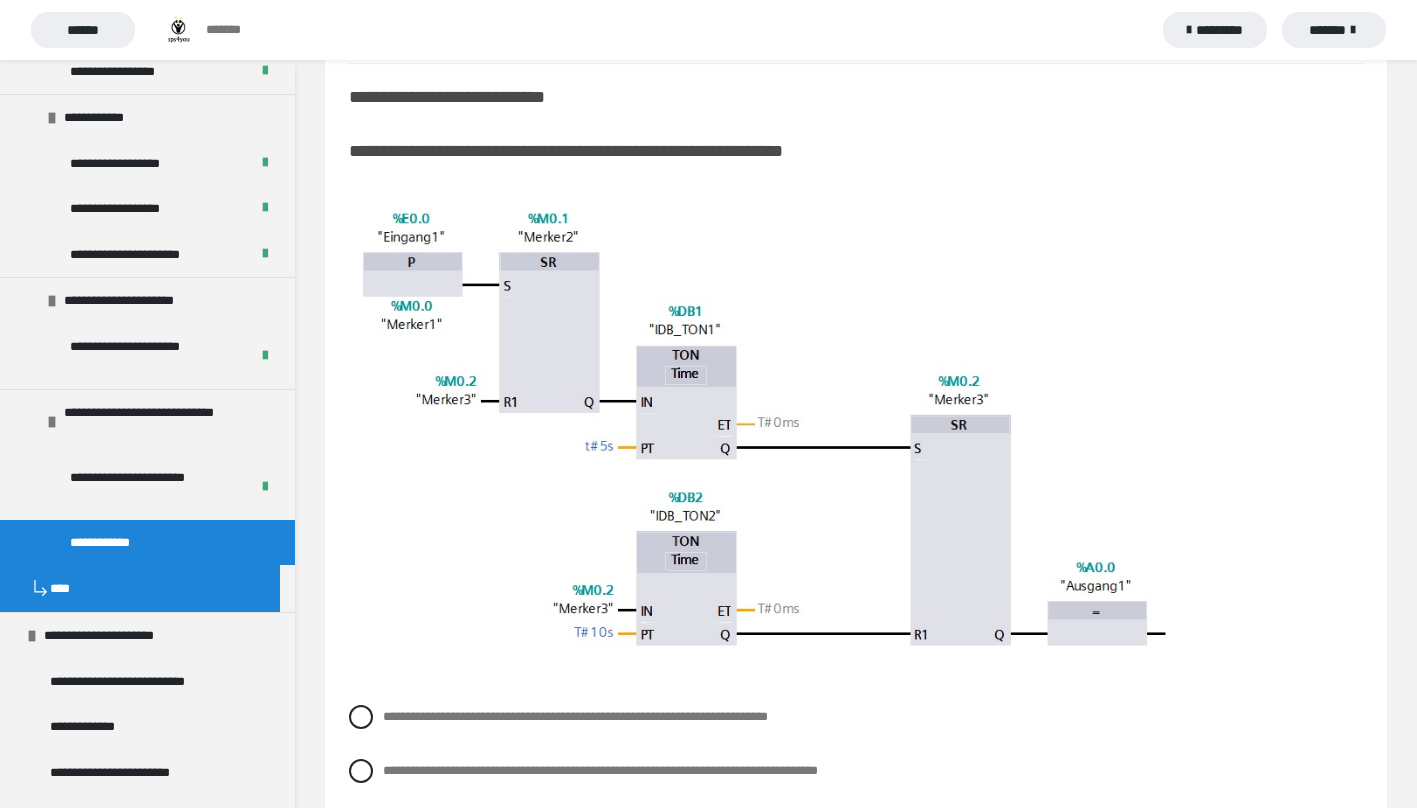 scroll, scrollTop: 18200, scrollLeft: 0, axis: vertical 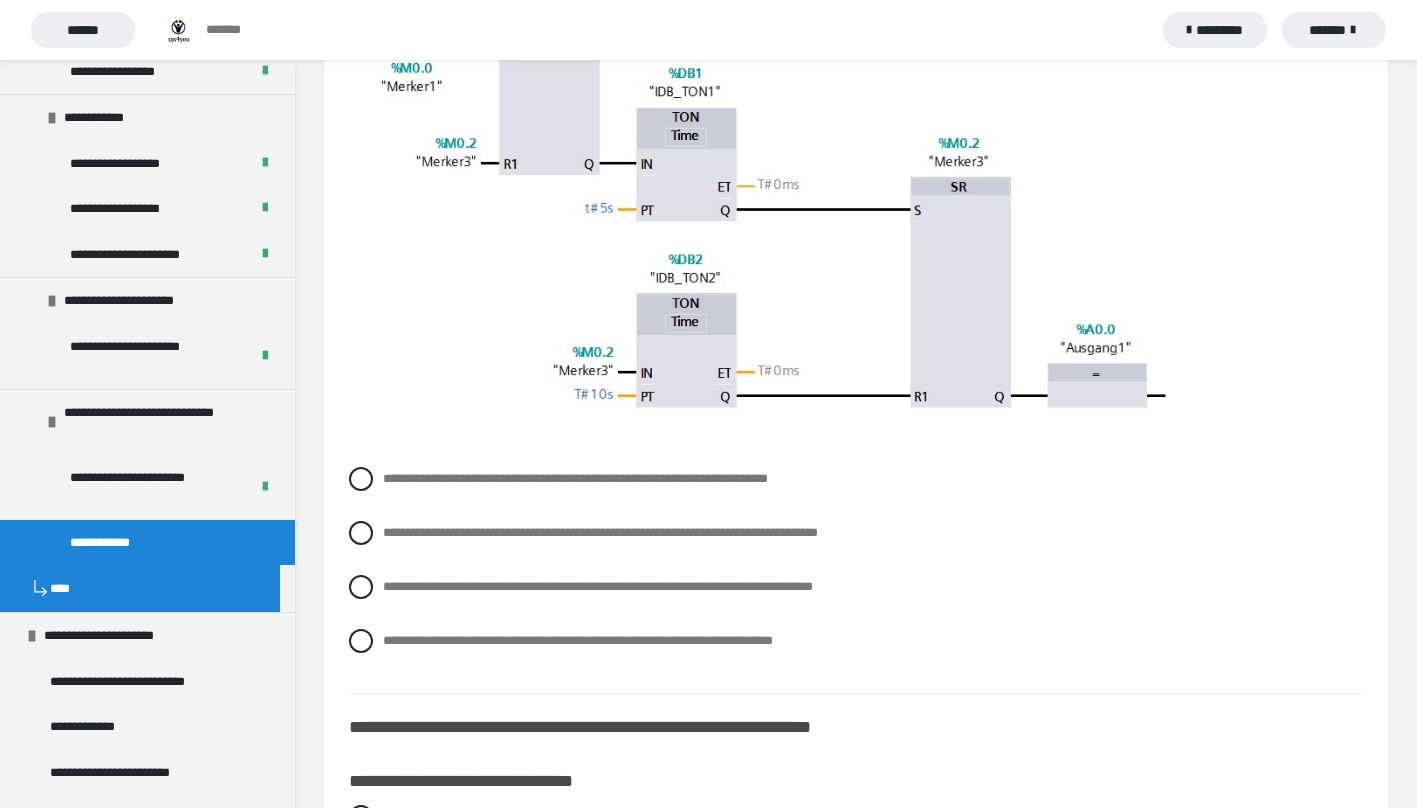 click at bounding box center (361, 533) 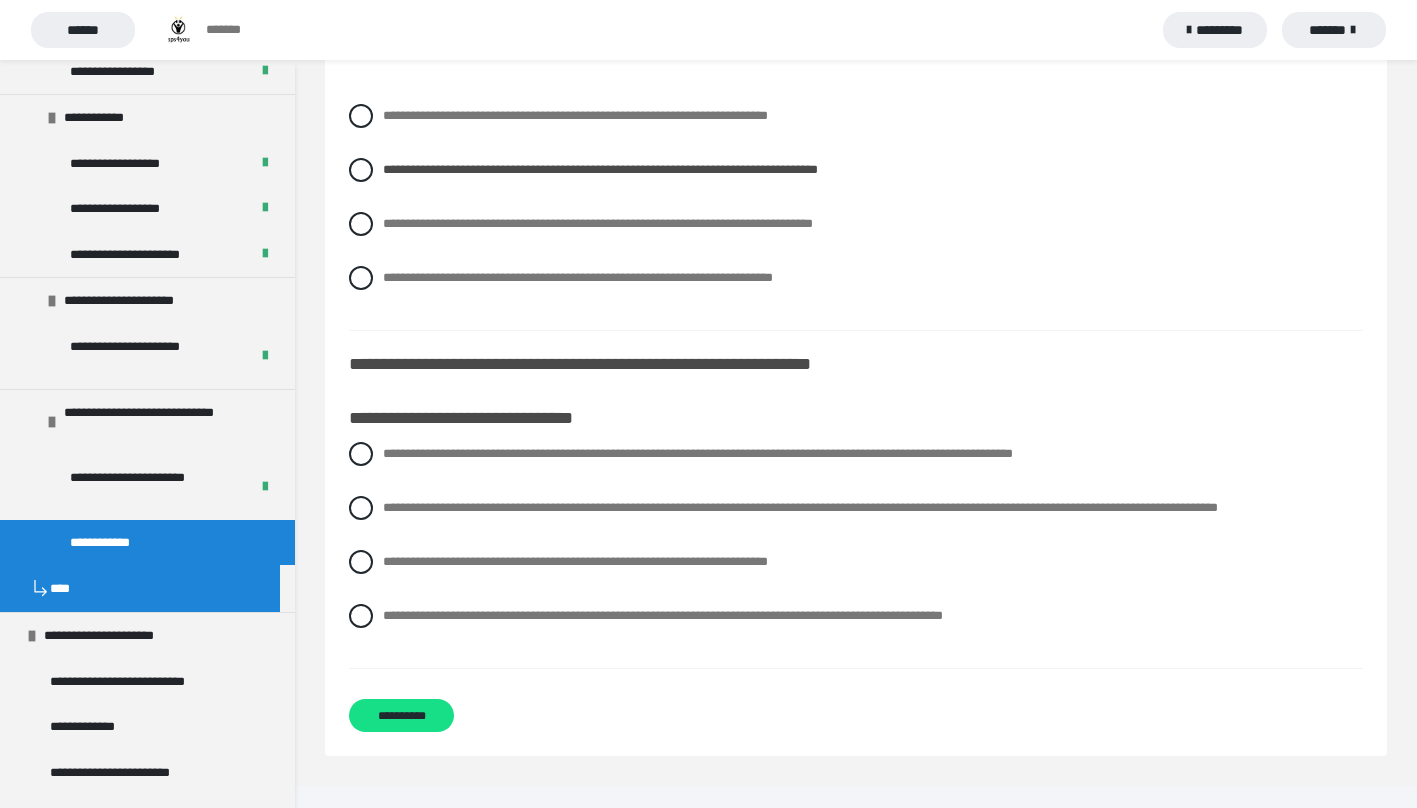scroll, scrollTop: 18900, scrollLeft: 0, axis: vertical 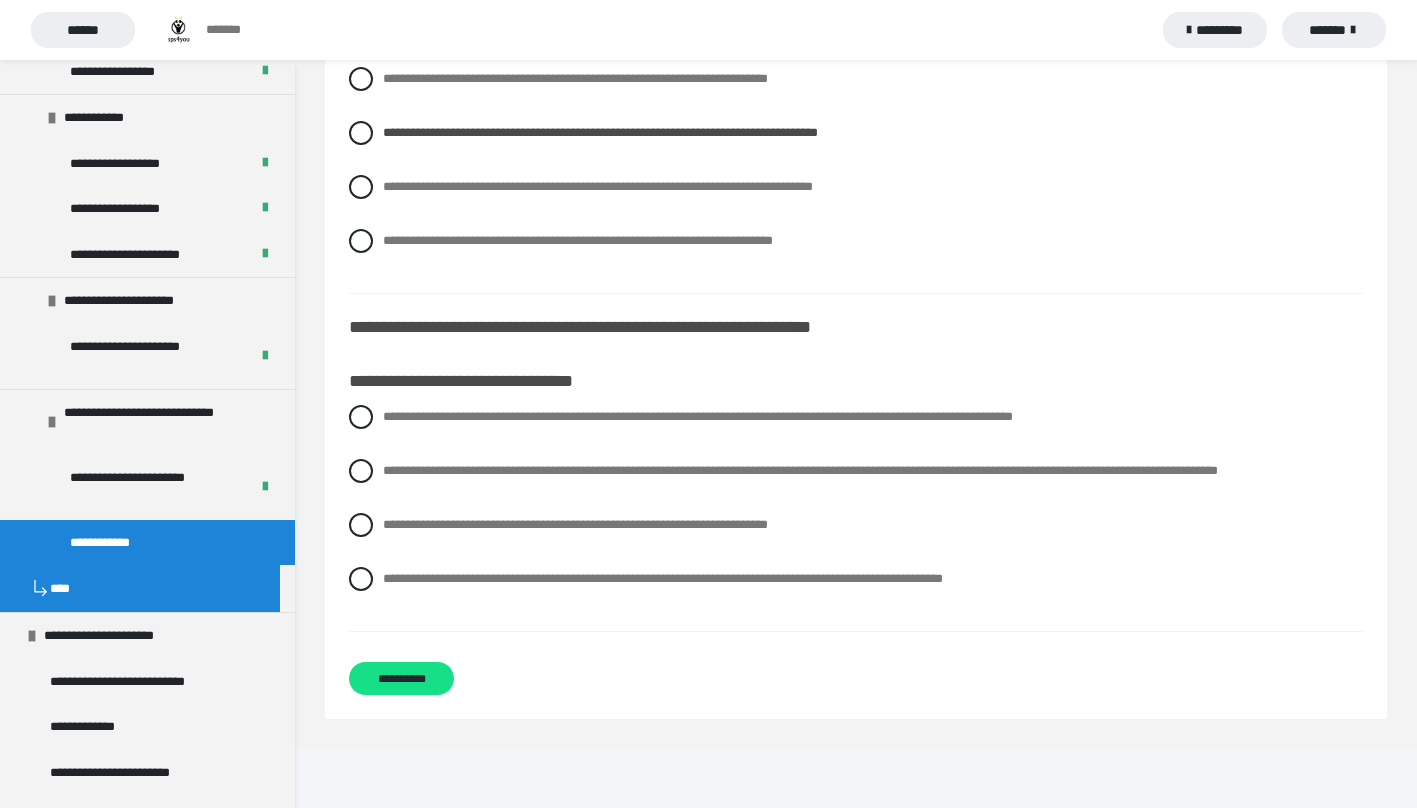 click on "**********" at bounding box center [856, 471] 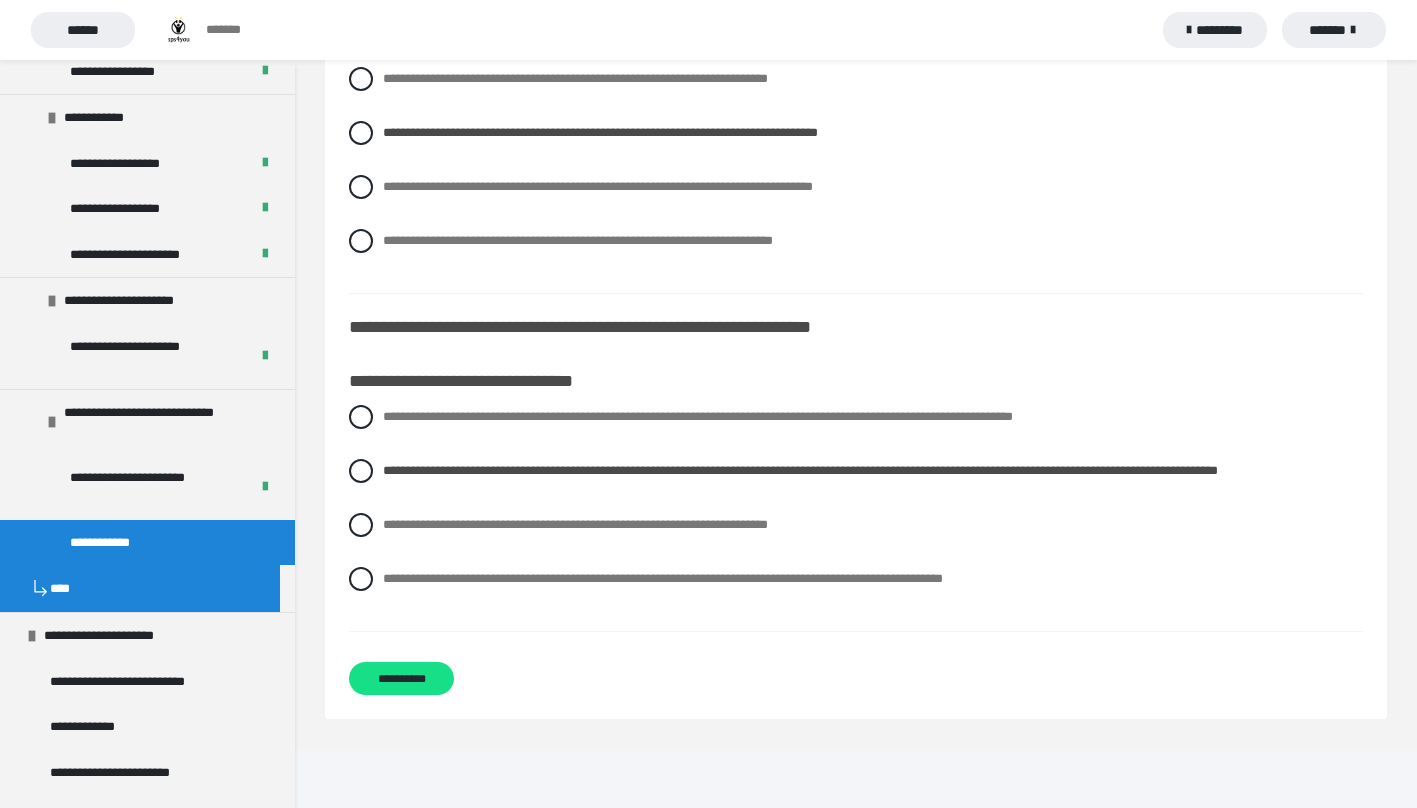 scroll, scrollTop: 18912, scrollLeft: 0, axis: vertical 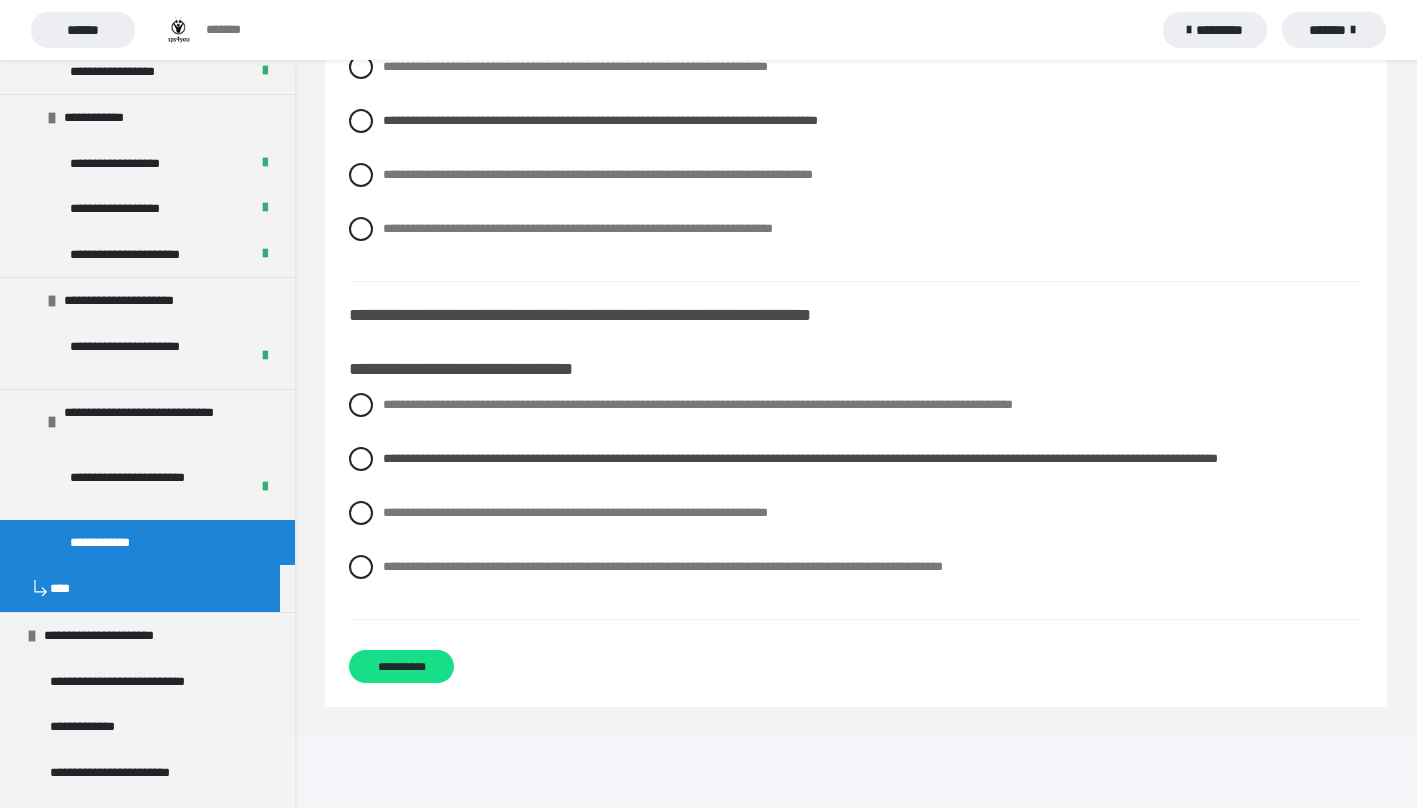 click on "**********" at bounding box center [401, 666] 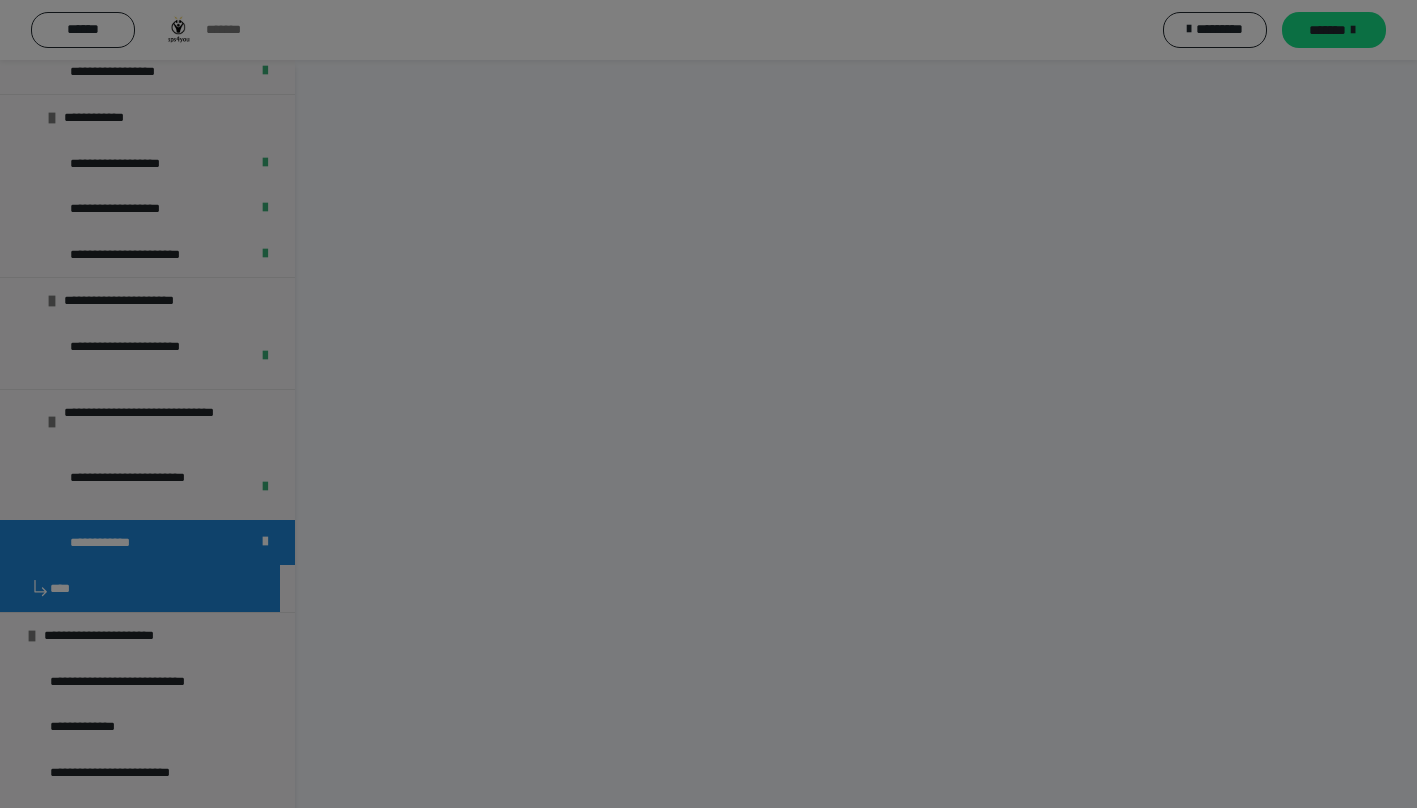 scroll, scrollTop: 60, scrollLeft: 0, axis: vertical 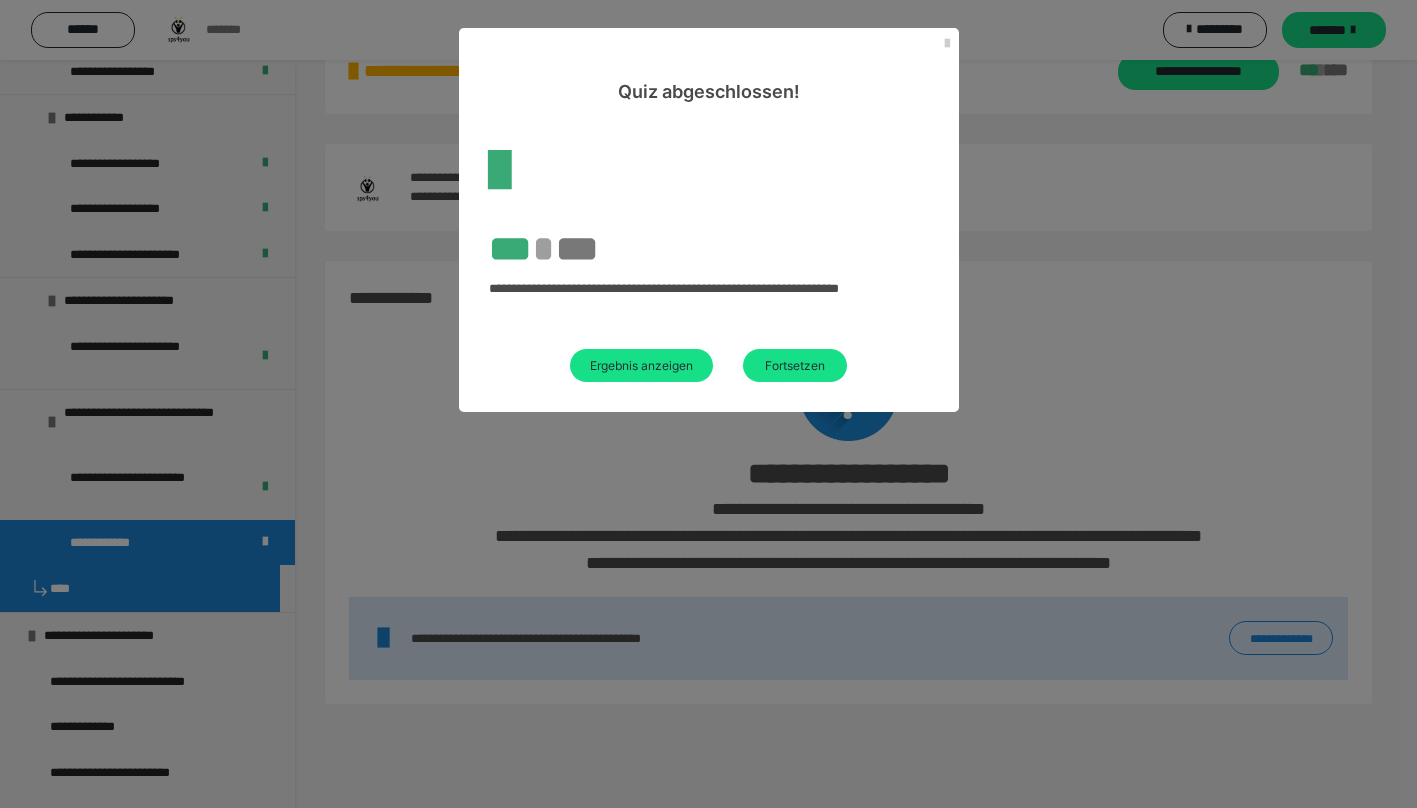 click on "Ergebnis anzeigen" at bounding box center [641, 365] 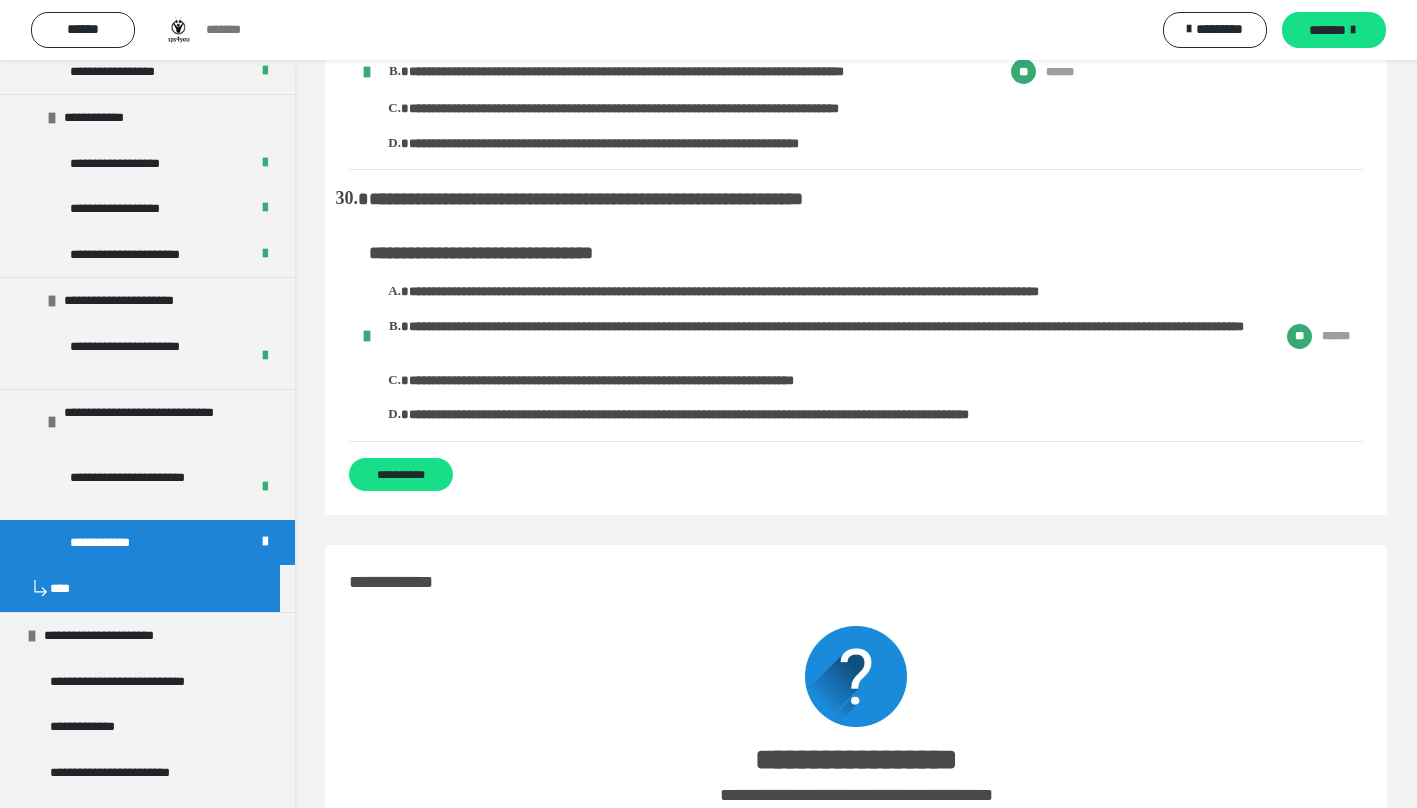 scroll, scrollTop: 16998, scrollLeft: 0, axis: vertical 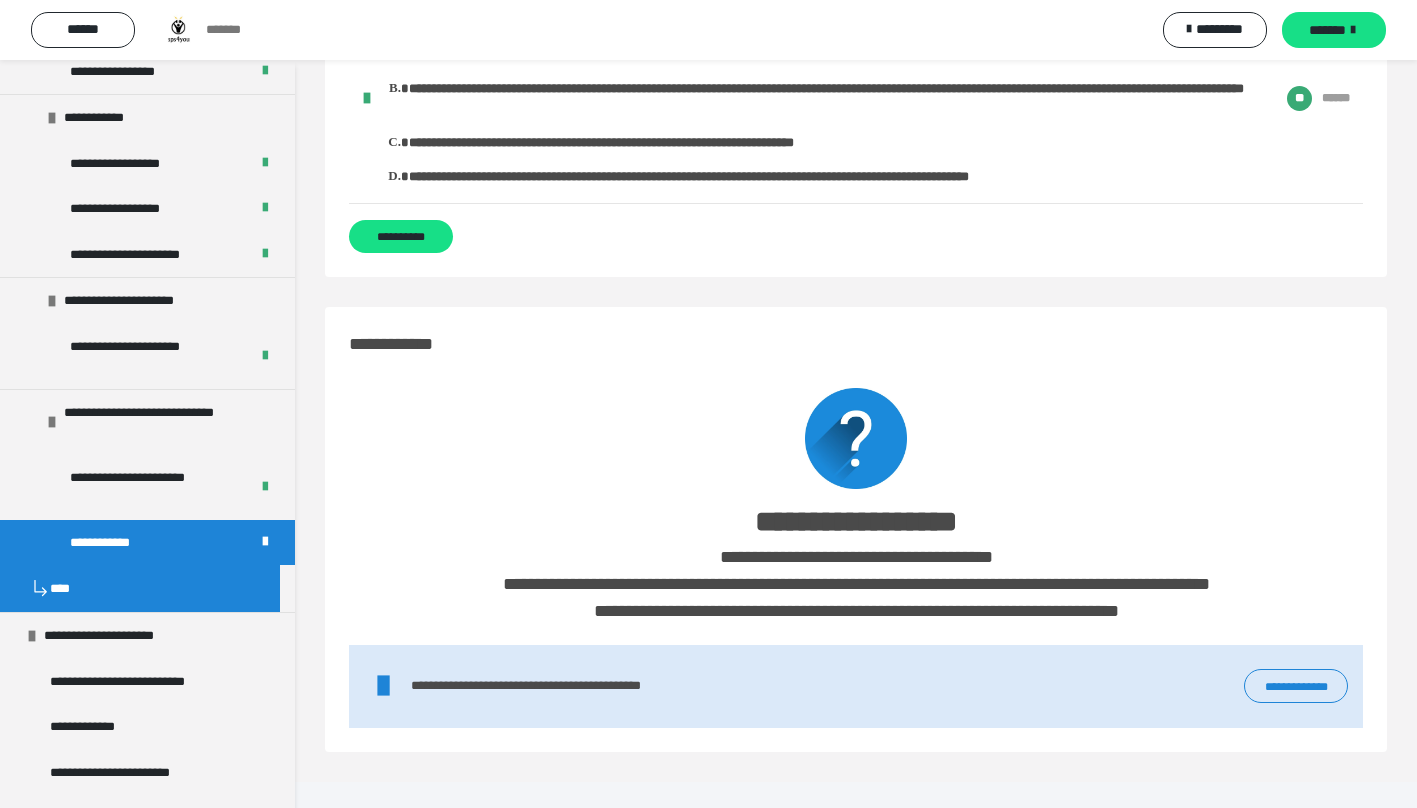 click on "**********" at bounding box center [111, 636] 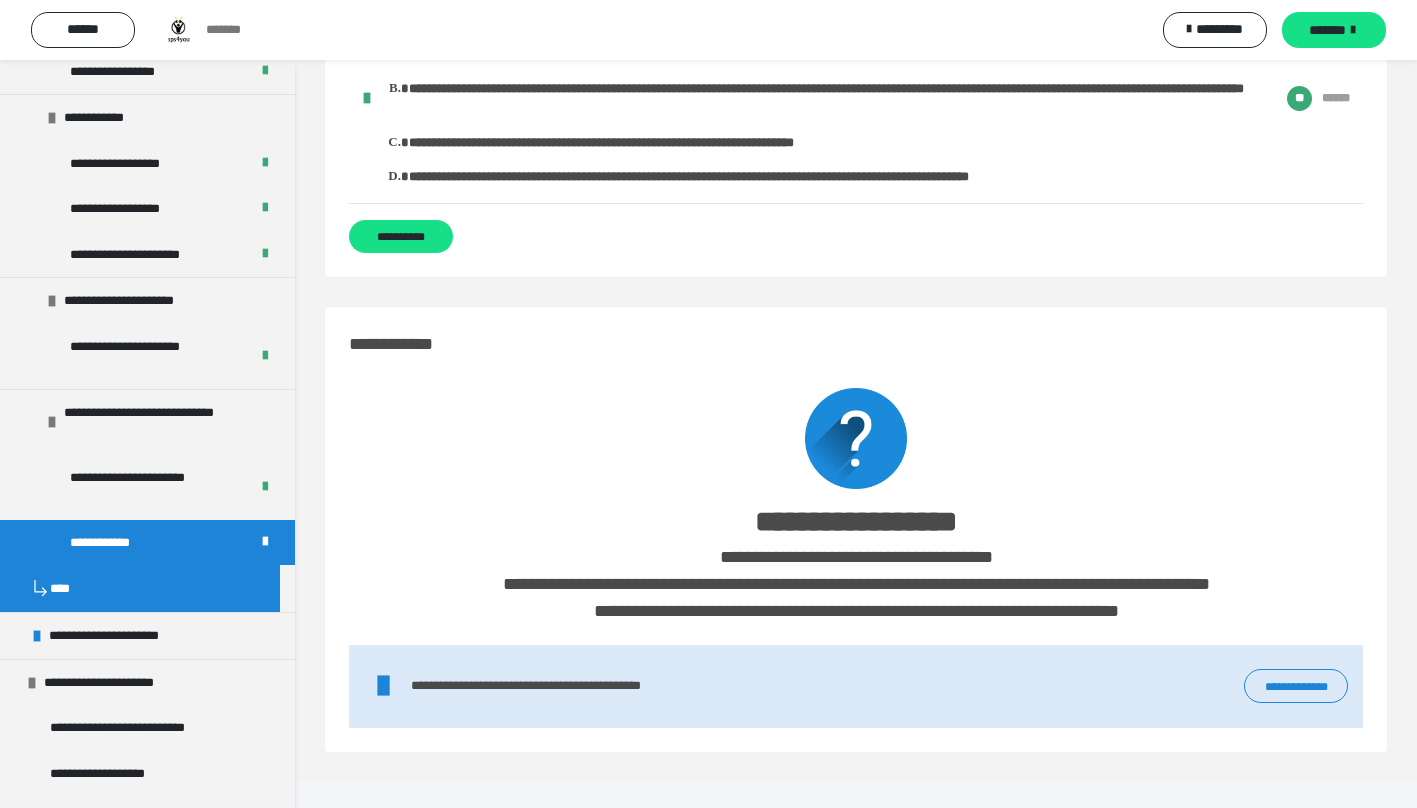 click on "**********" at bounding box center (116, 636) 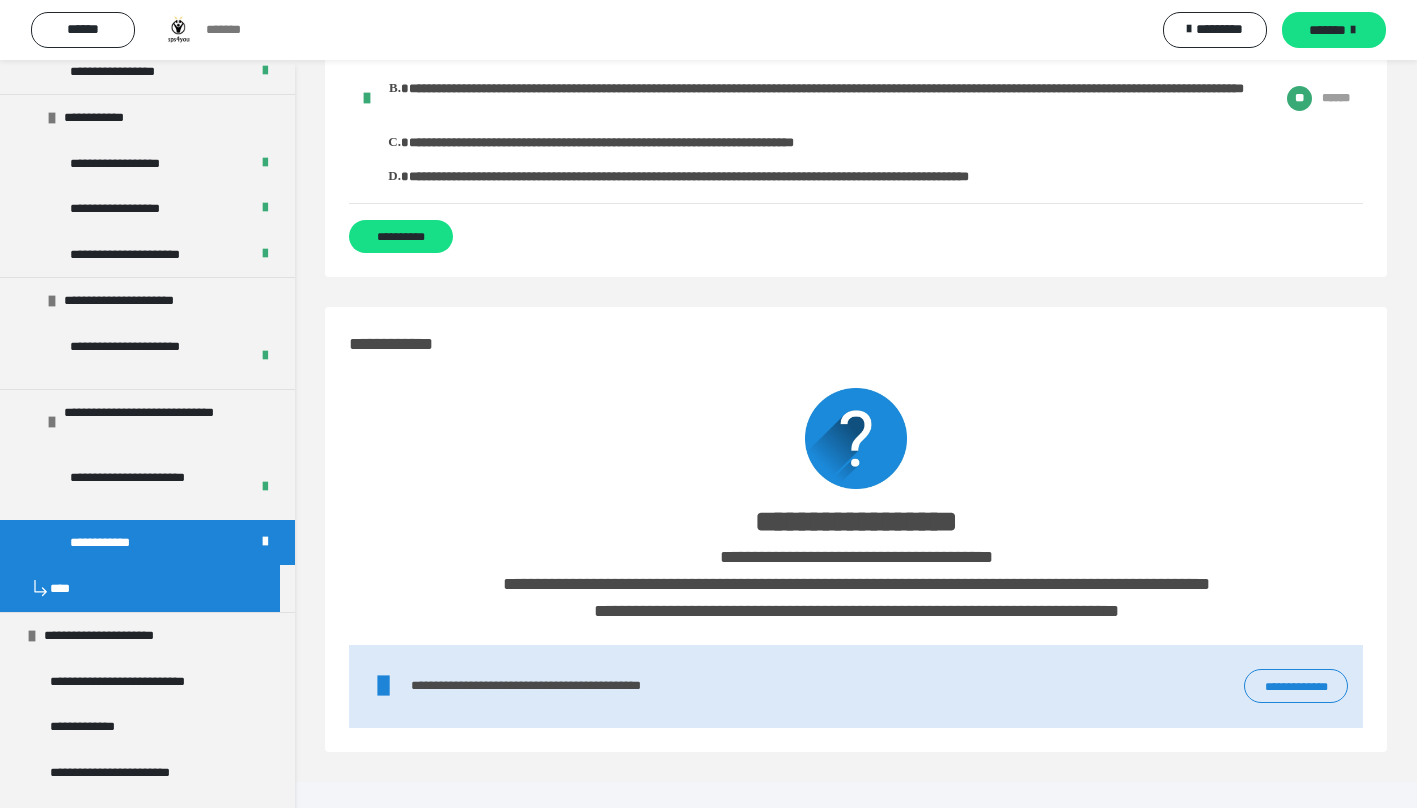 click on "**********" at bounding box center [140, 682] 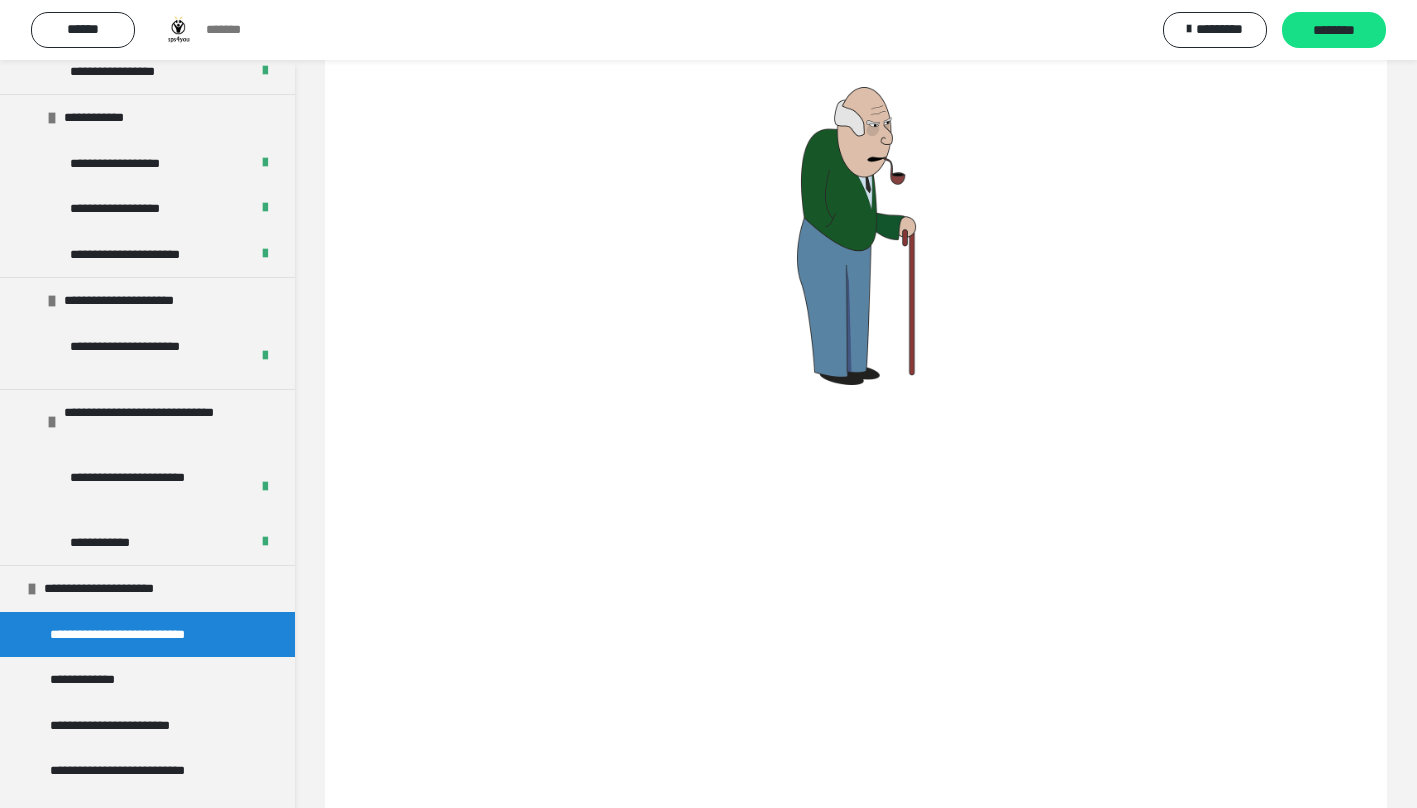 scroll, scrollTop: 200, scrollLeft: 0, axis: vertical 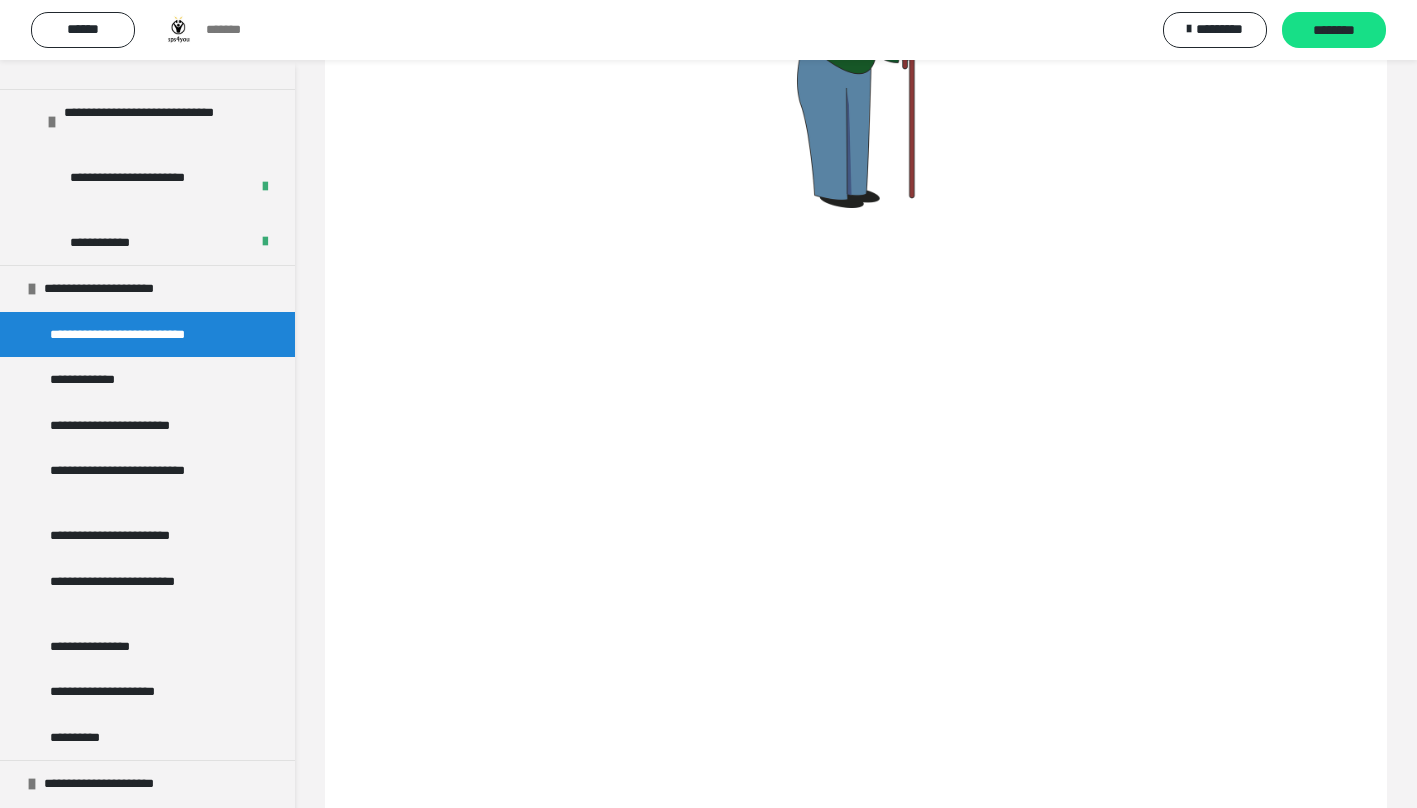 click on "********" at bounding box center [1334, 31] 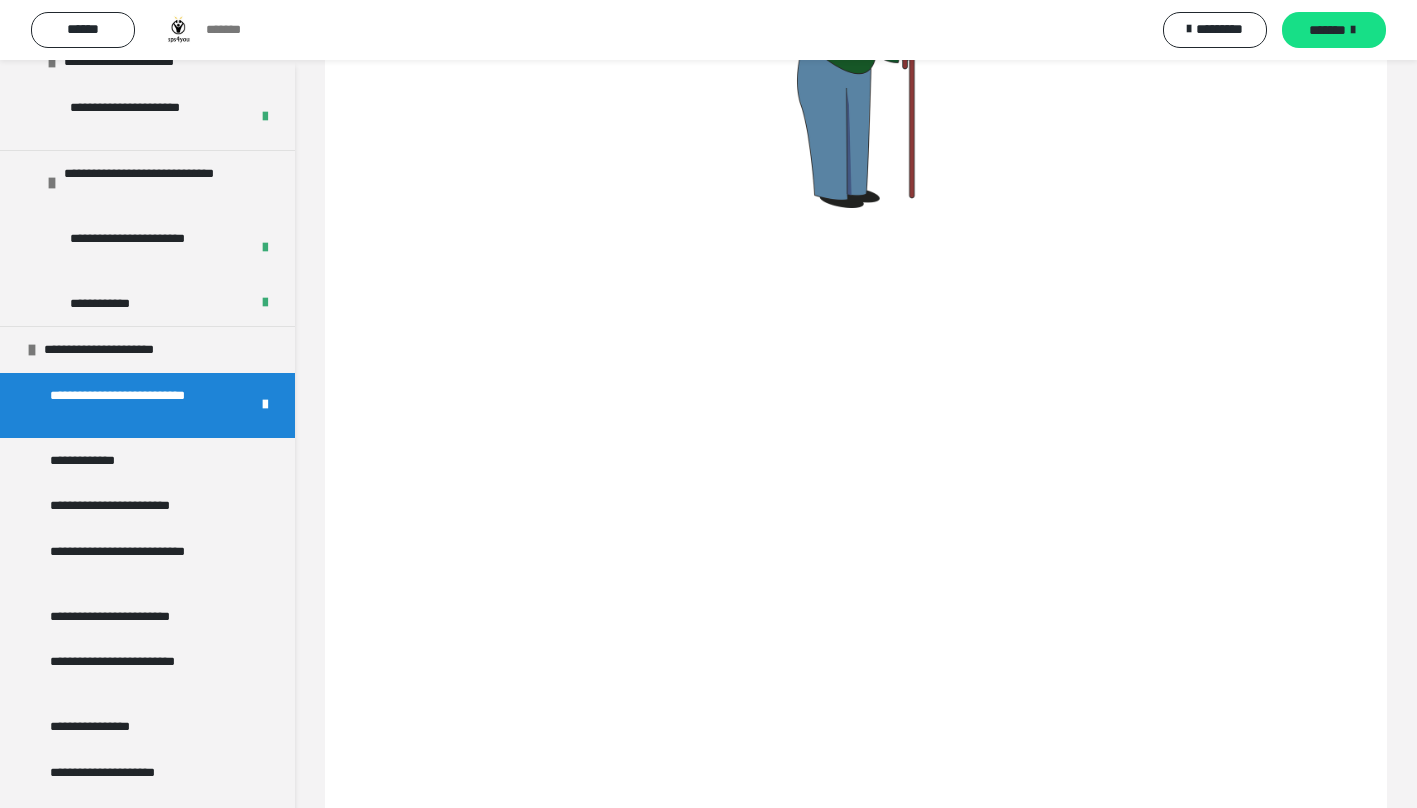 scroll, scrollTop: 2200, scrollLeft: 0, axis: vertical 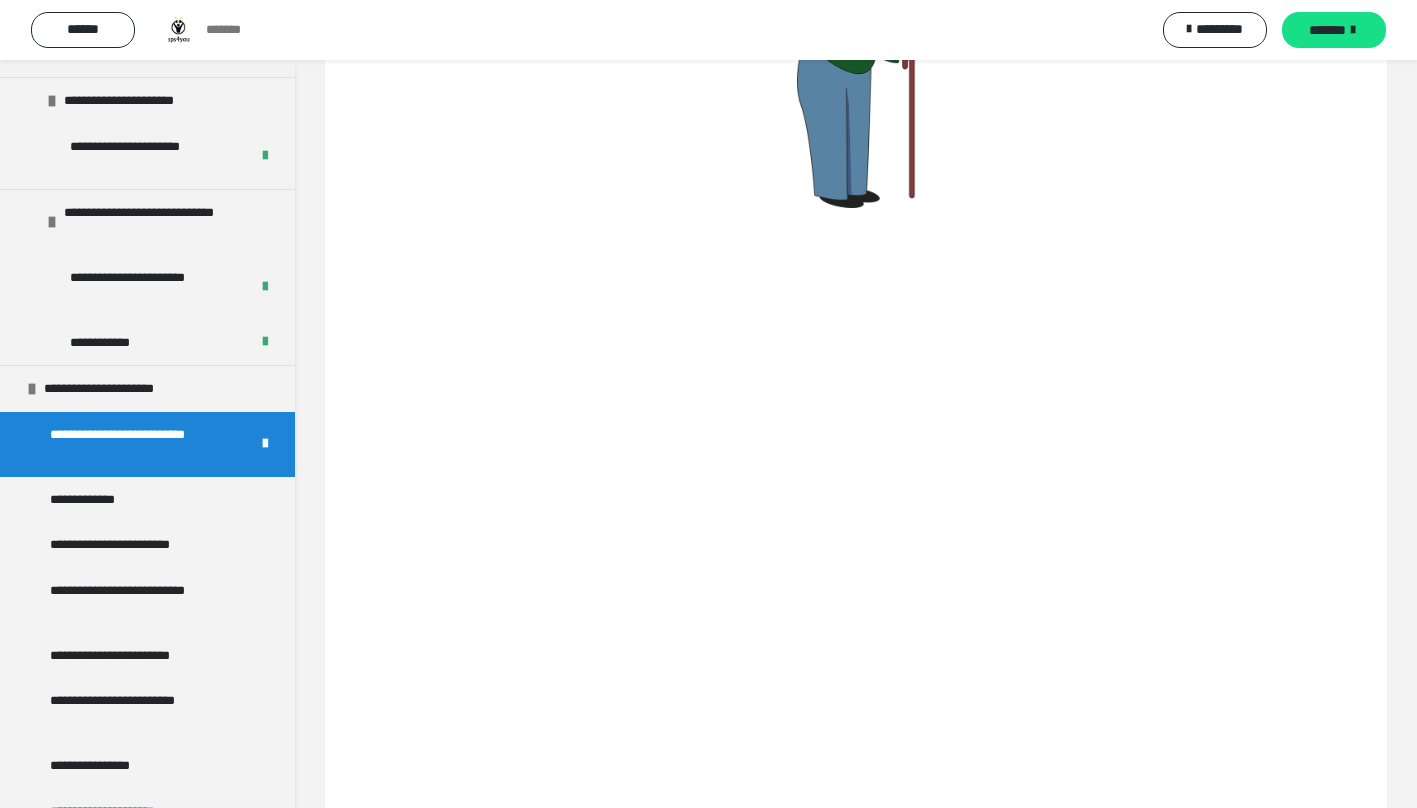click on "**********" at bounding box center [94, 500] 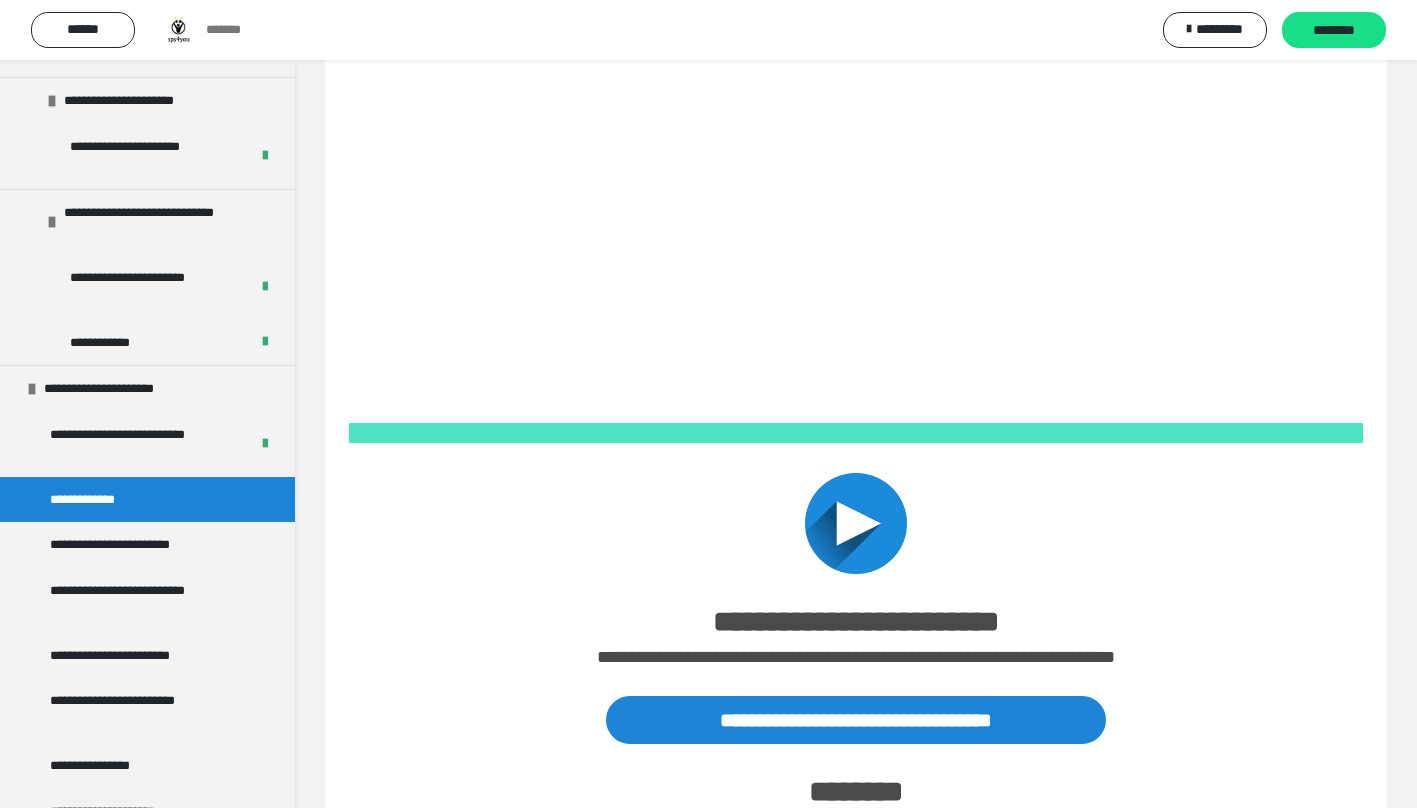 click on "********" at bounding box center (1334, 31) 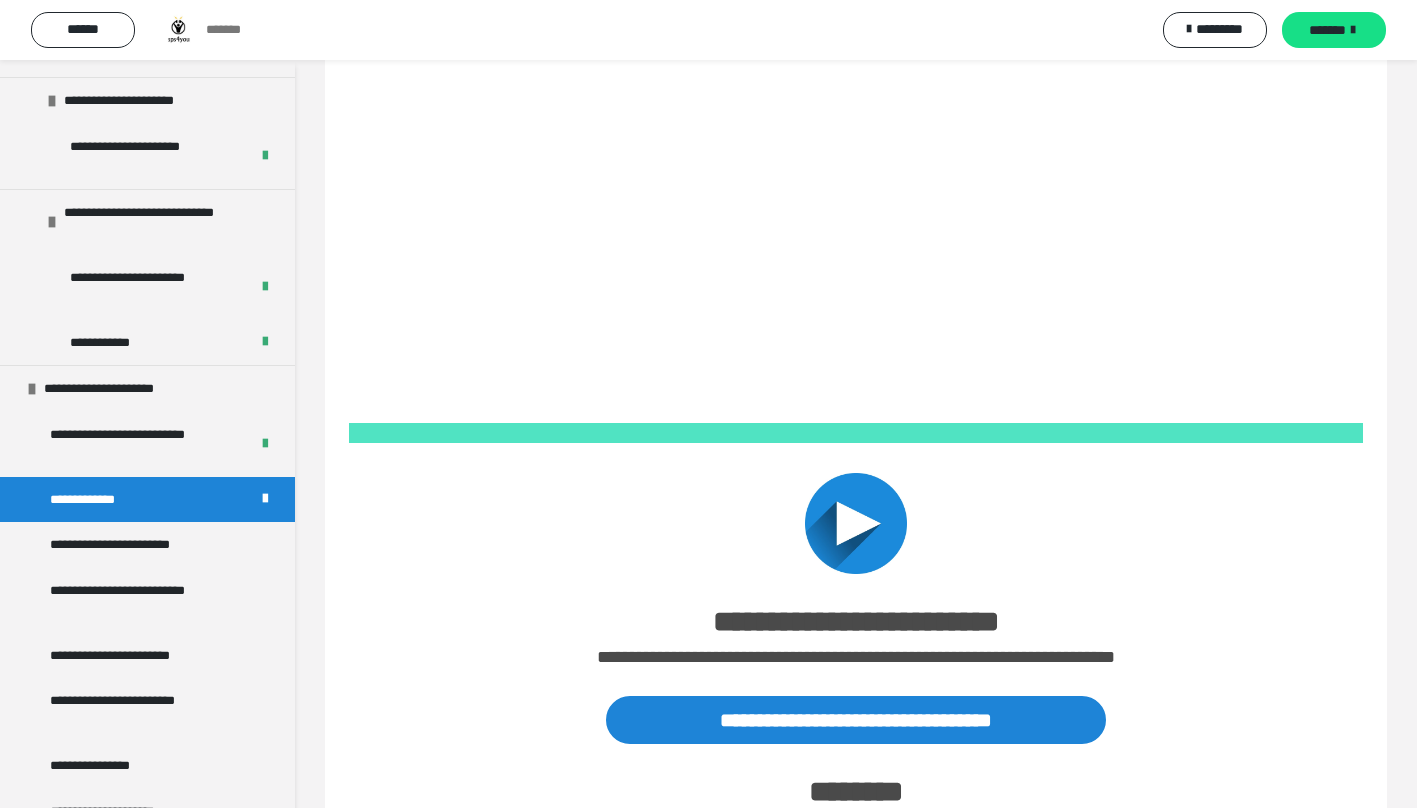 click on "**********" at bounding box center (129, 545) 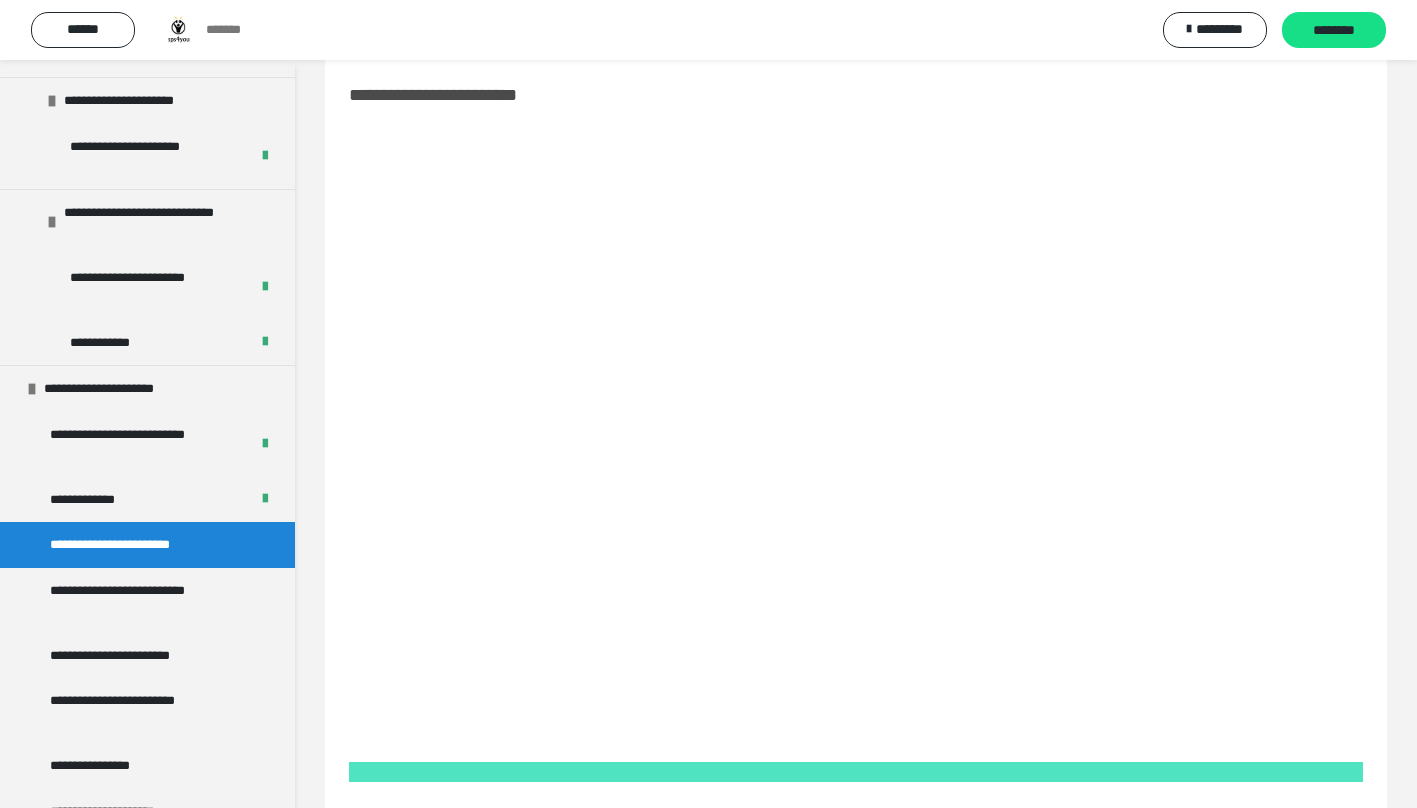 scroll, scrollTop: 0, scrollLeft: 0, axis: both 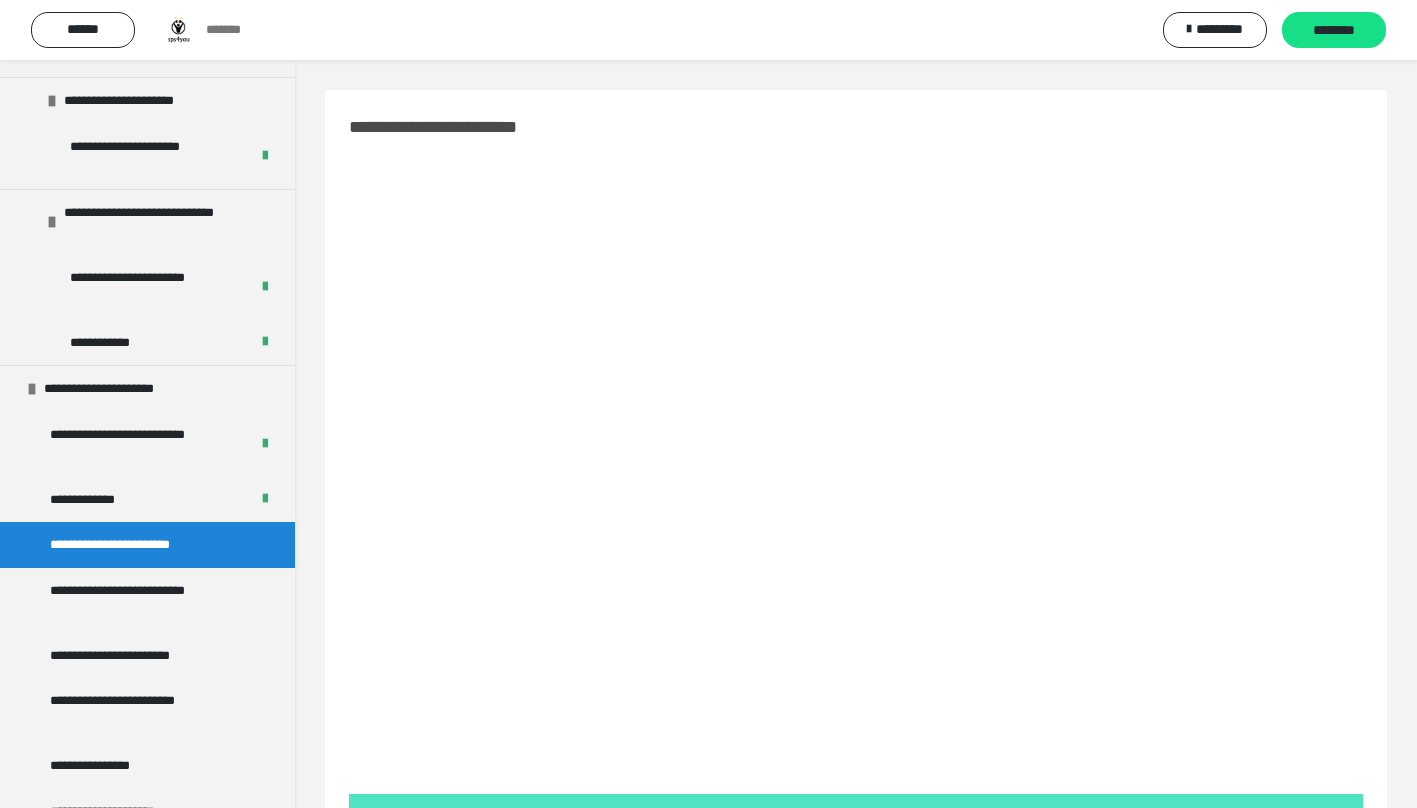 click on "********" at bounding box center (1334, 31) 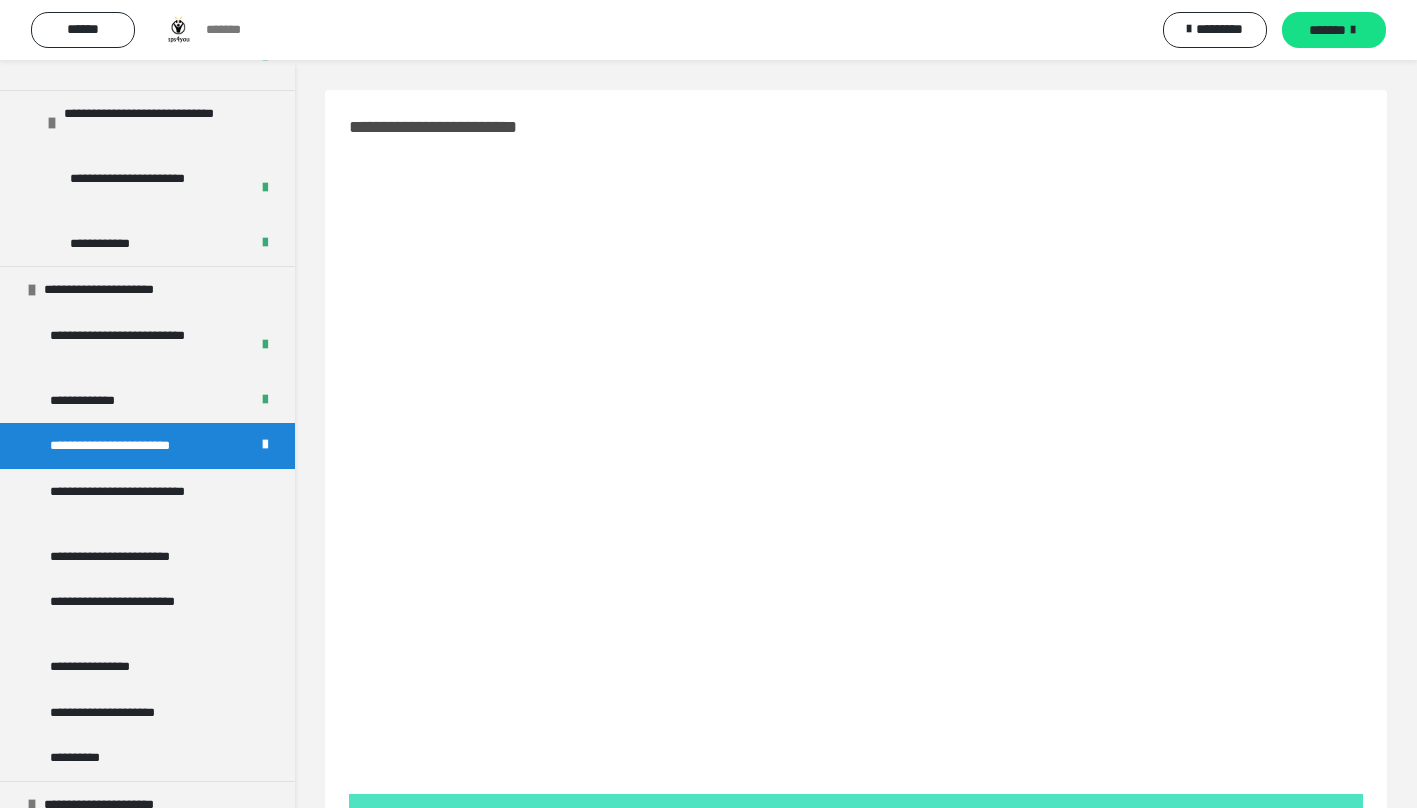 scroll, scrollTop: 2400, scrollLeft: 0, axis: vertical 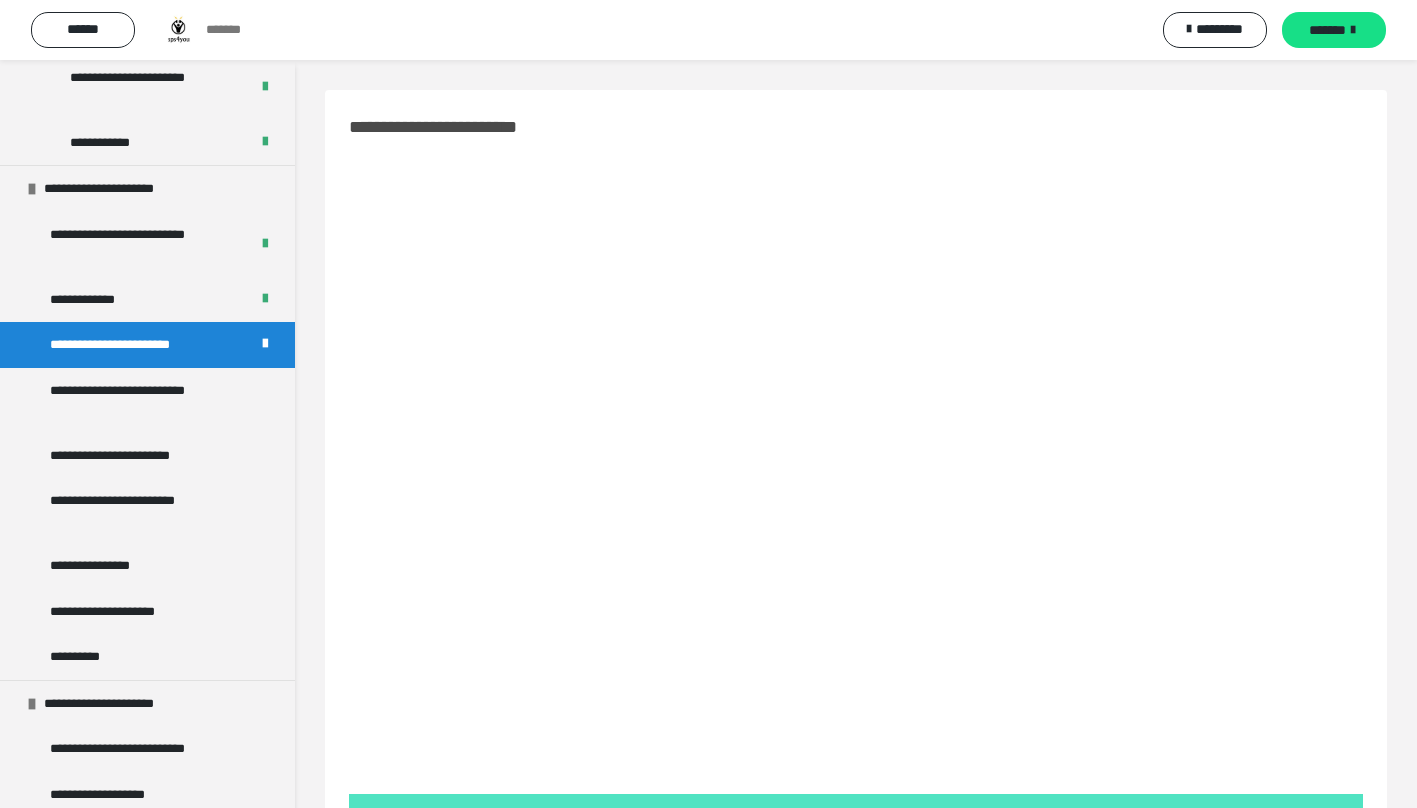 click on "**********" at bounding box center [142, 400] 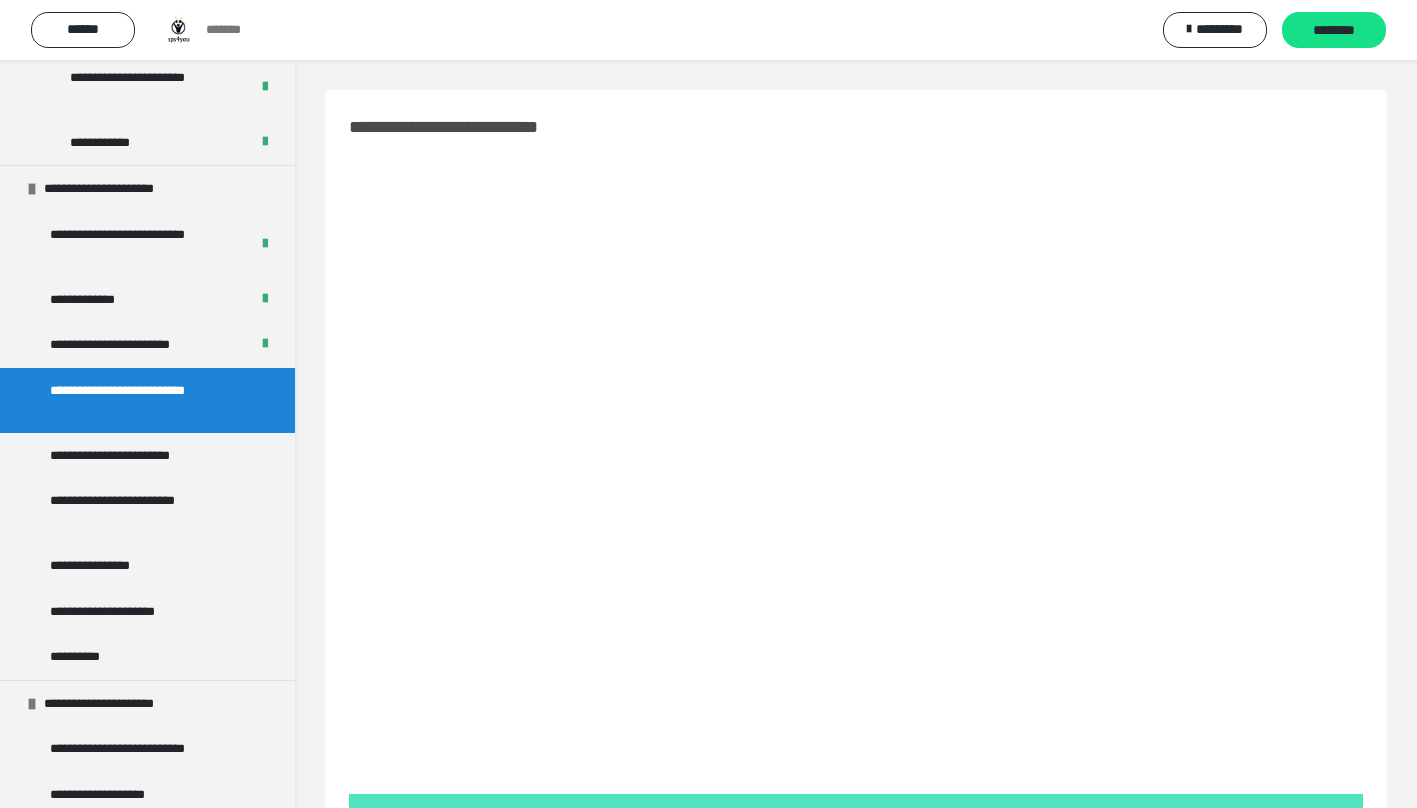 click on "********" at bounding box center (1334, 30) 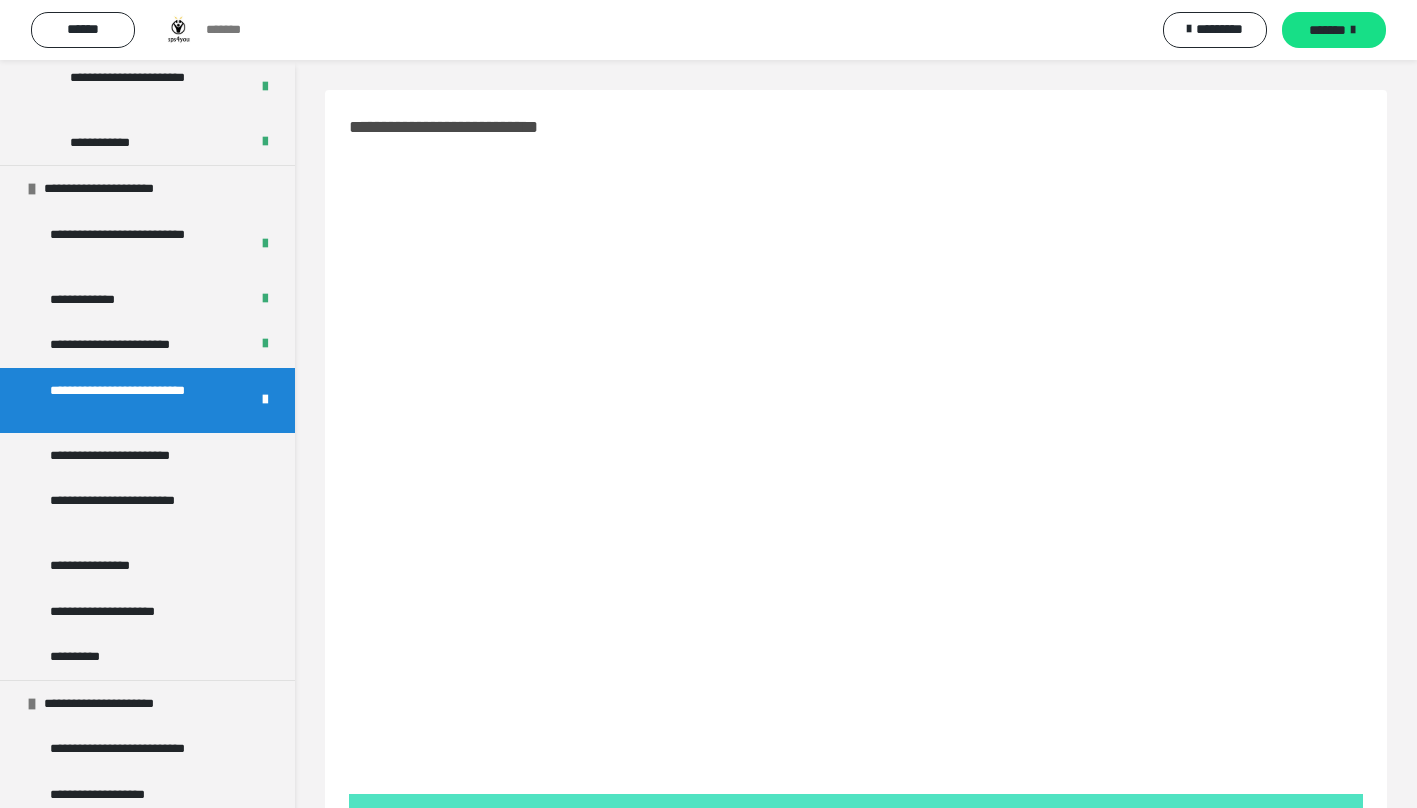 click on "**********" at bounding box center (127, 456) 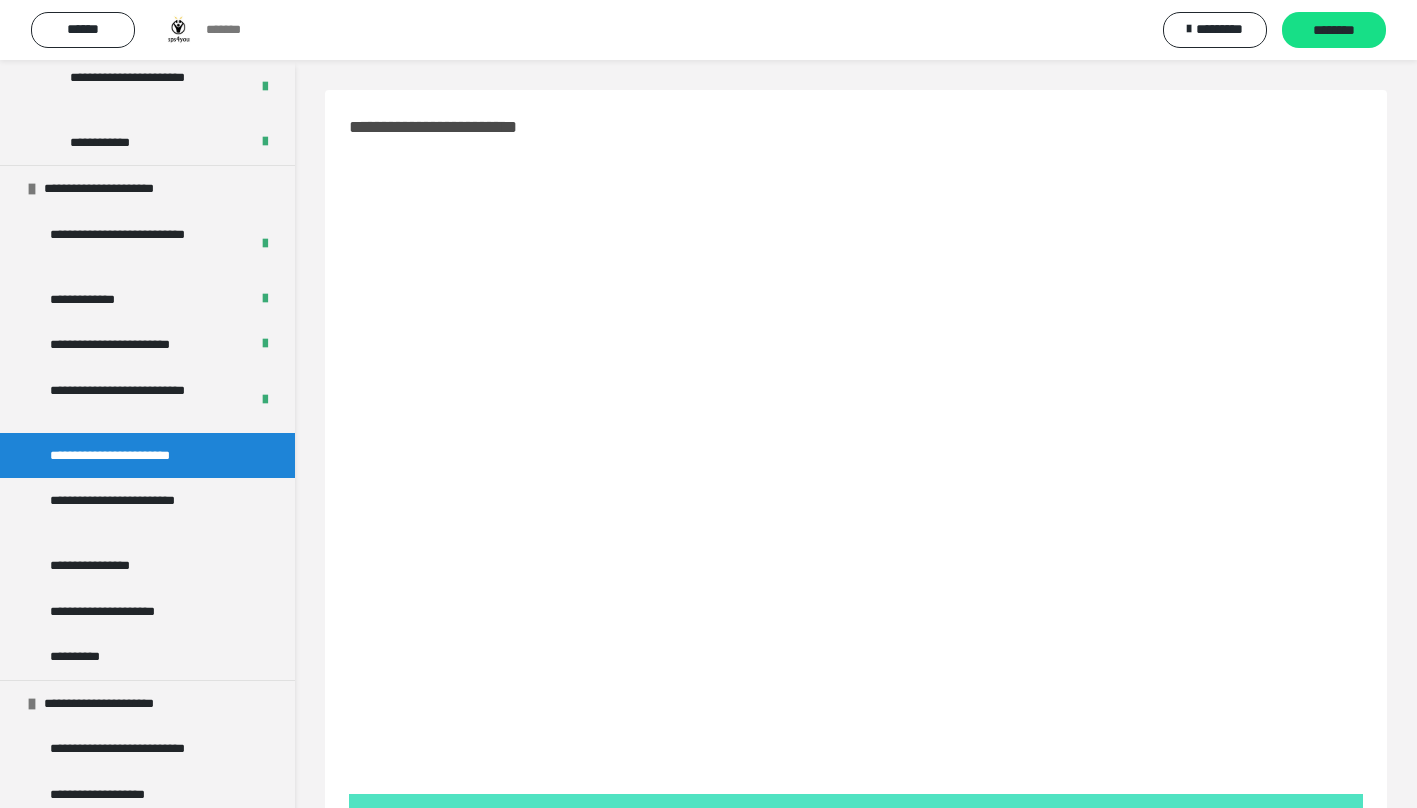 click on "********" at bounding box center [1334, 30] 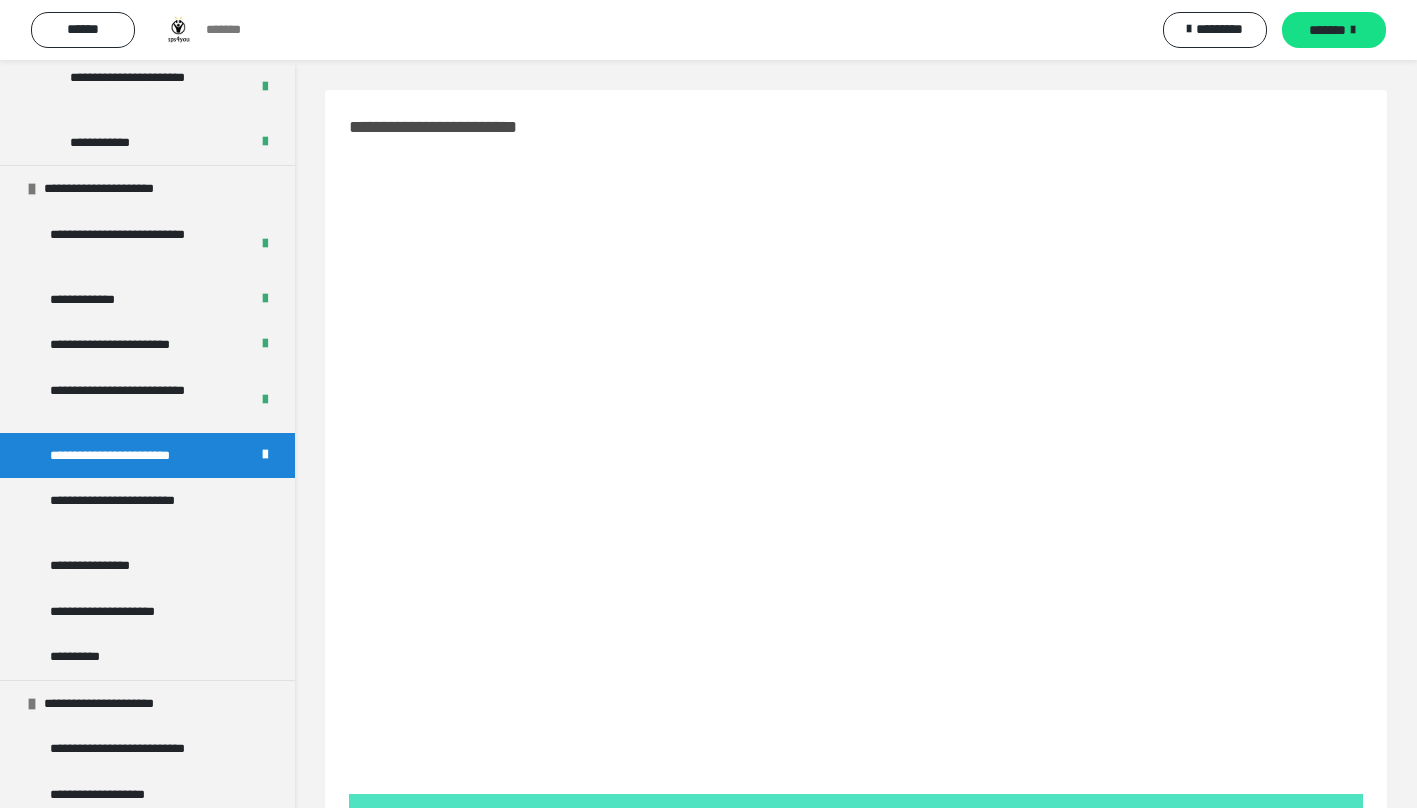 click on "**********" at bounding box center (142, 510) 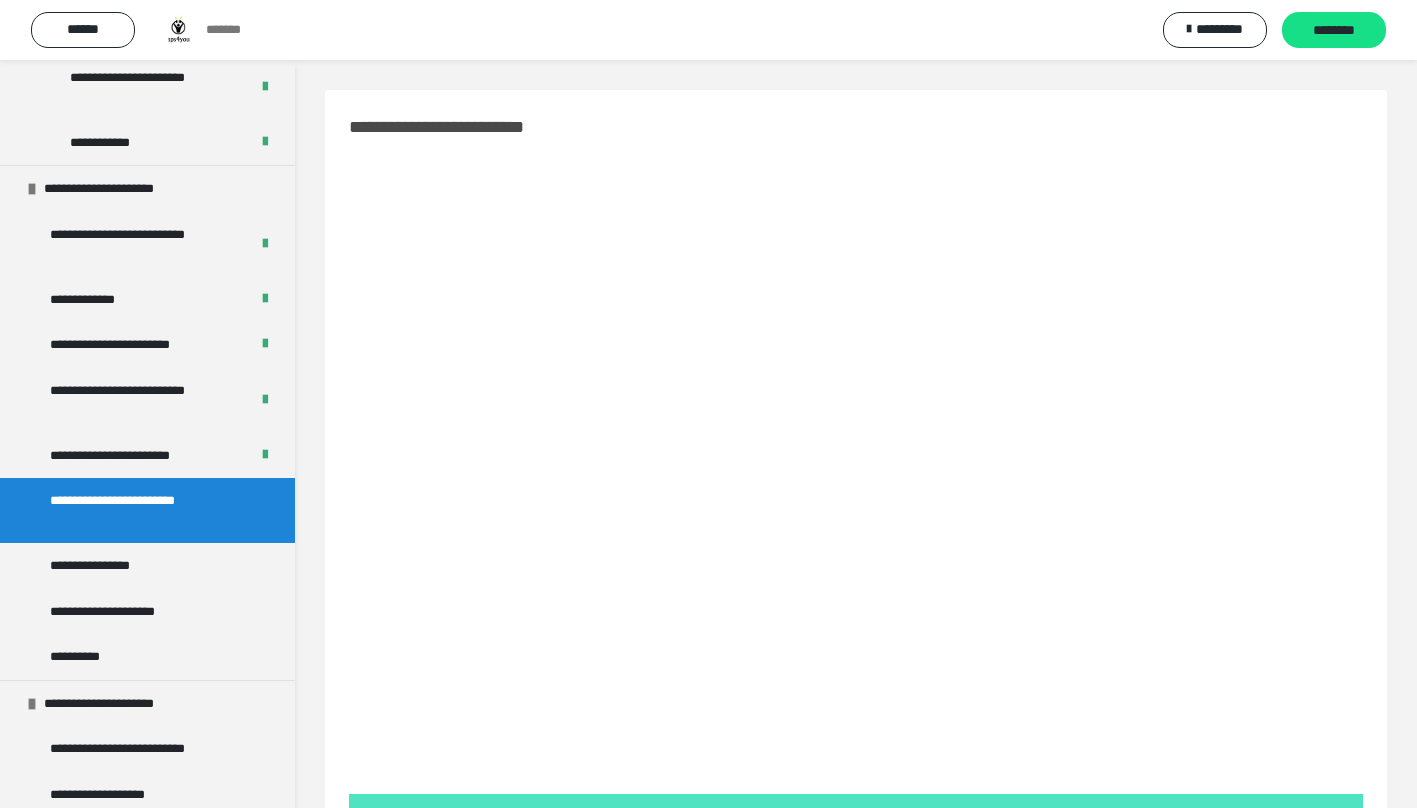 click on "********" at bounding box center [1334, 31] 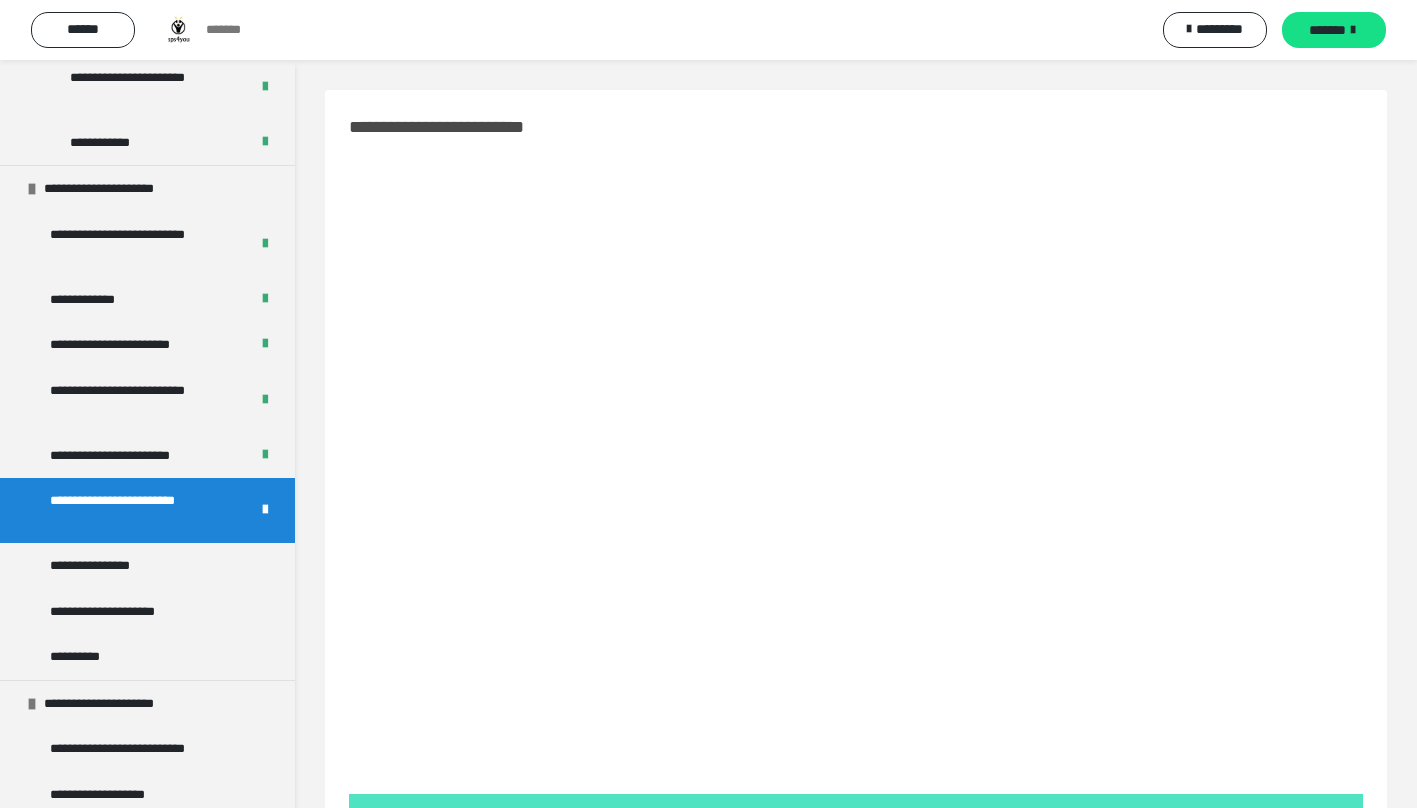click on "**********" at bounding box center [101, 566] 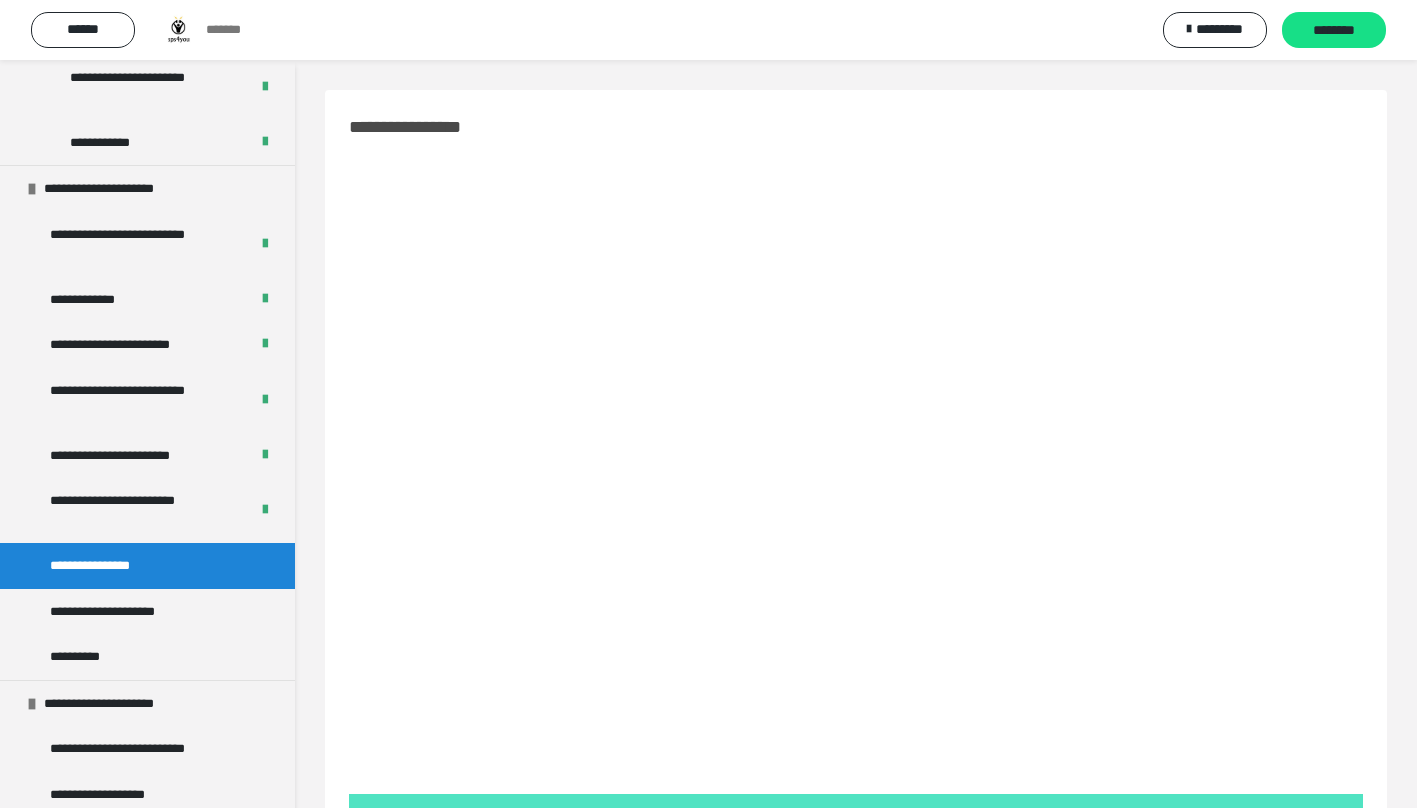 click on "********" at bounding box center (1334, 31) 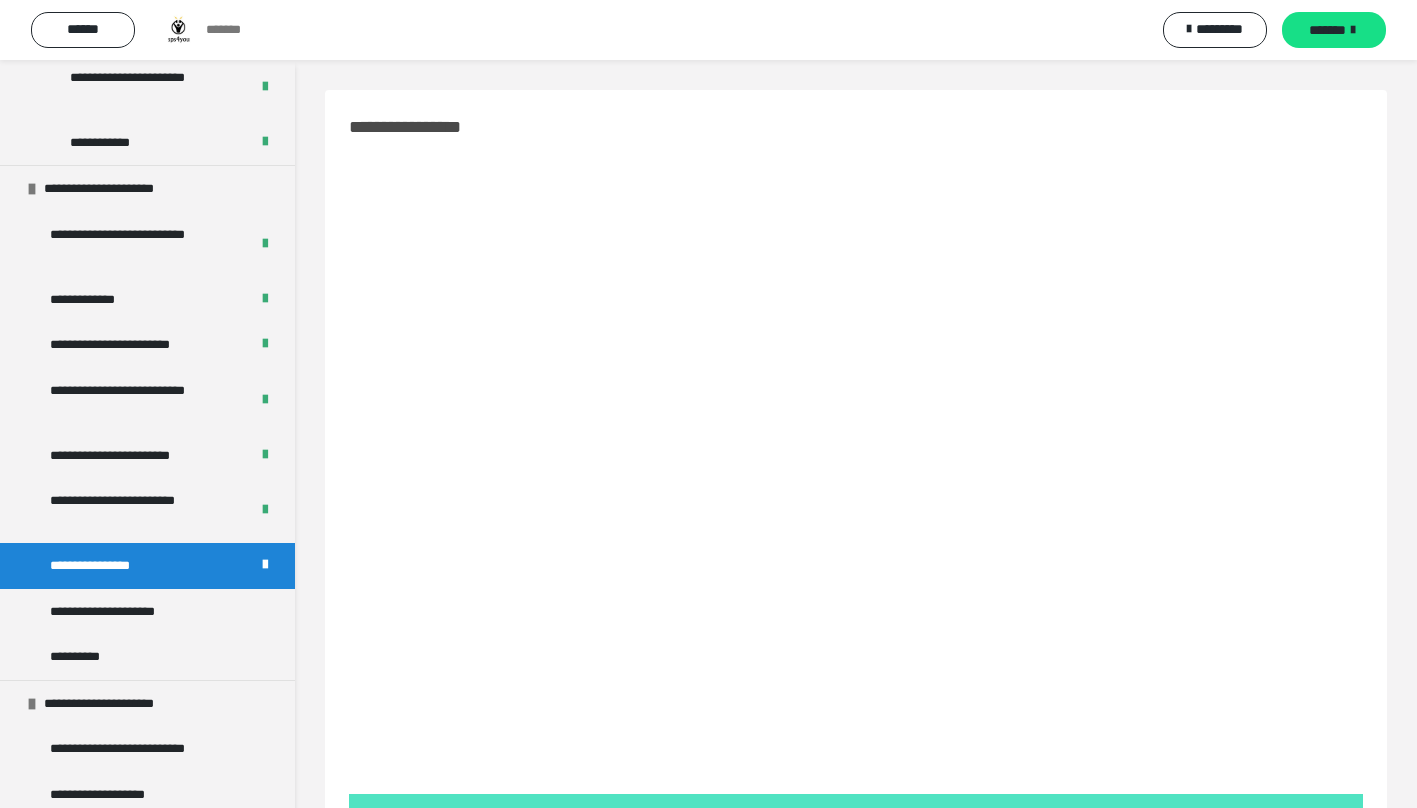 click on "**********" at bounding box center [129, 612] 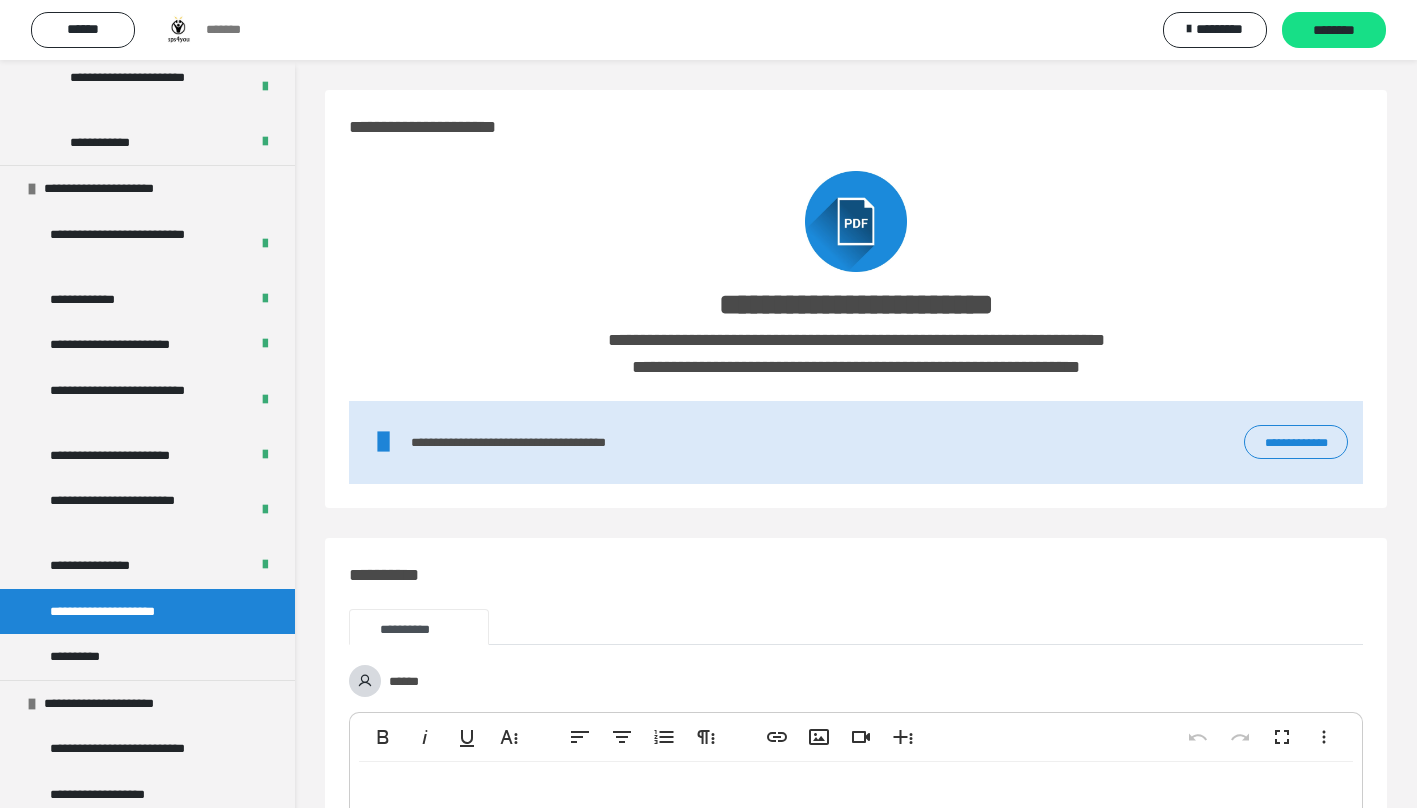 click on "********" at bounding box center [1334, 31] 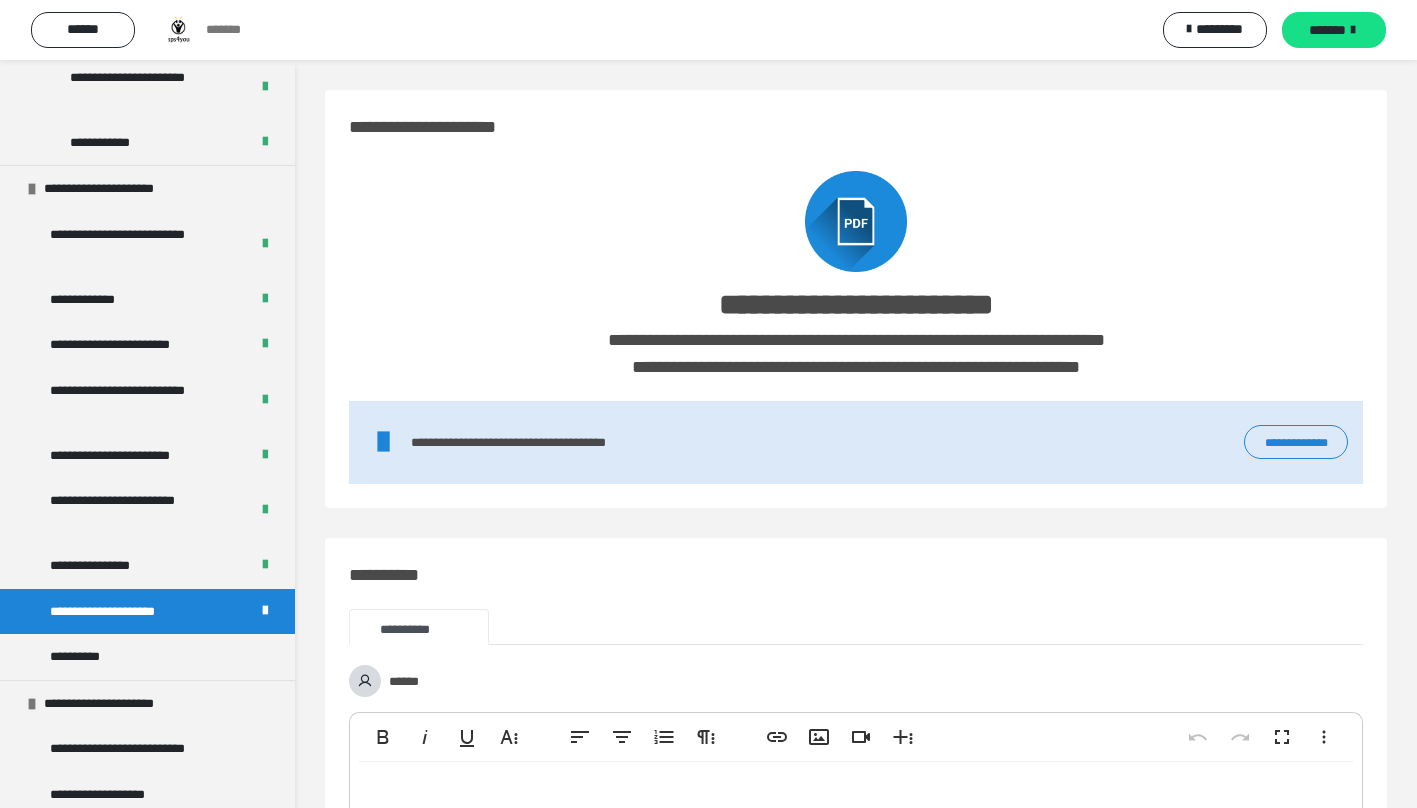 click on "**********" at bounding box center (80, 657) 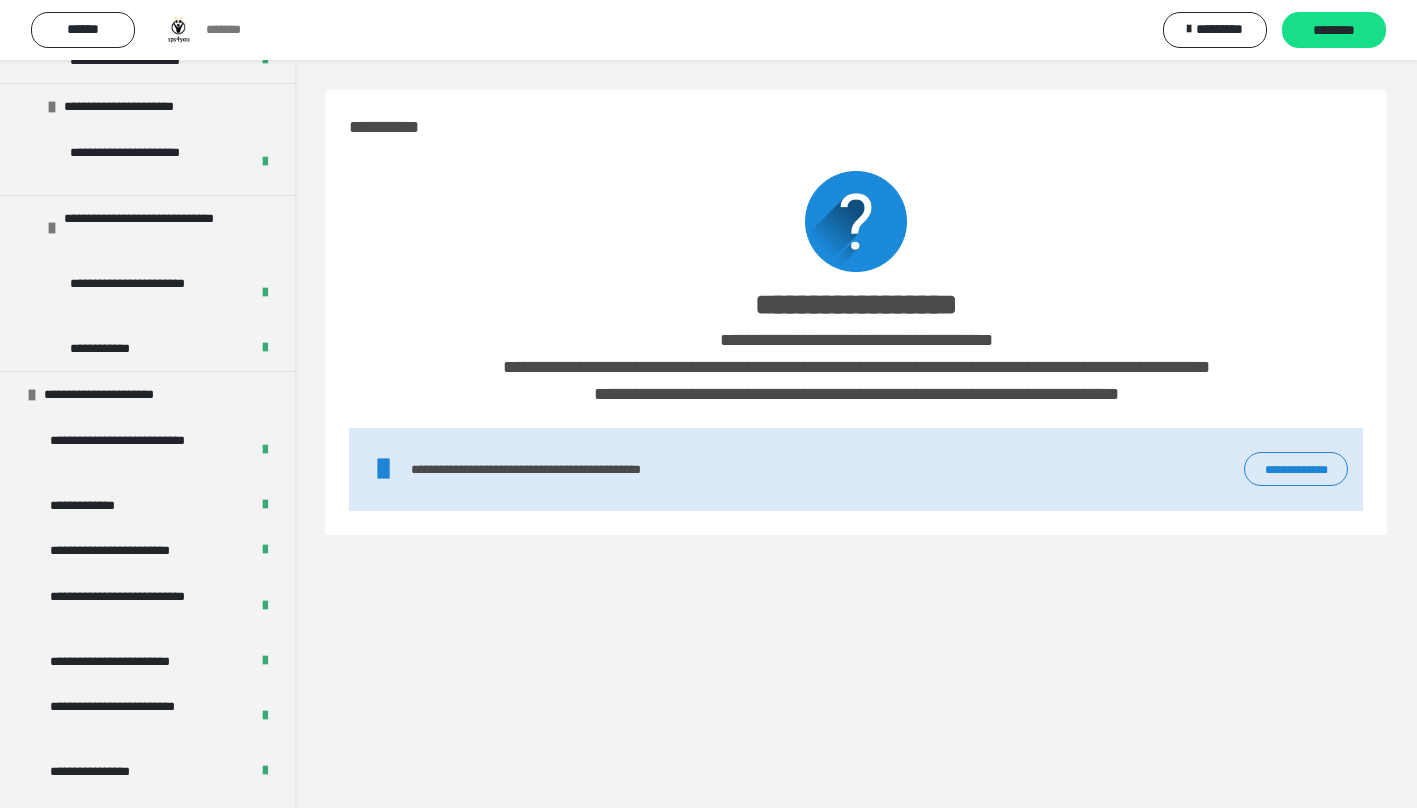 scroll, scrollTop: 2600, scrollLeft: 0, axis: vertical 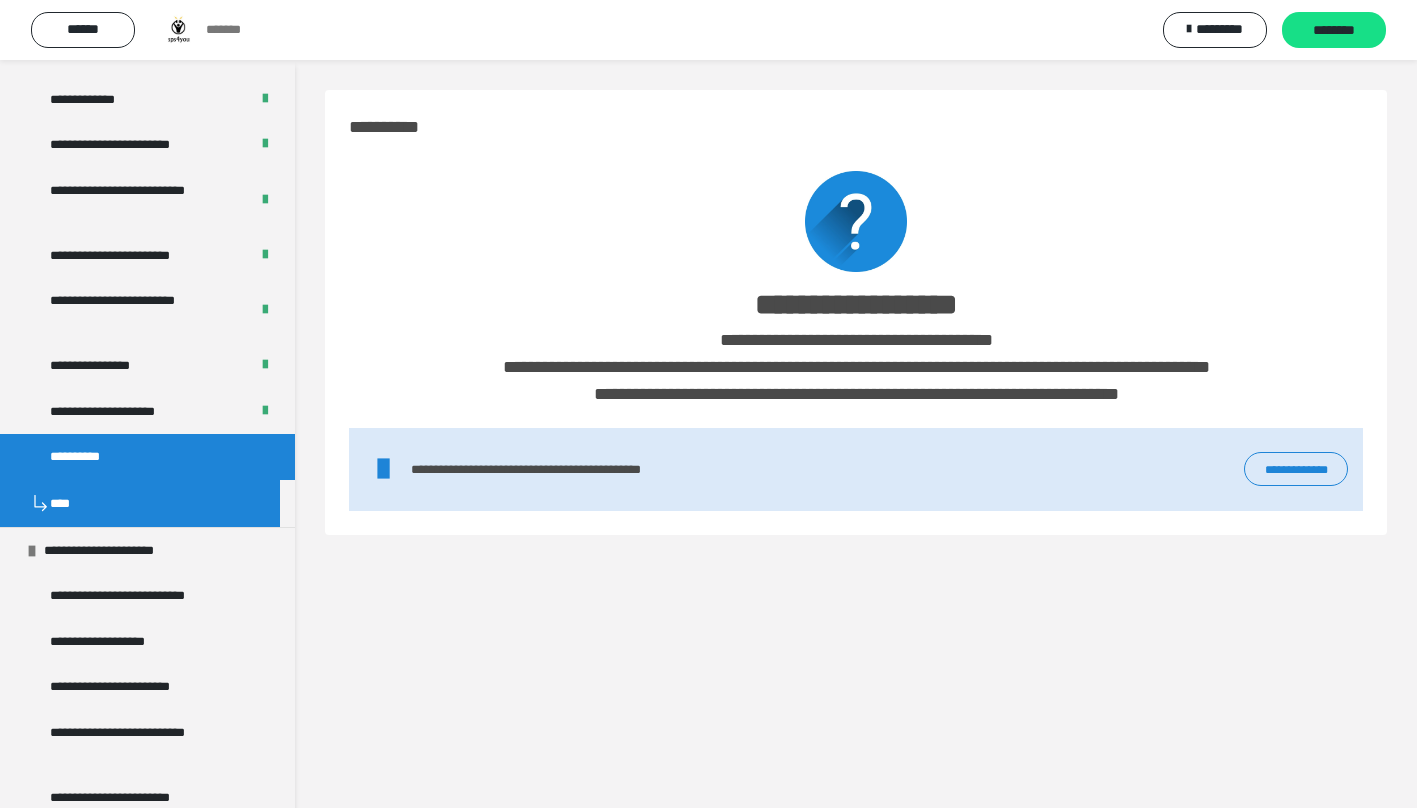 click on "**********" at bounding box center [1296, 469] 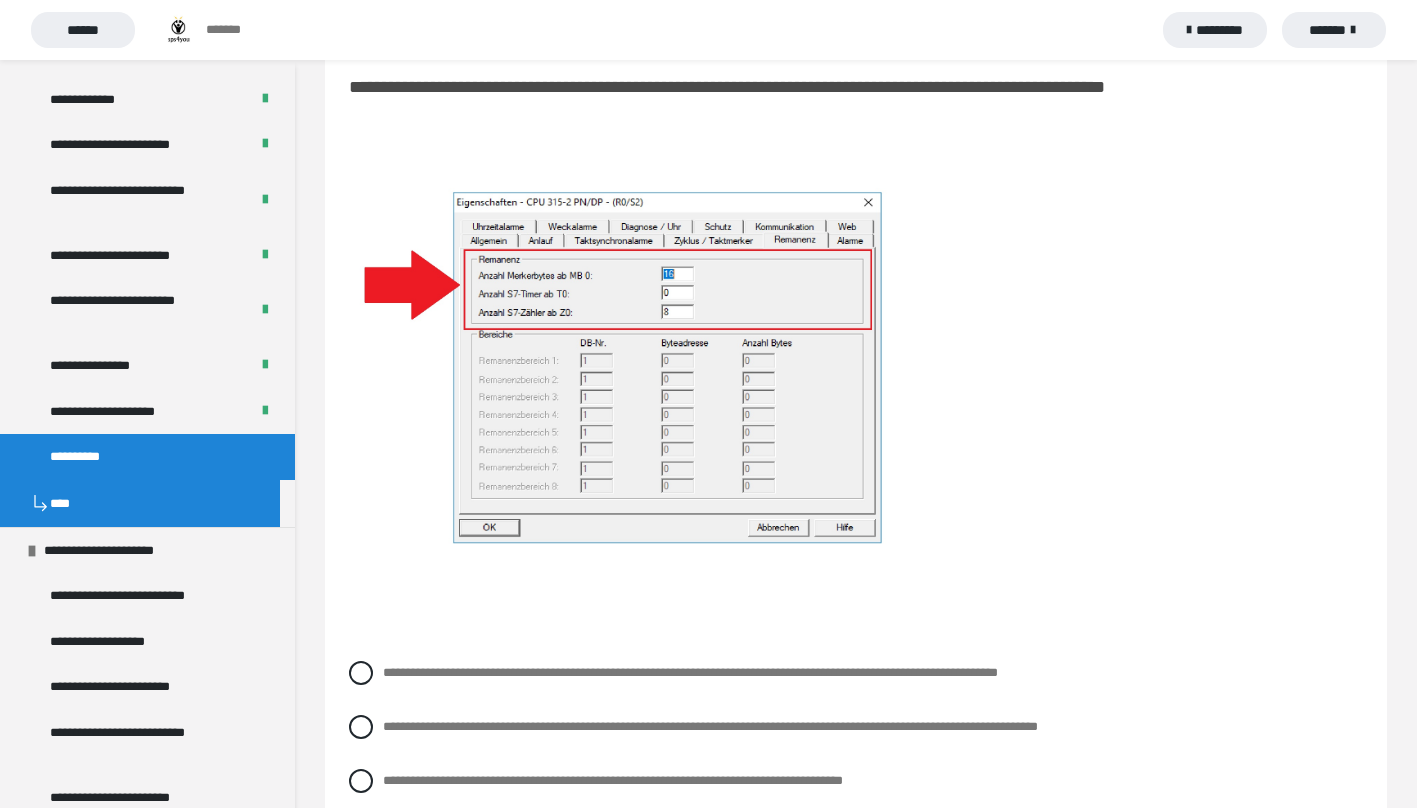 scroll, scrollTop: 100, scrollLeft: 0, axis: vertical 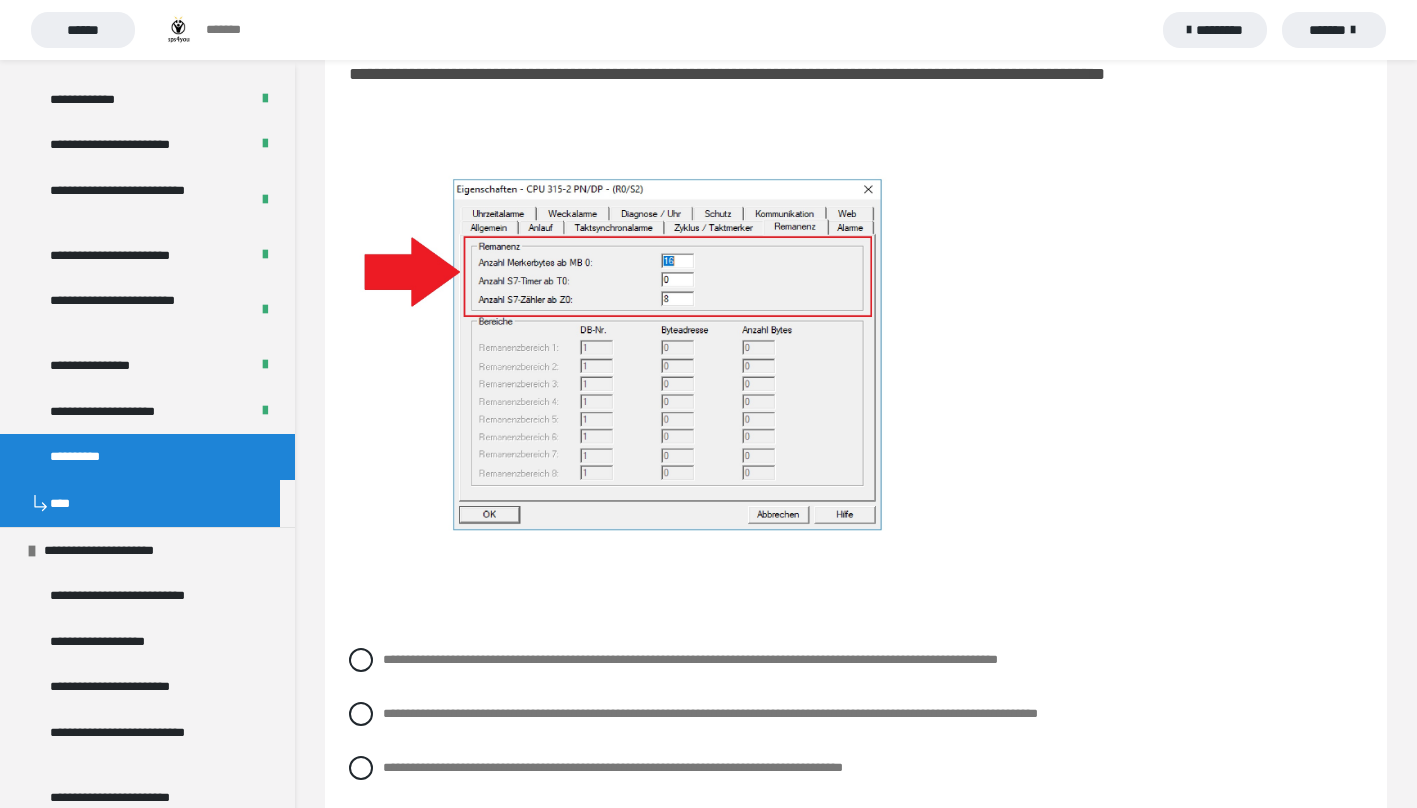 click at bounding box center (361, 660) 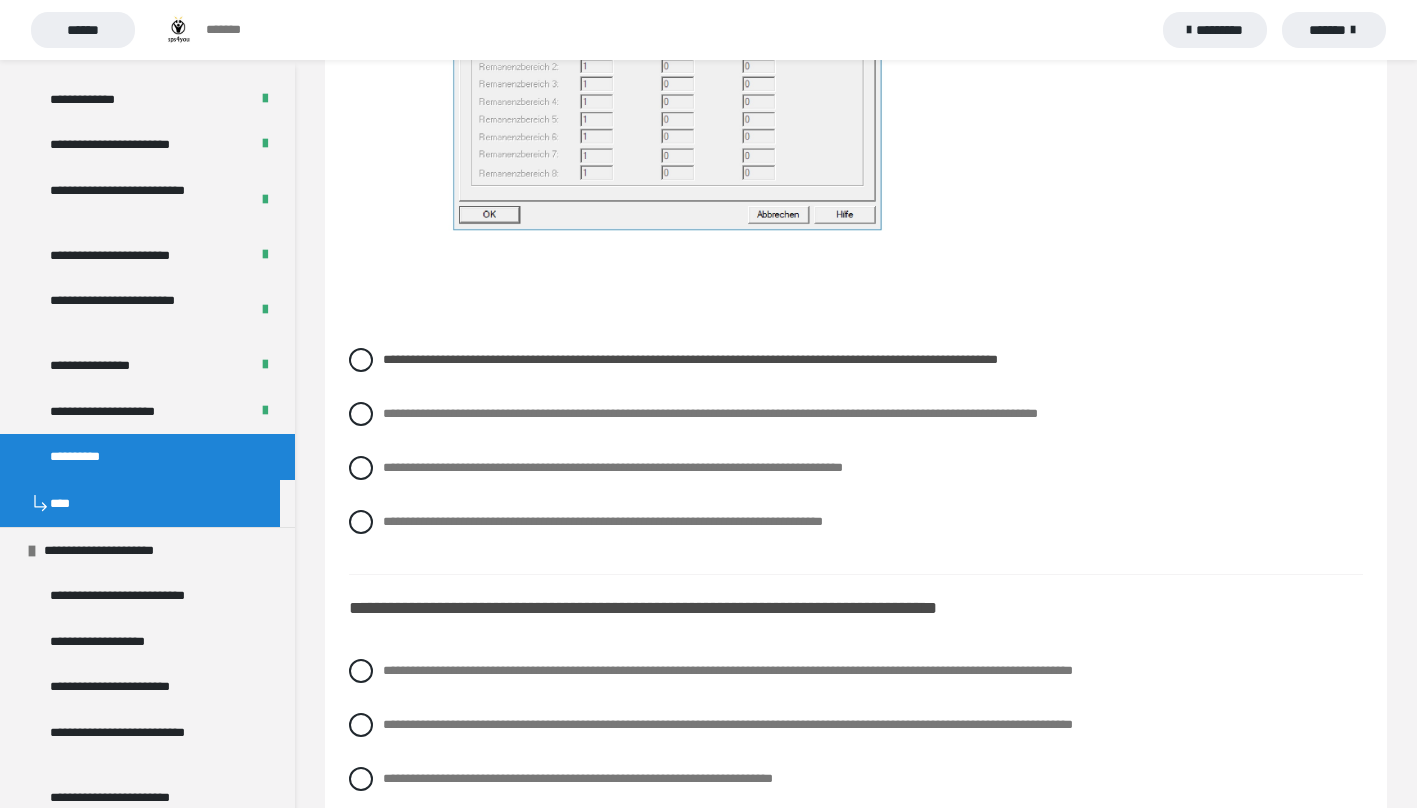 scroll, scrollTop: 500, scrollLeft: 0, axis: vertical 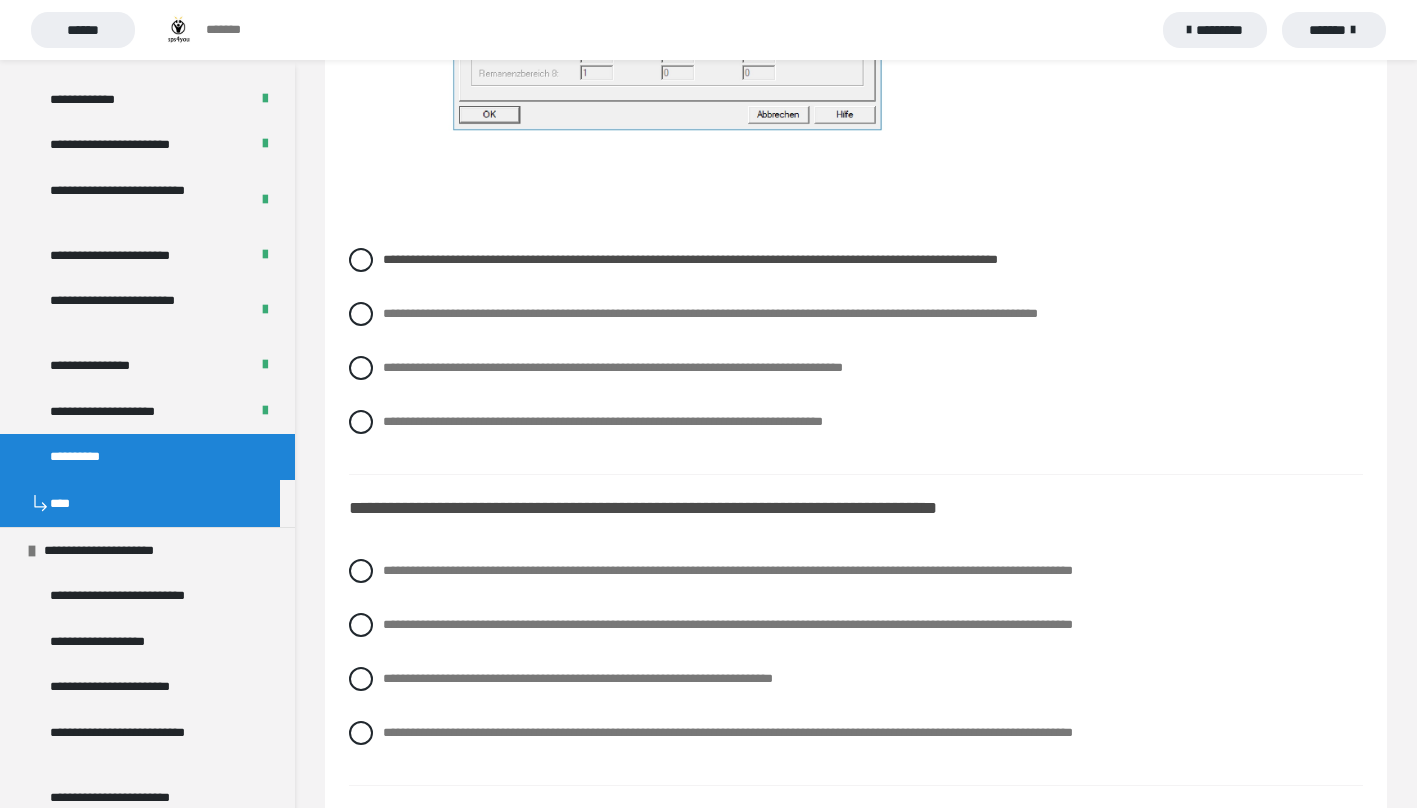 click at bounding box center [361, 733] 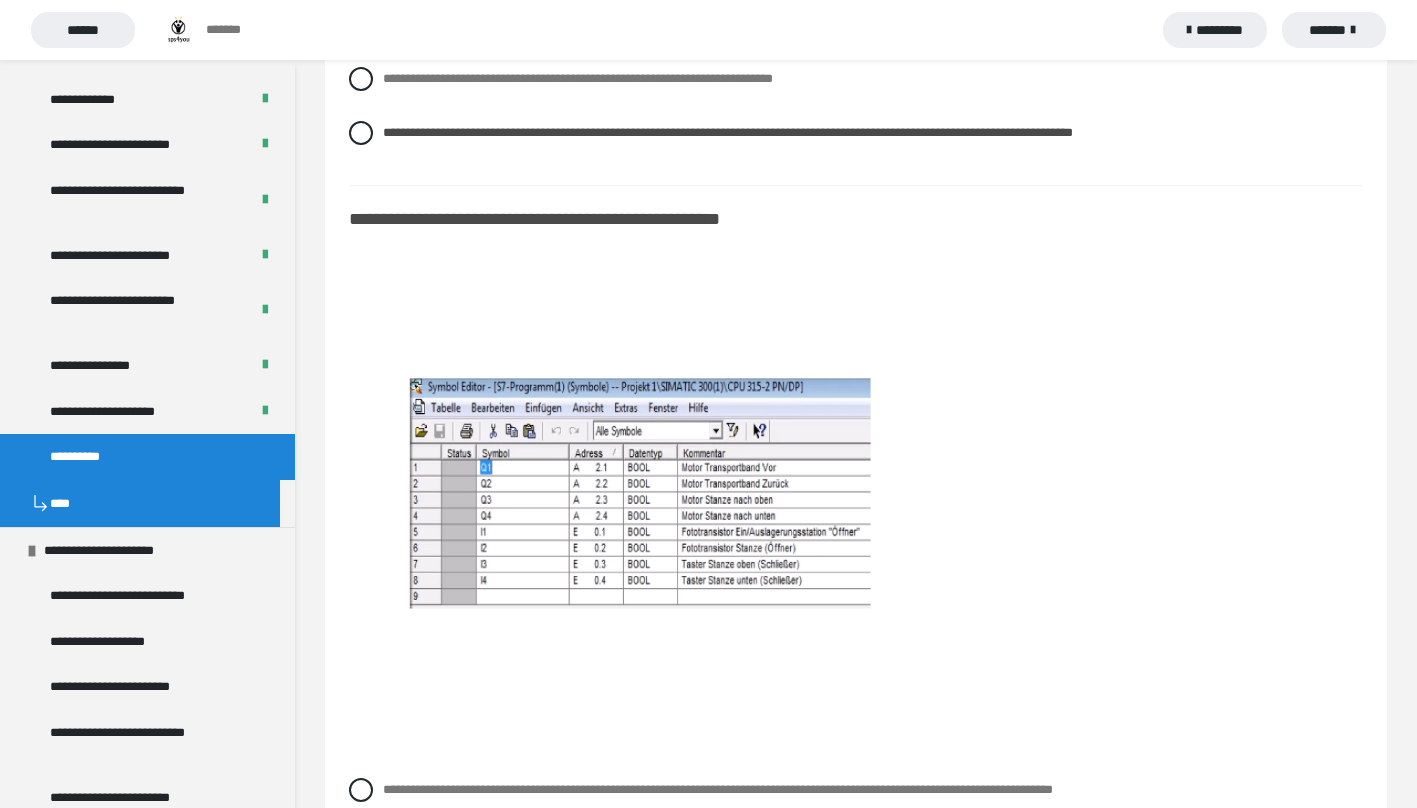 scroll, scrollTop: 1400, scrollLeft: 0, axis: vertical 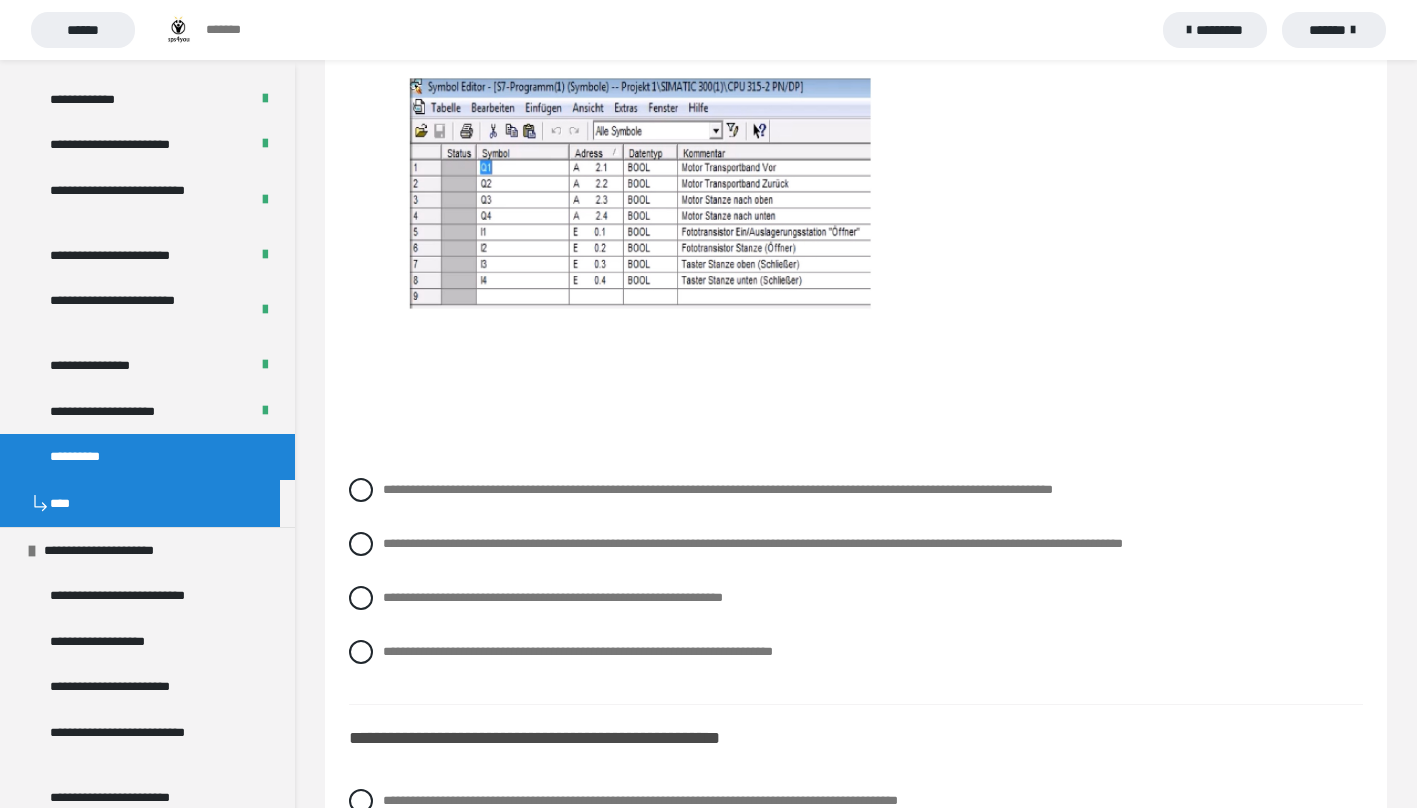 click at bounding box center [361, 544] 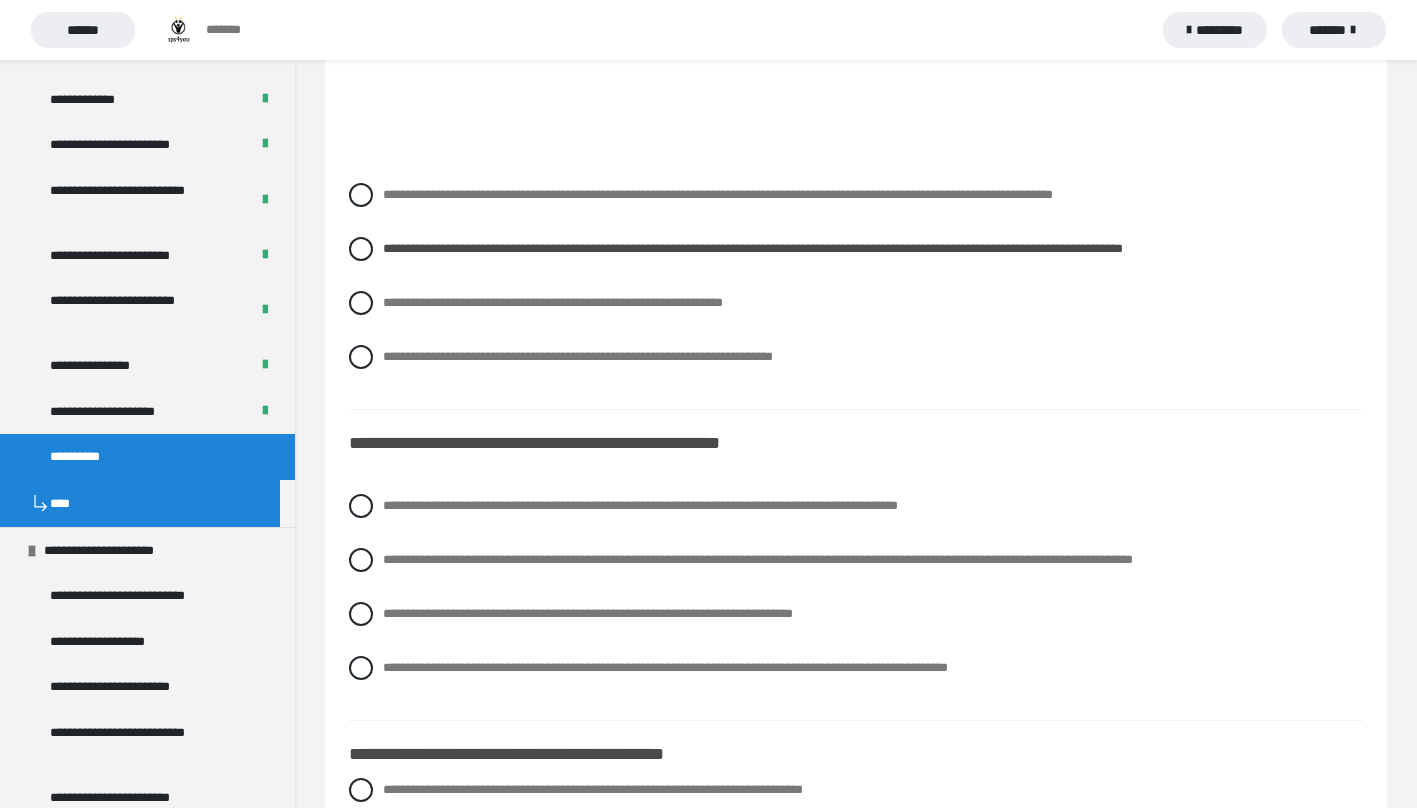 scroll, scrollTop: 1700, scrollLeft: 0, axis: vertical 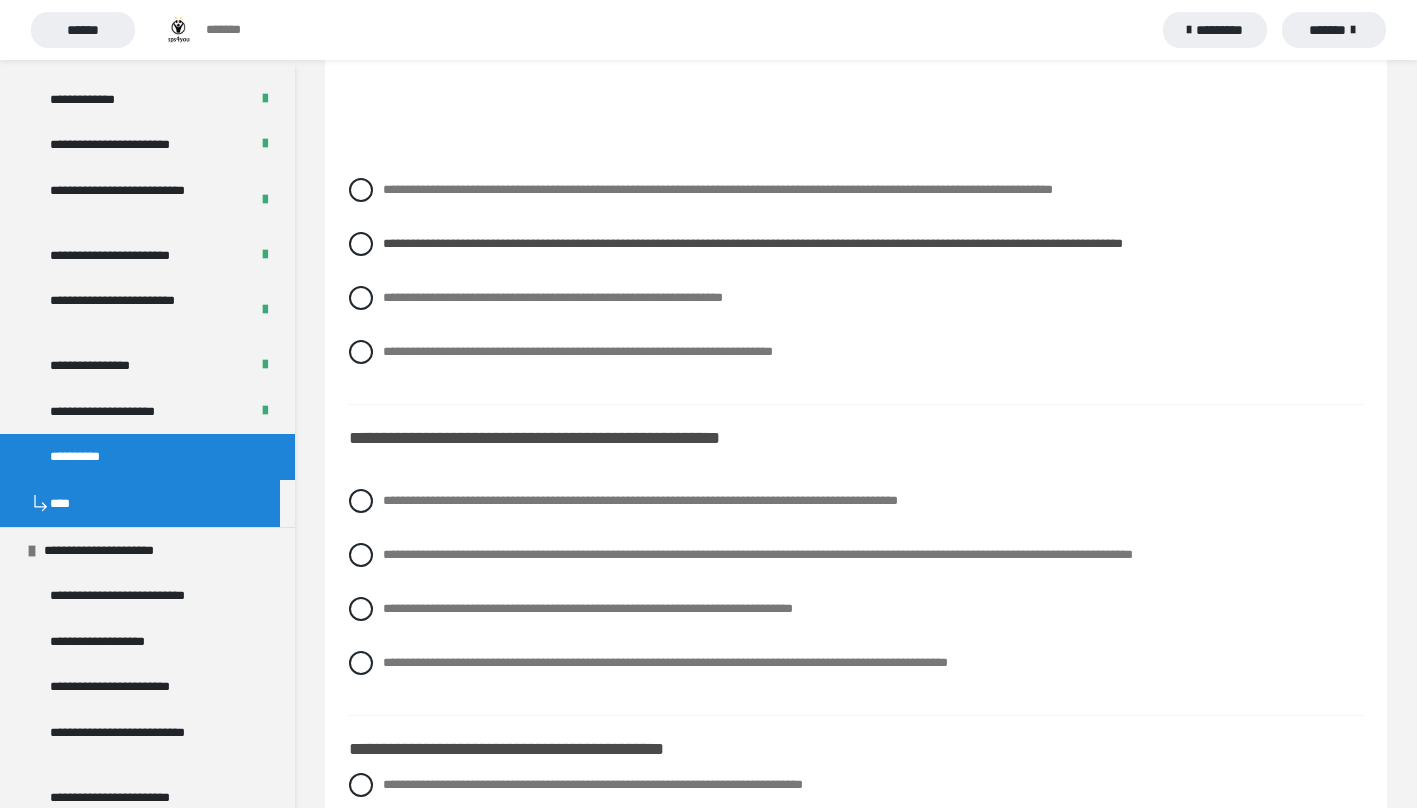 click at bounding box center (361, 555) 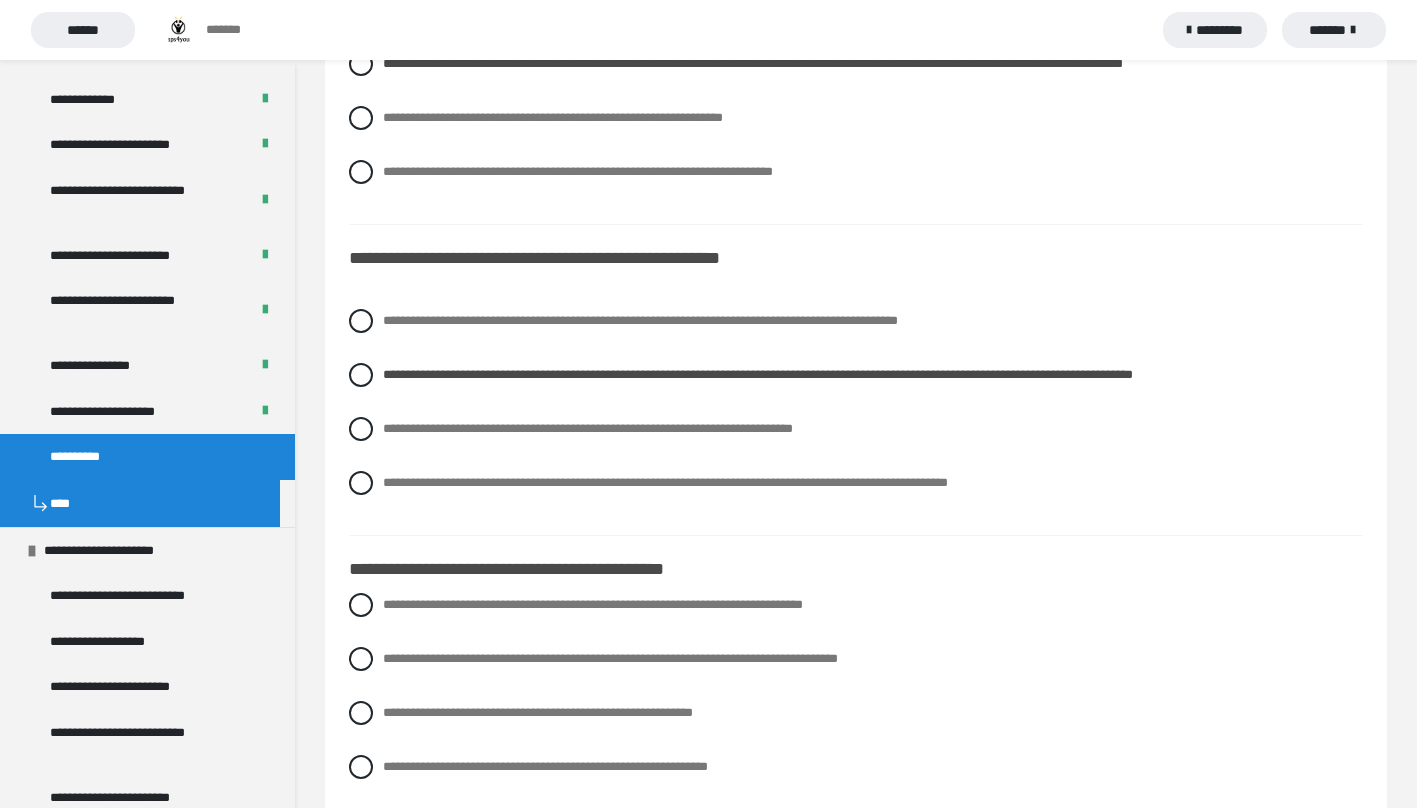 scroll, scrollTop: 2000, scrollLeft: 0, axis: vertical 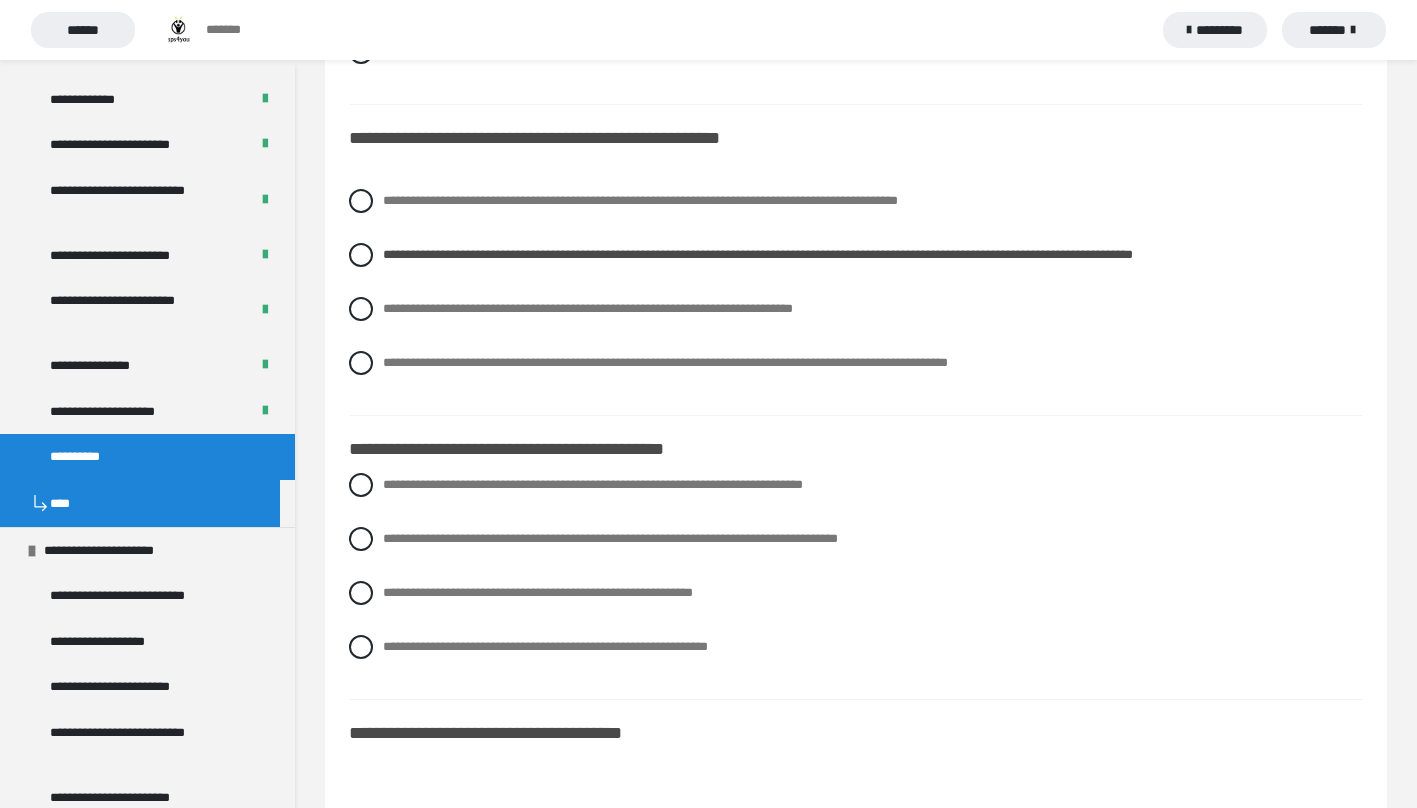 click at bounding box center (361, 539) 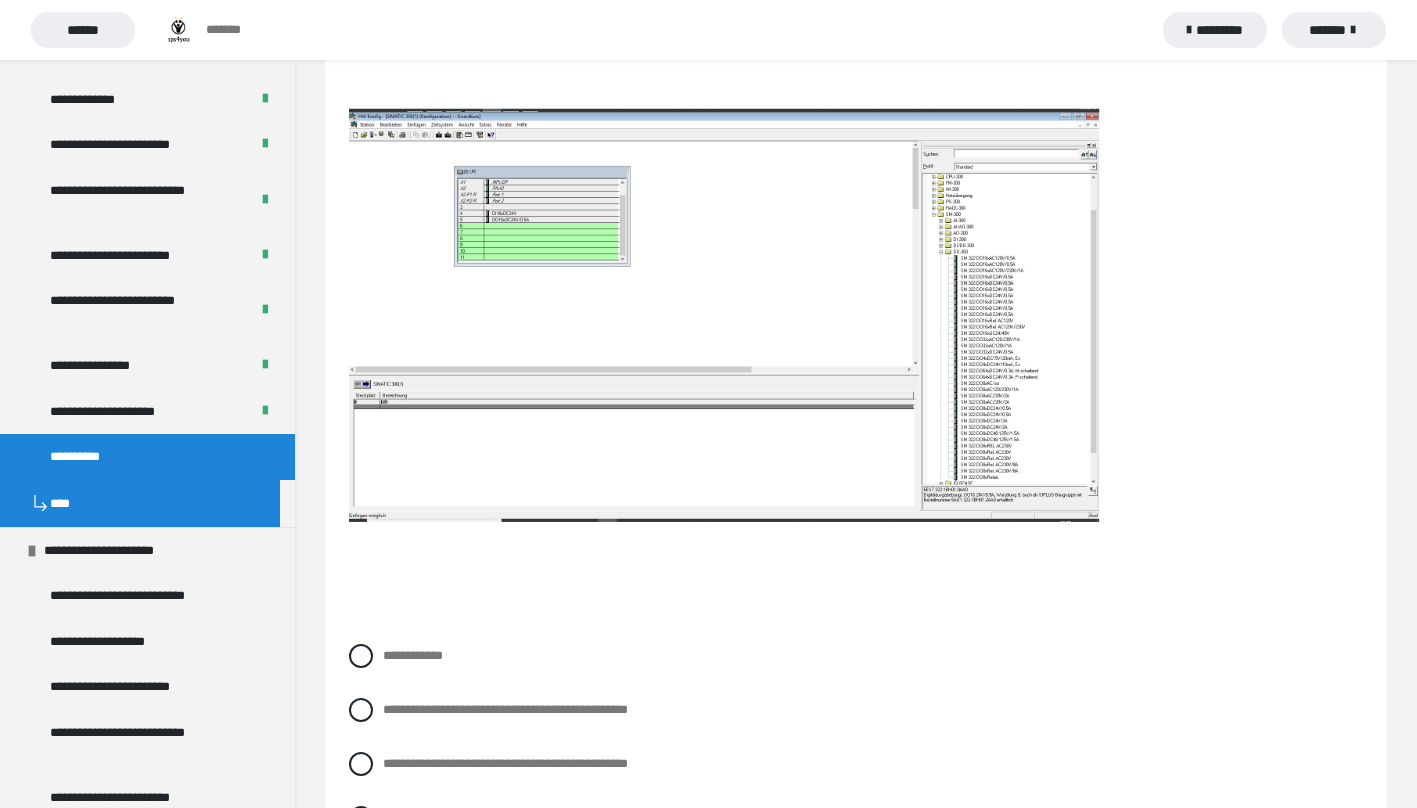 scroll, scrollTop: 2900, scrollLeft: 0, axis: vertical 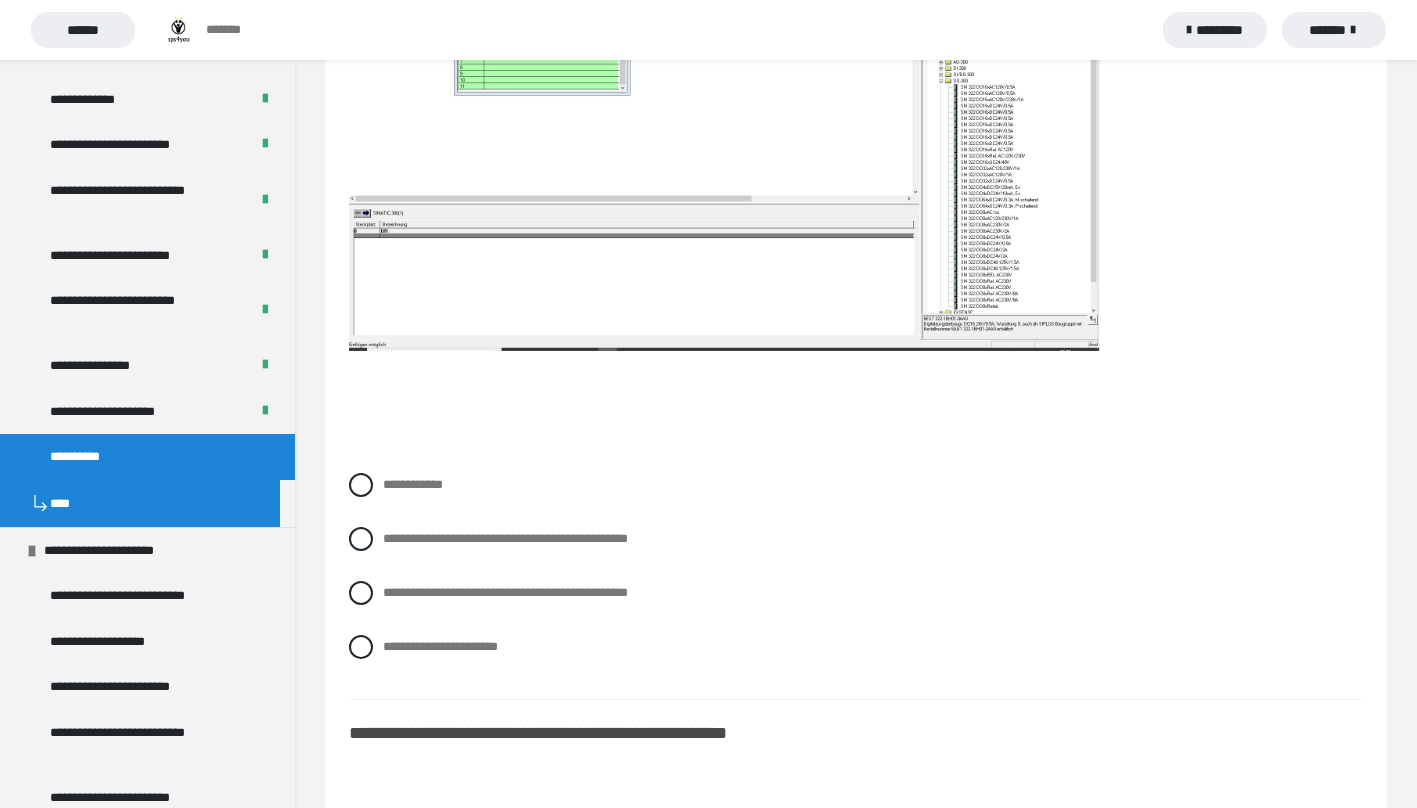 click at bounding box center (361, 593) 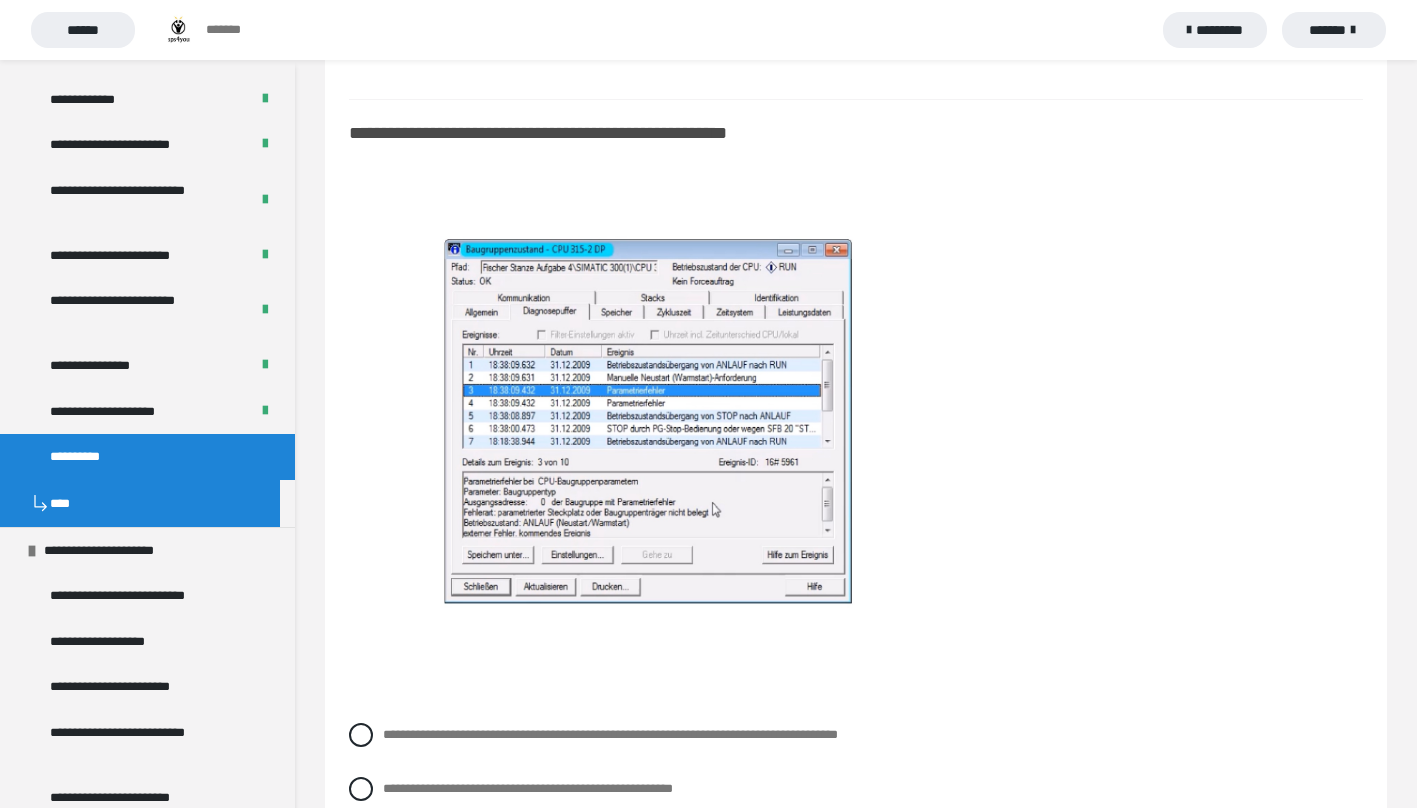 scroll, scrollTop: 3700, scrollLeft: 0, axis: vertical 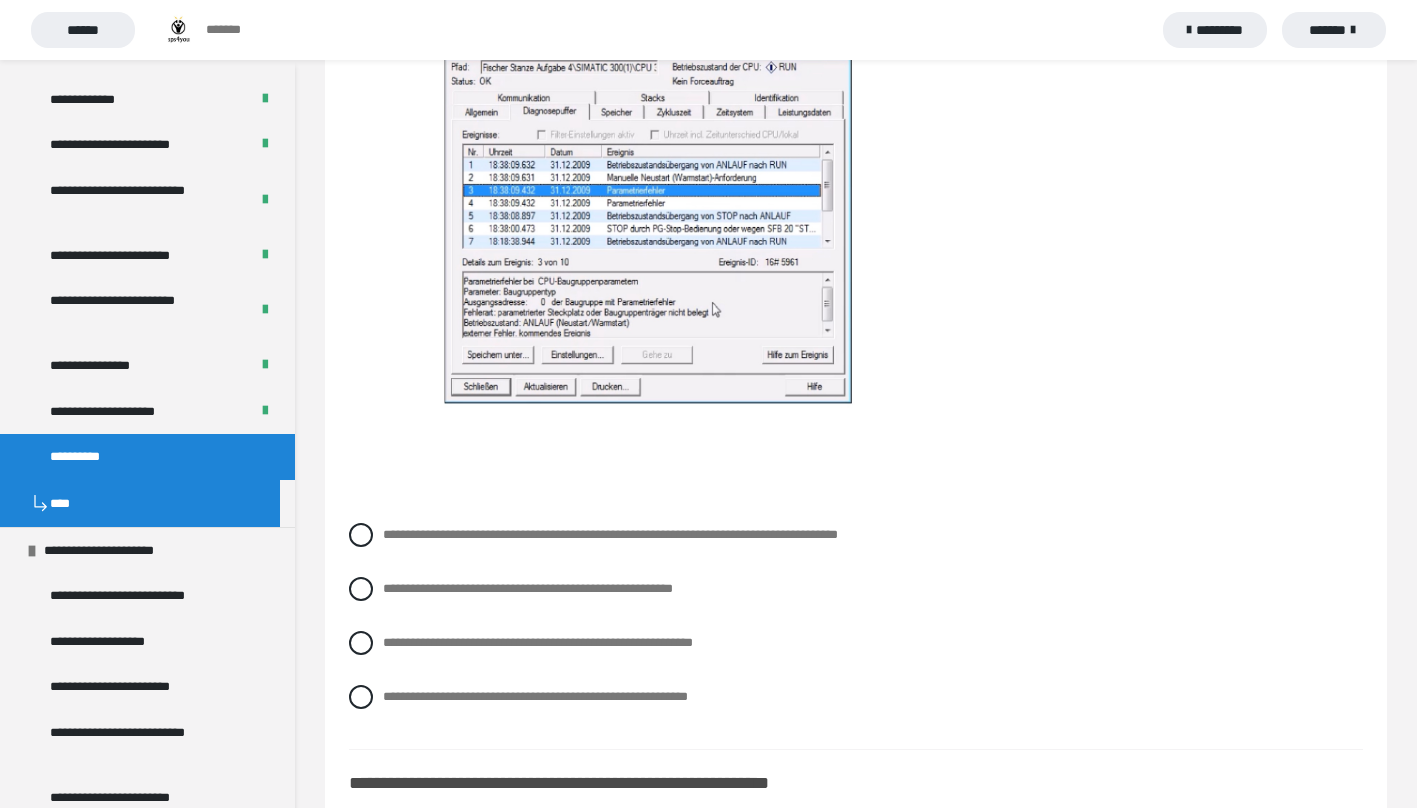 click on "**********" at bounding box center [856, 535] 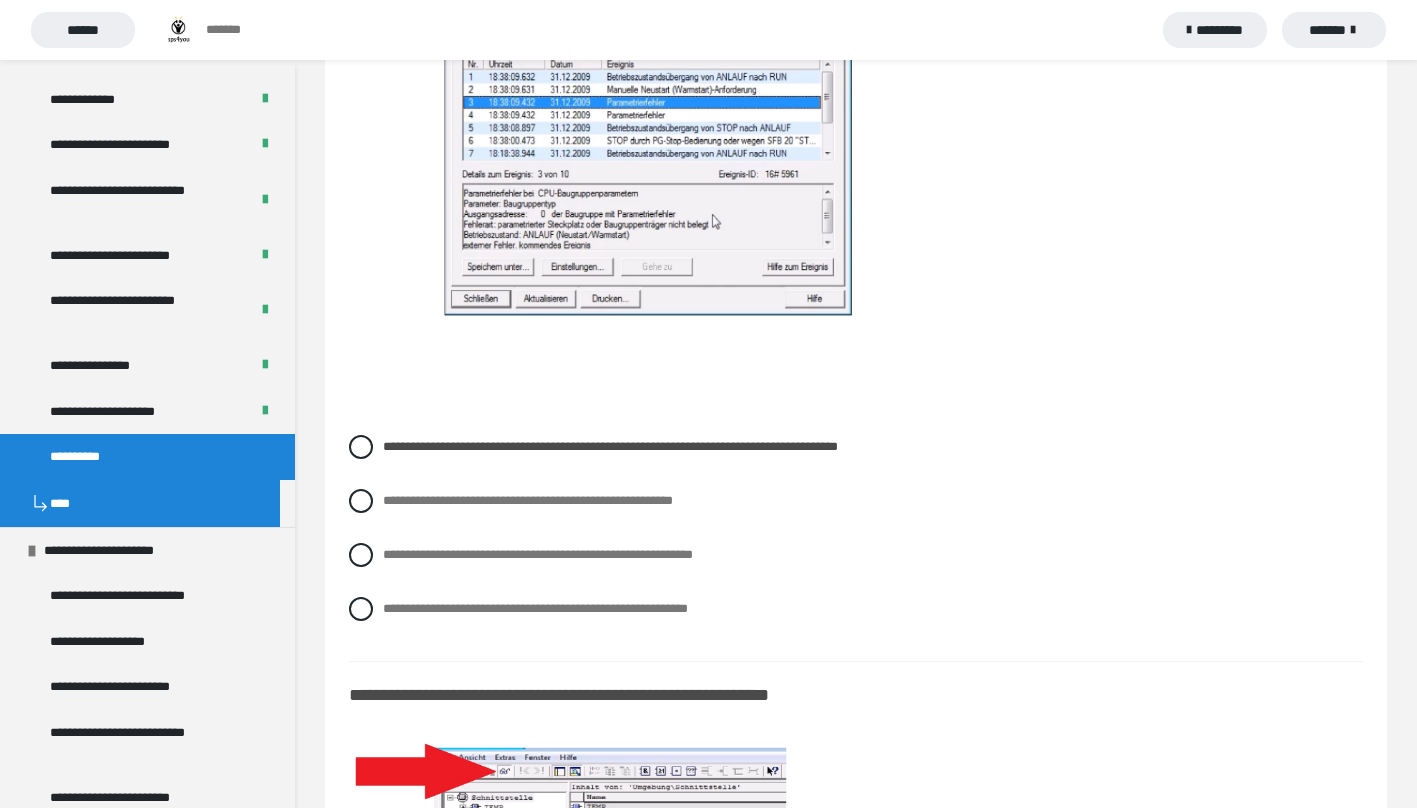 scroll, scrollTop: 3900, scrollLeft: 0, axis: vertical 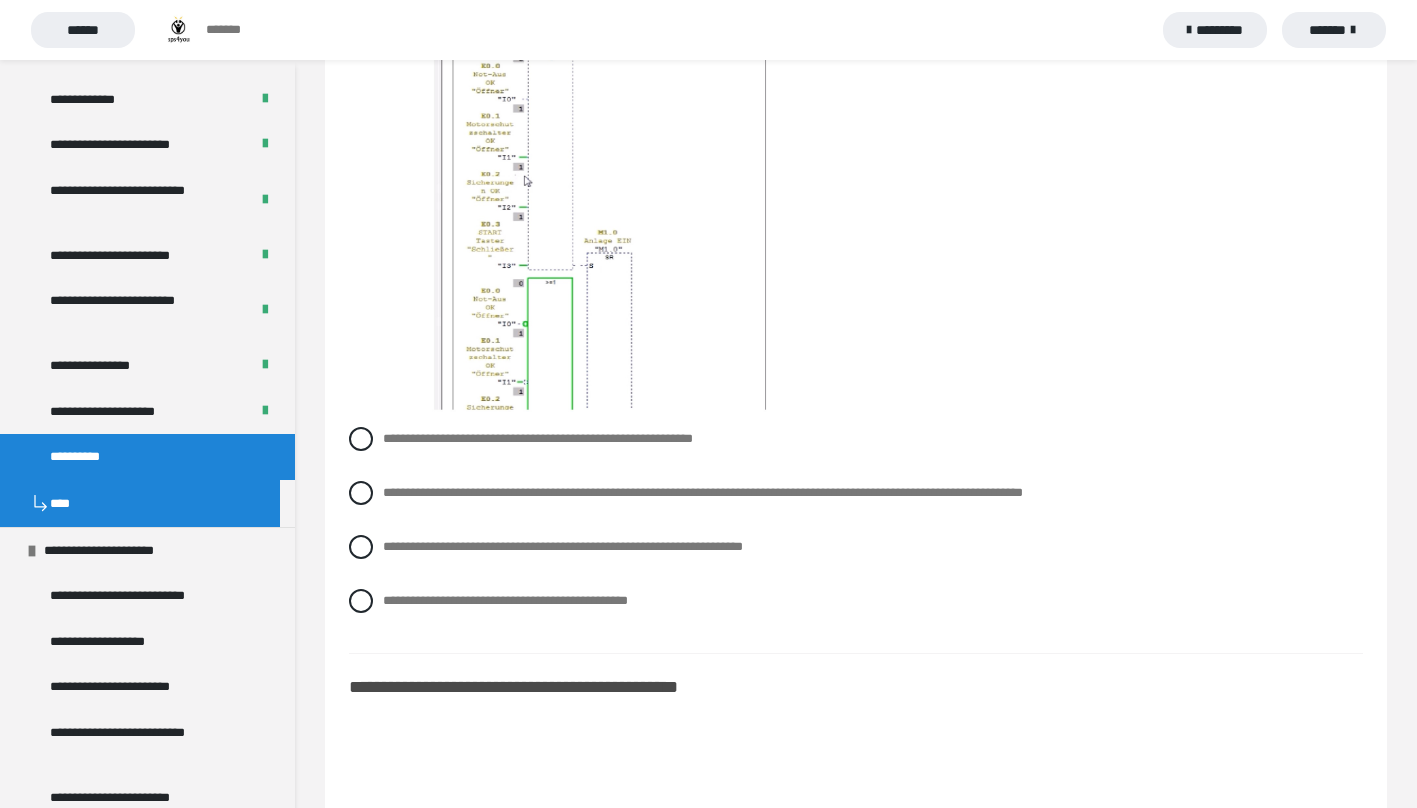 click at bounding box center [361, 493] 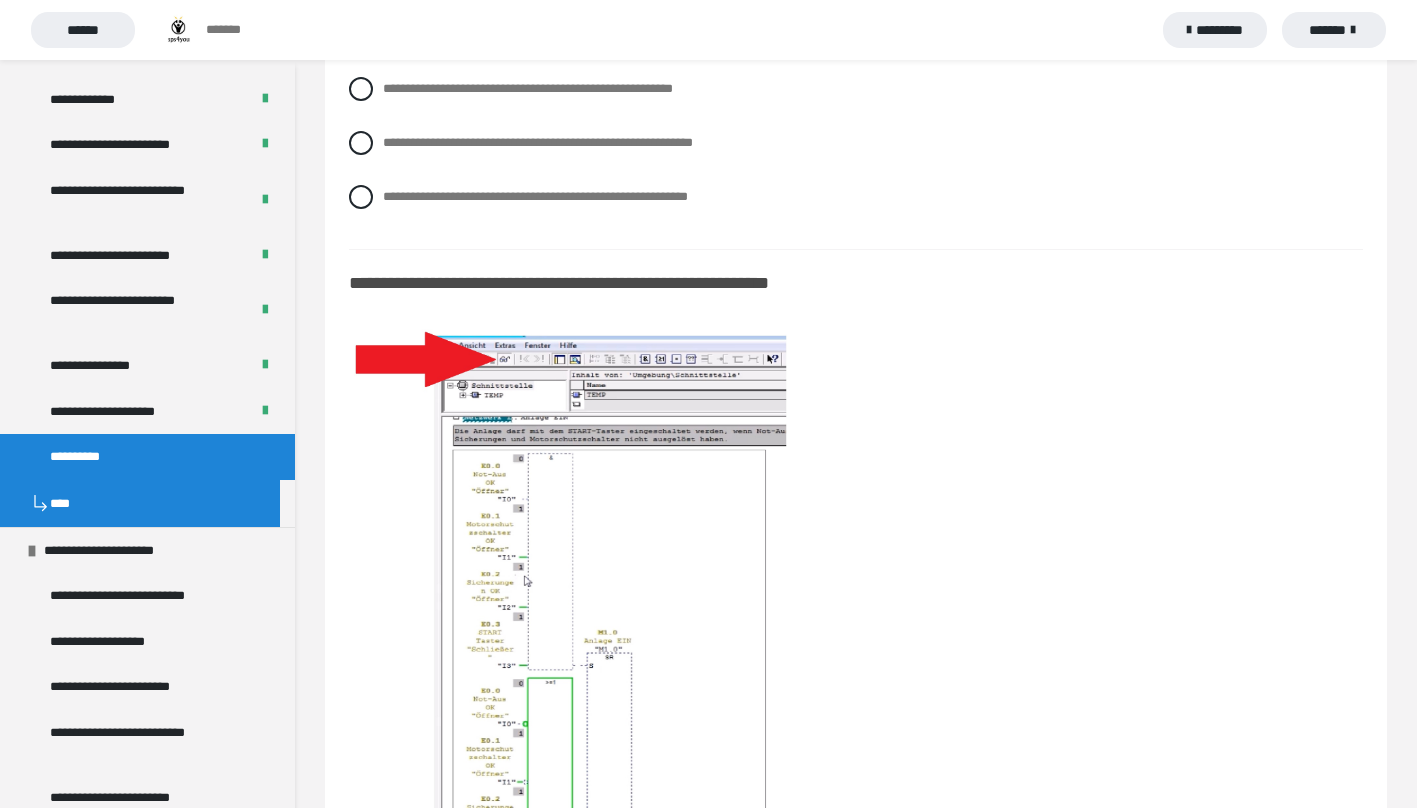 scroll, scrollTop: 4500, scrollLeft: 0, axis: vertical 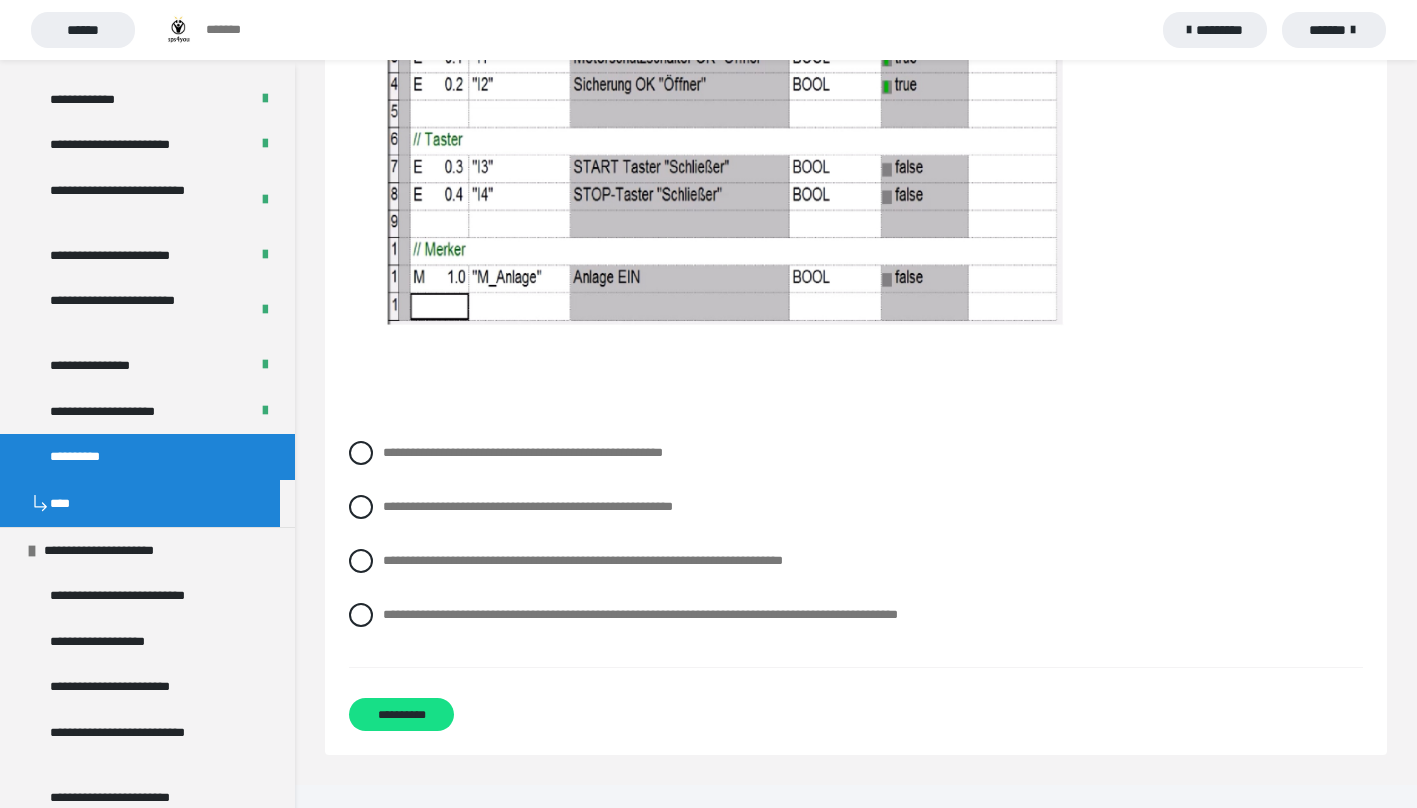 click at bounding box center (361, 615) 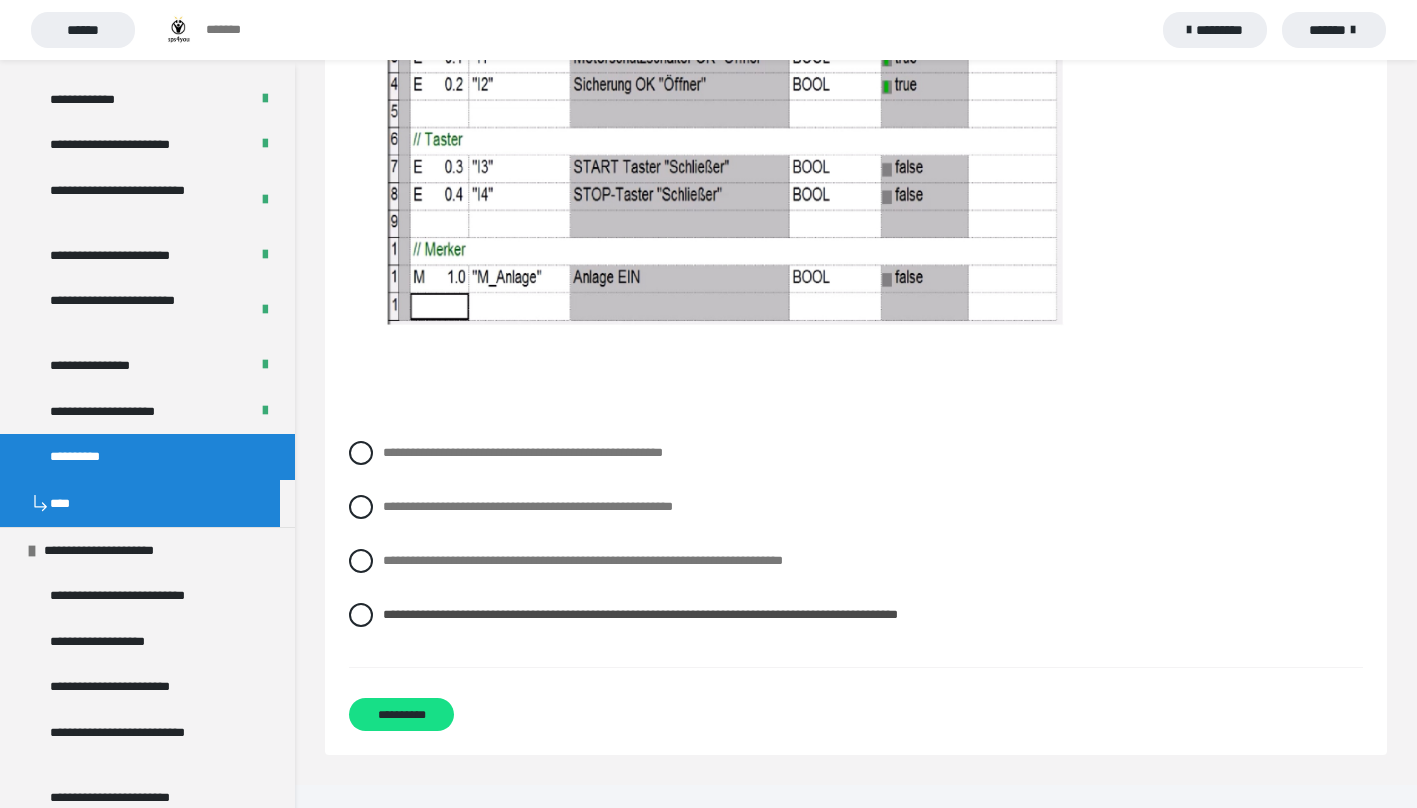 click on "**********" at bounding box center (401, 714) 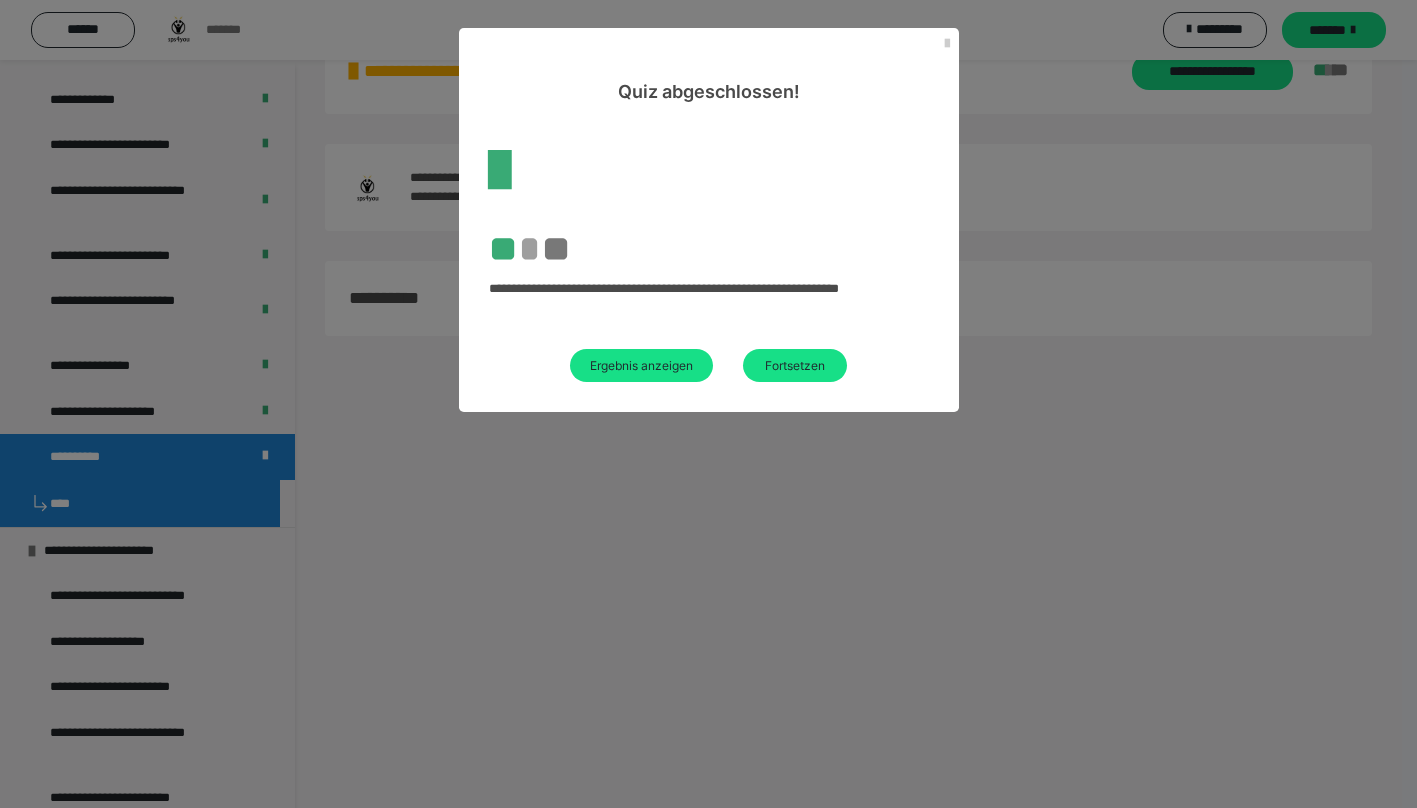 scroll, scrollTop: 60, scrollLeft: 0, axis: vertical 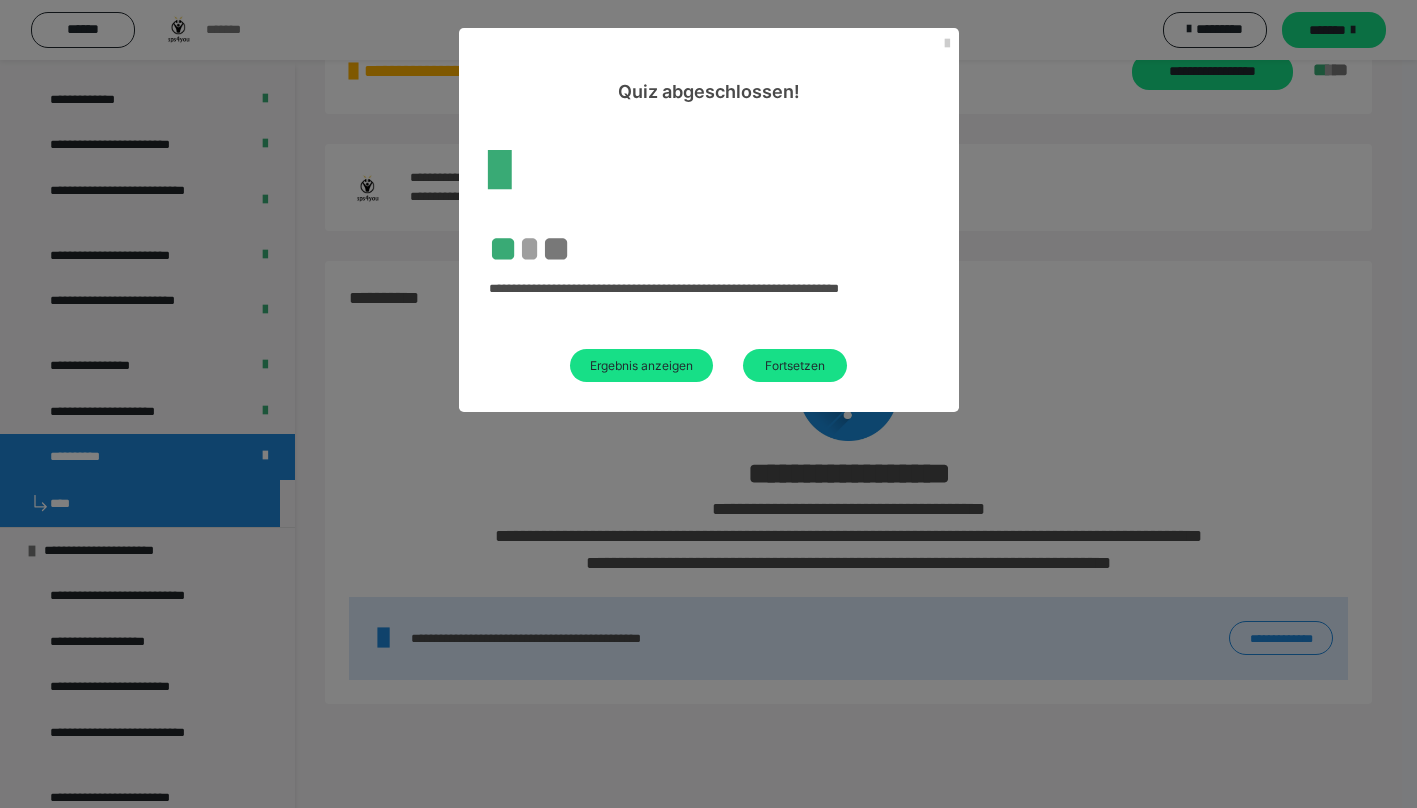 click on "Ergebnis anzeigen" at bounding box center [641, 365] 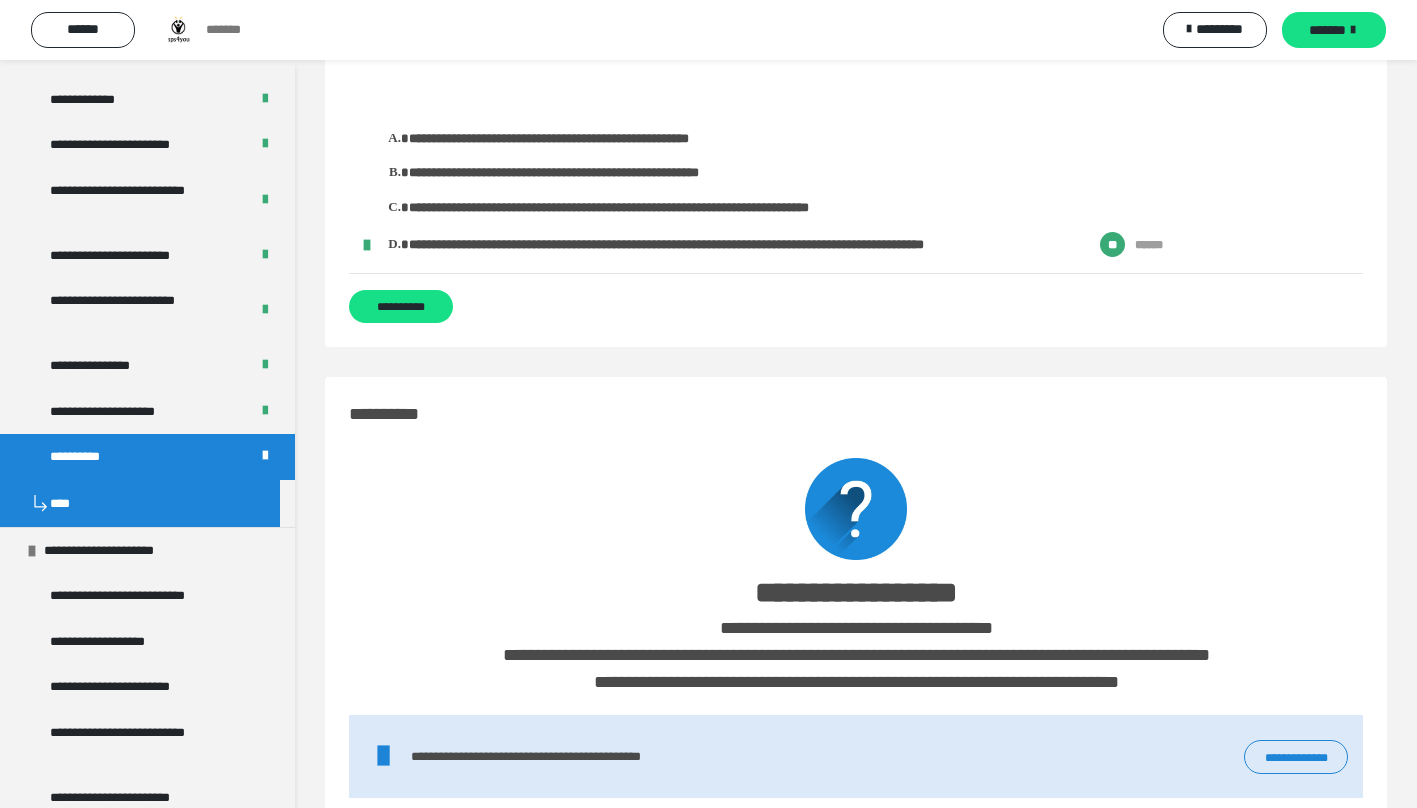 scroll, scrollTop: 5245, scrollLeft: 0, axis: vertical 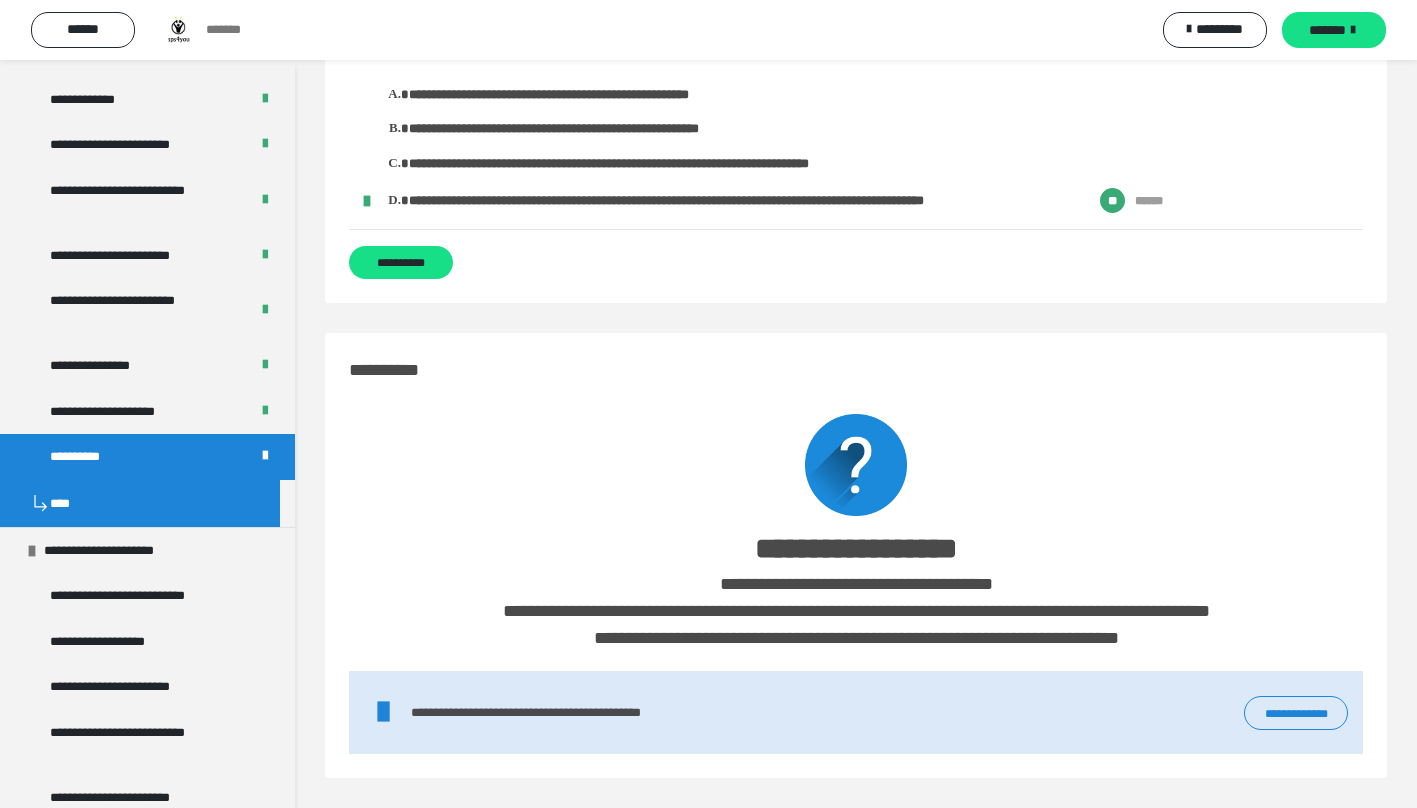 click on "**********" at bounding box center (139, 596) 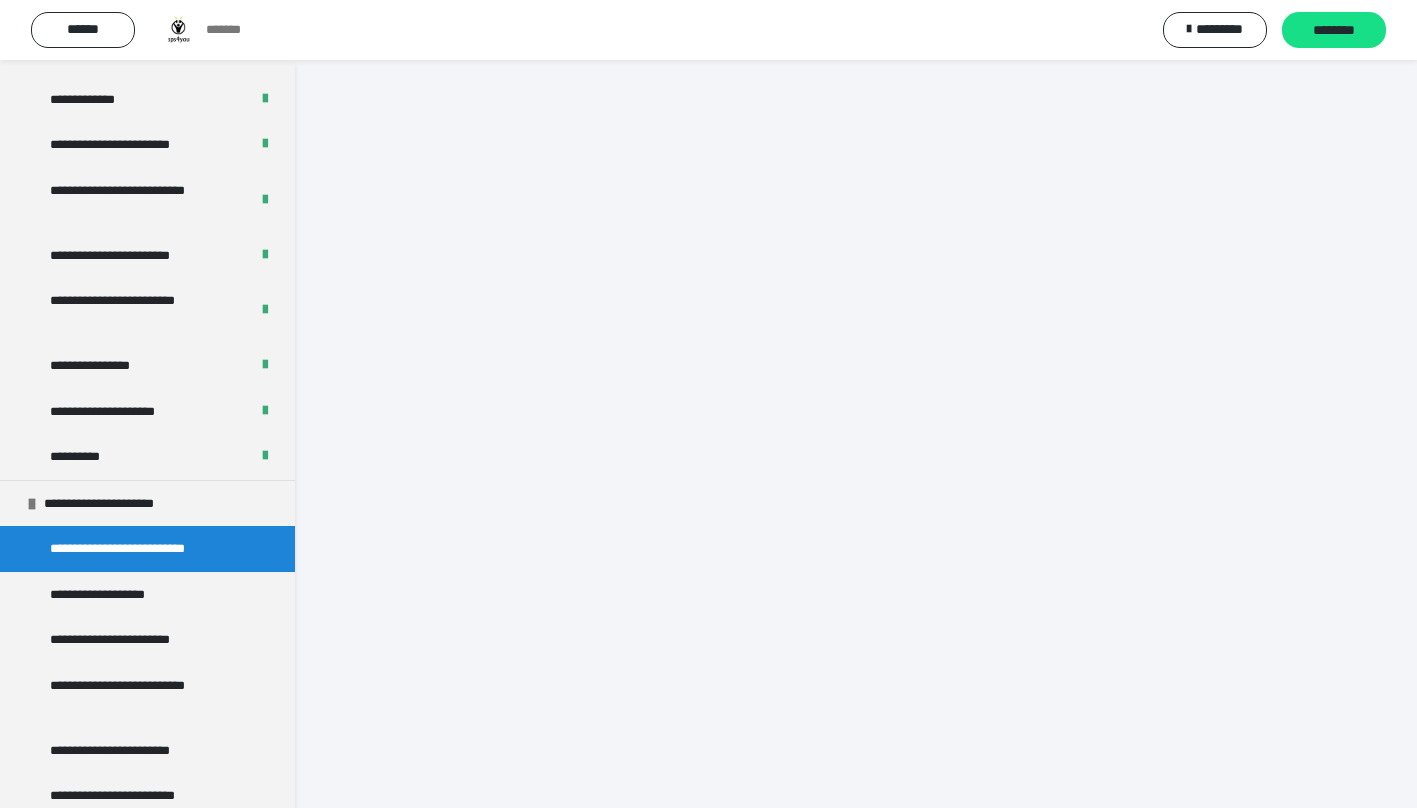 scroll, scrollTop: 0, scrollLeft: 0, axis: both 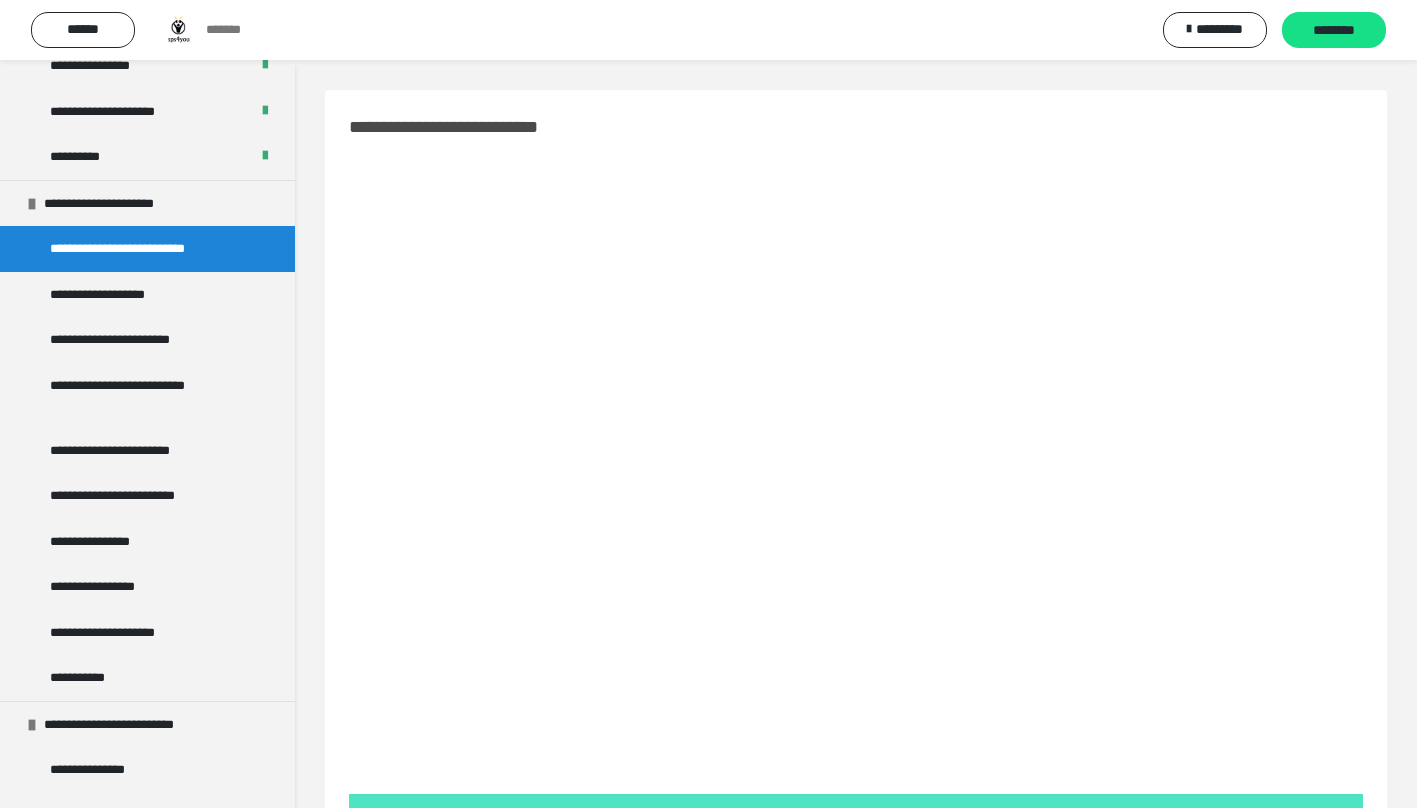 click on "********" at bounding box center (1334, 31) 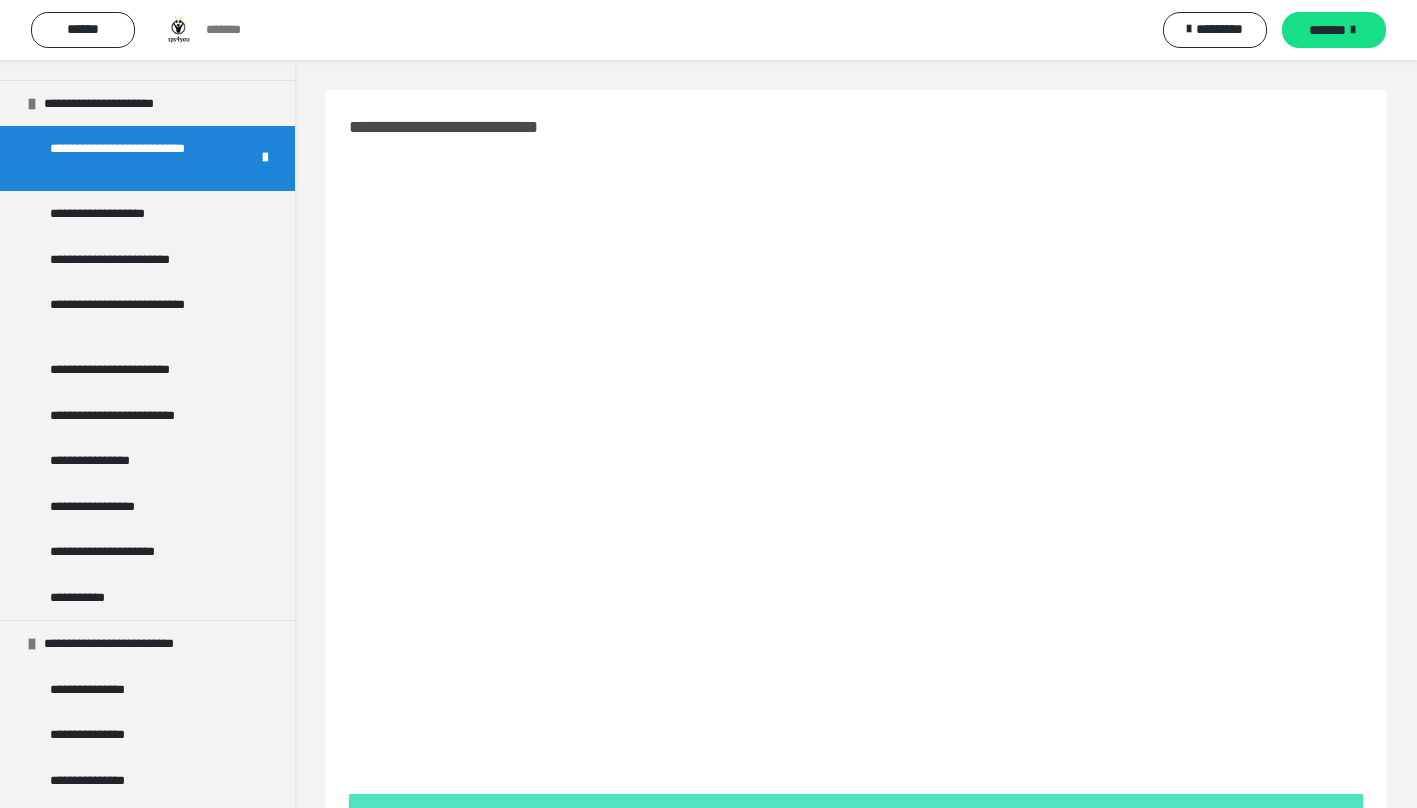 scroll, scrollTop: 2900, scrollLeft: 0, axis: vertical 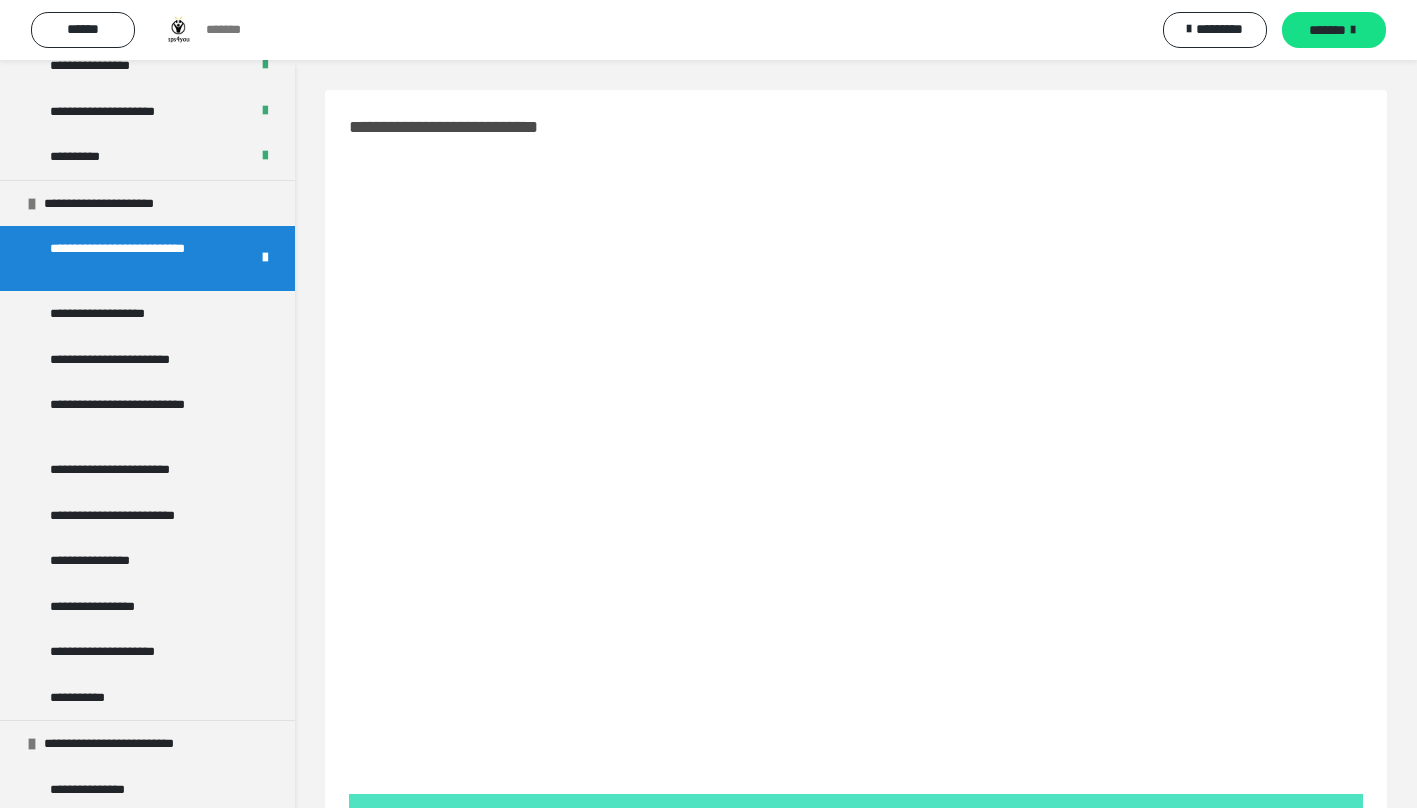 click on "**********" at bounding box center [110, 314] 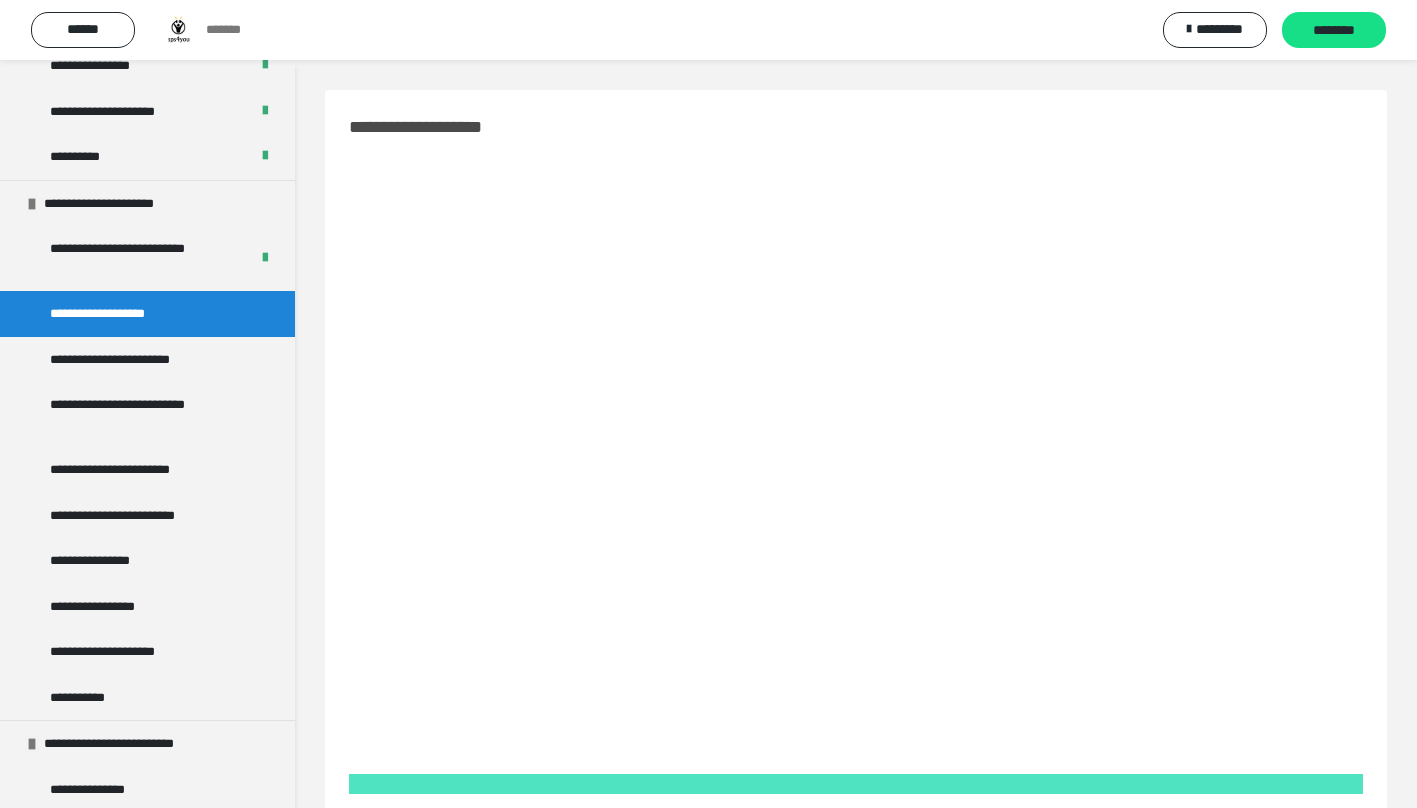 click on "**********" at bounding box center [856, 671] 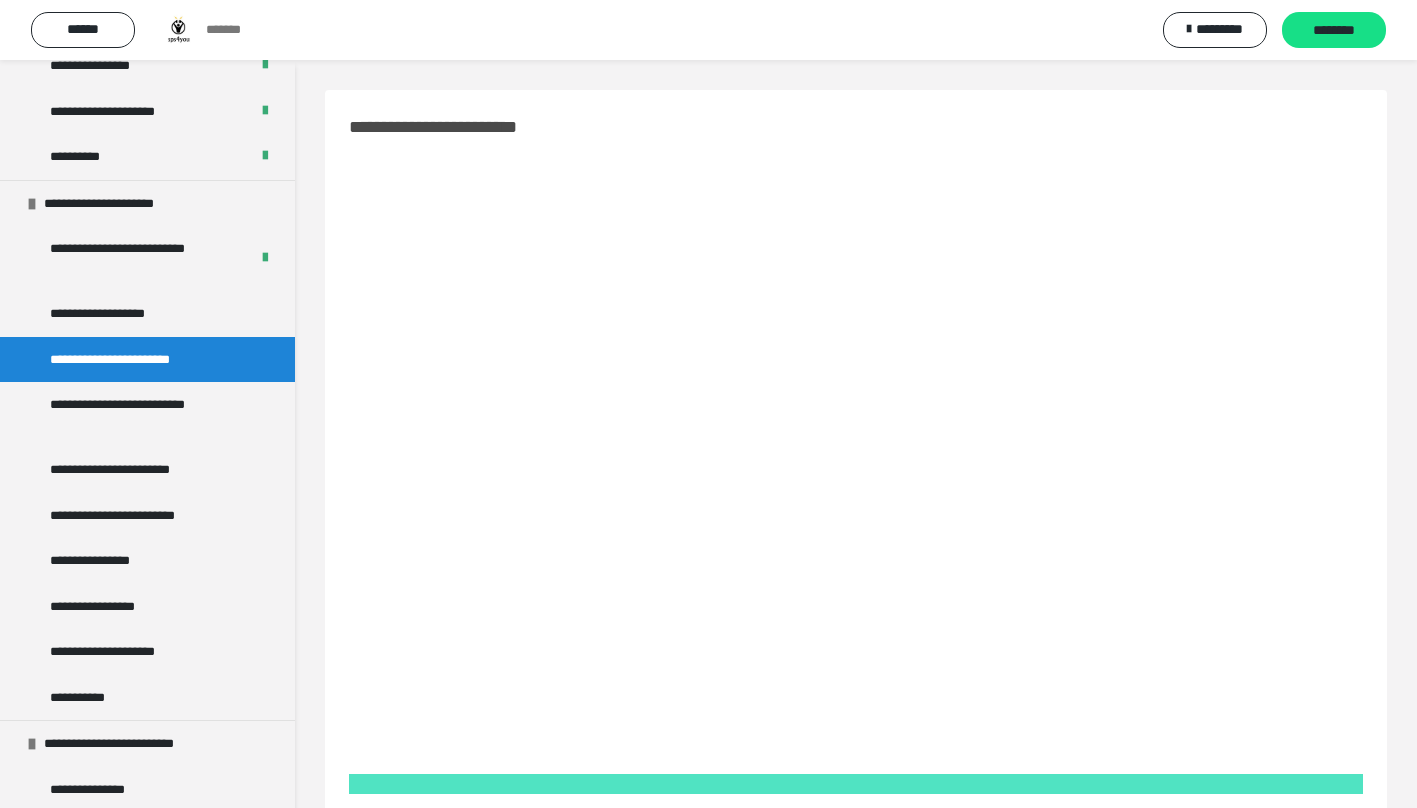 click on "**********" at bounding box center [142, 414] 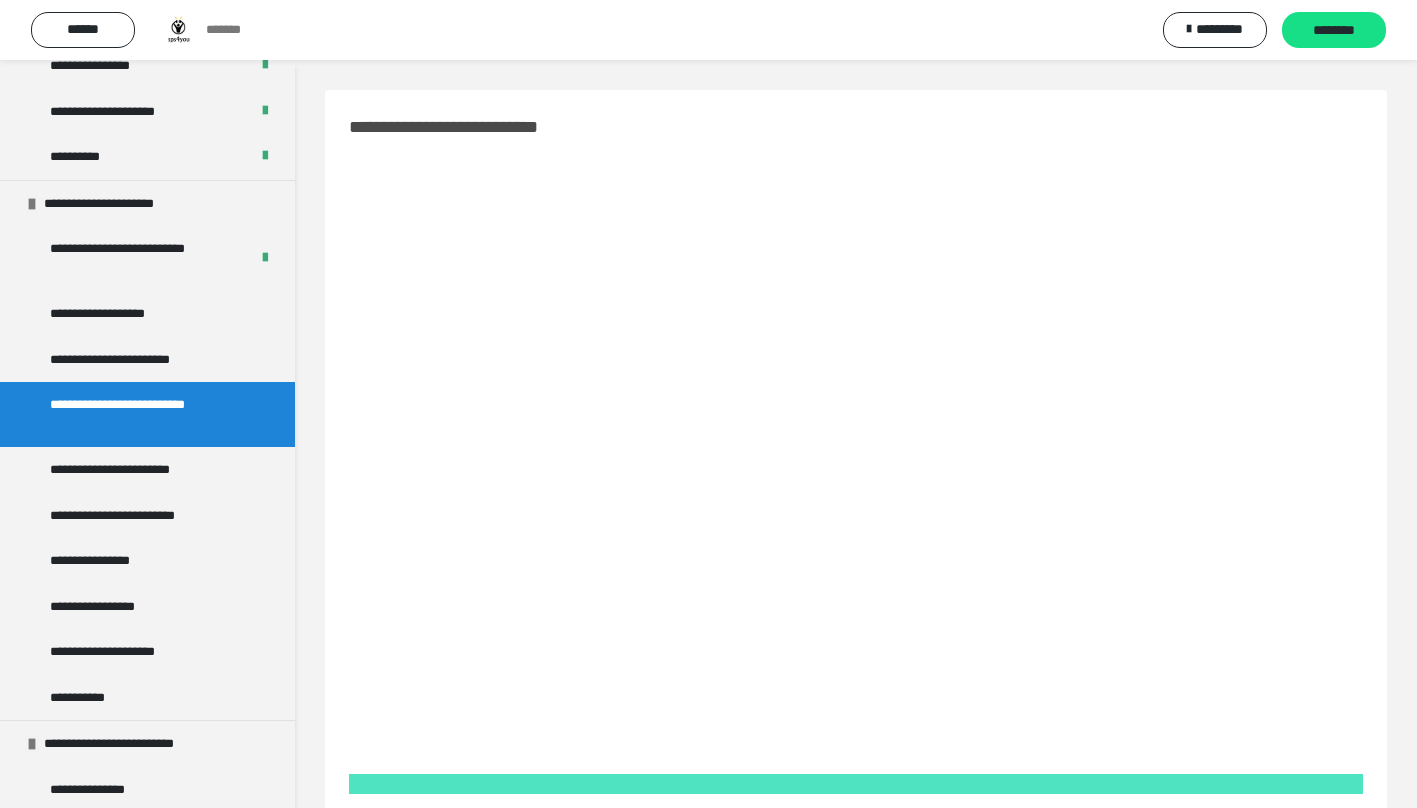 click on "**********" at bounding box center (126, 470) 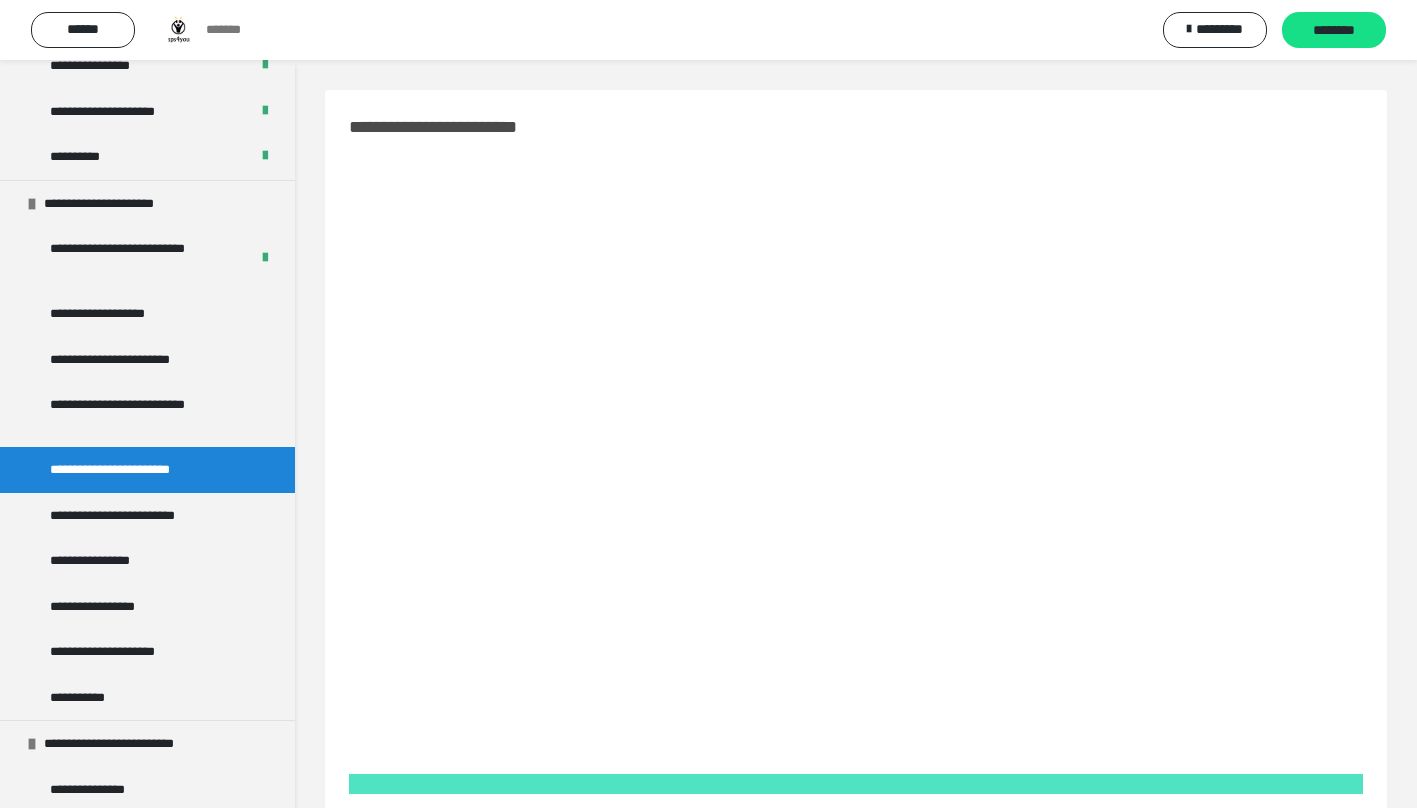 click on "**********" at bounding box center [141, 516] 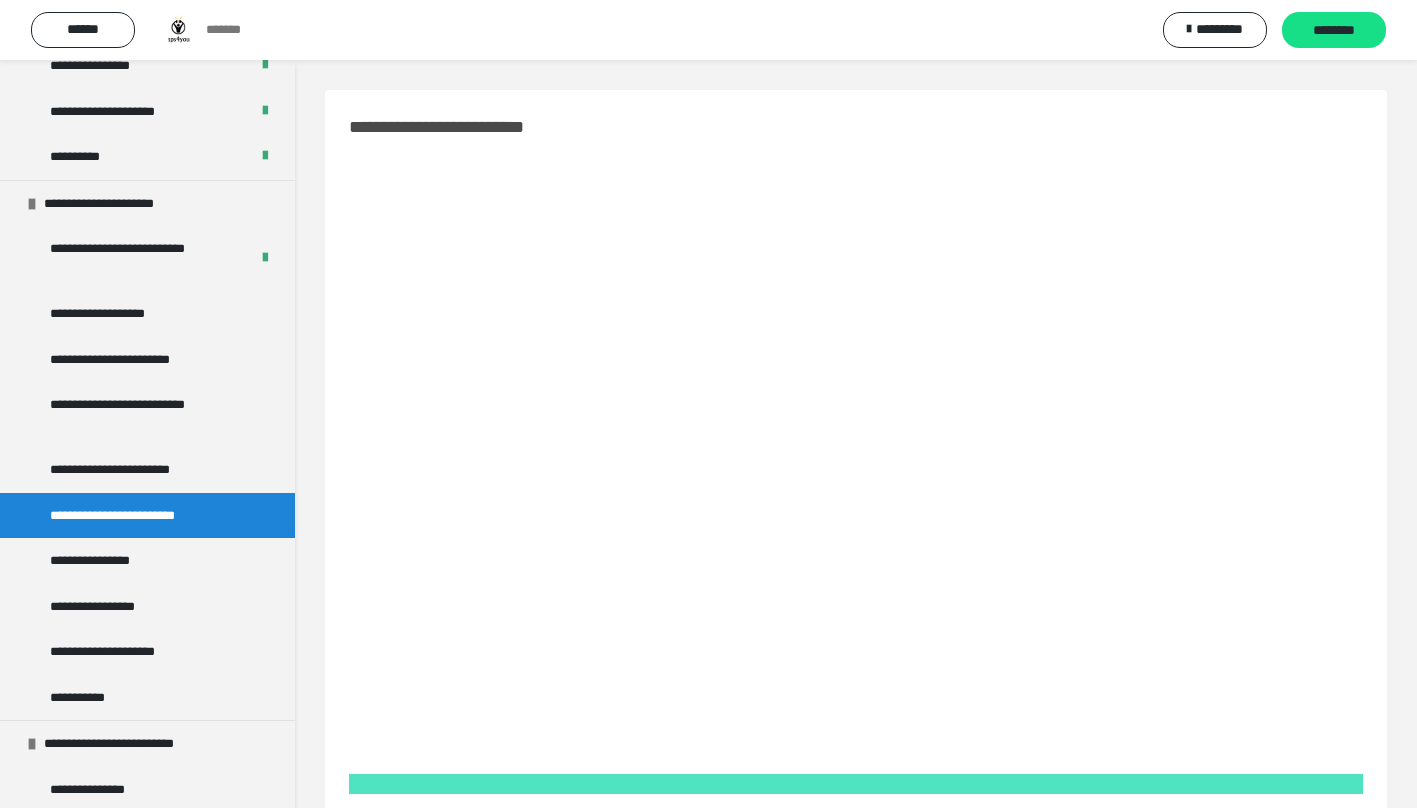click on "**********" at bounding box center (100, 561) 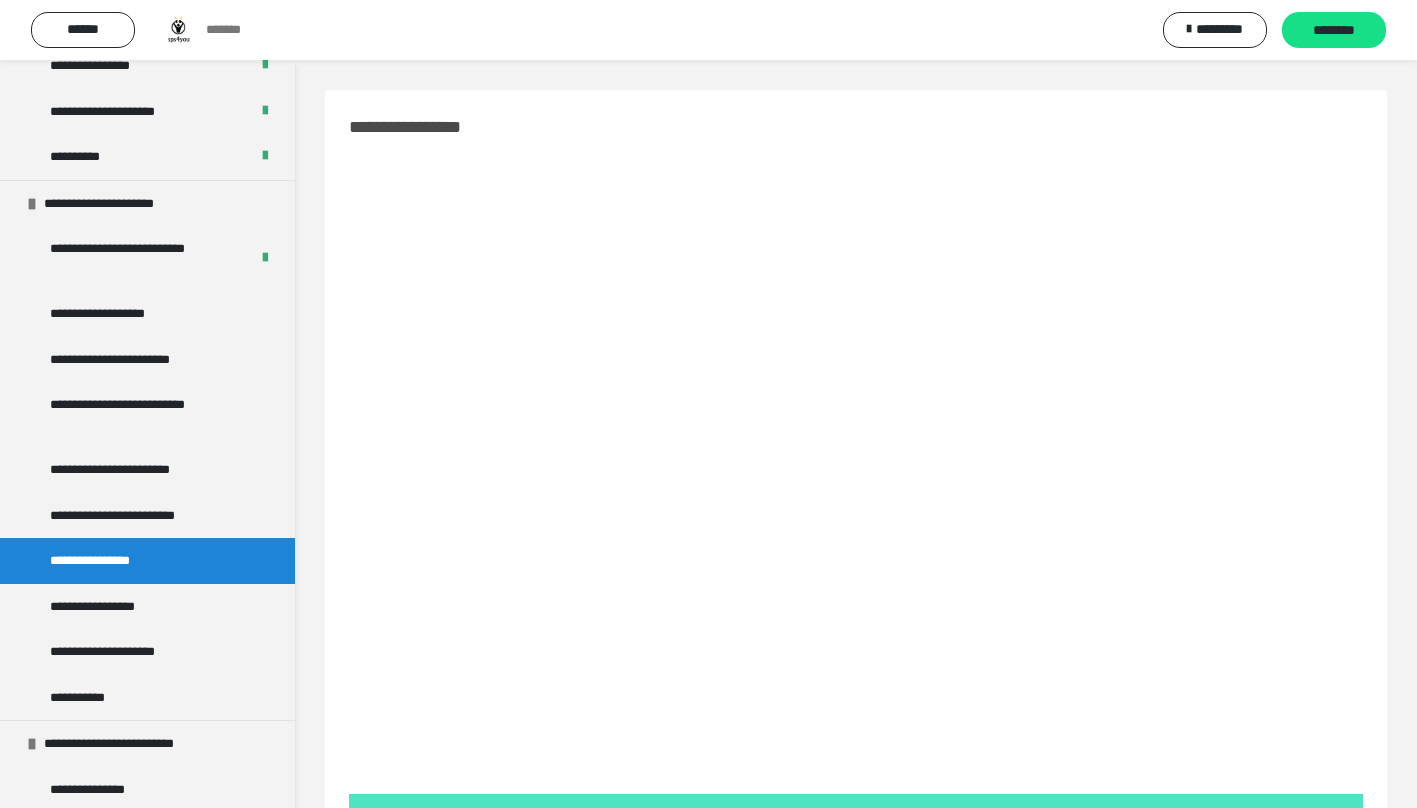 click on "**********" at bounding box center [100, 607] 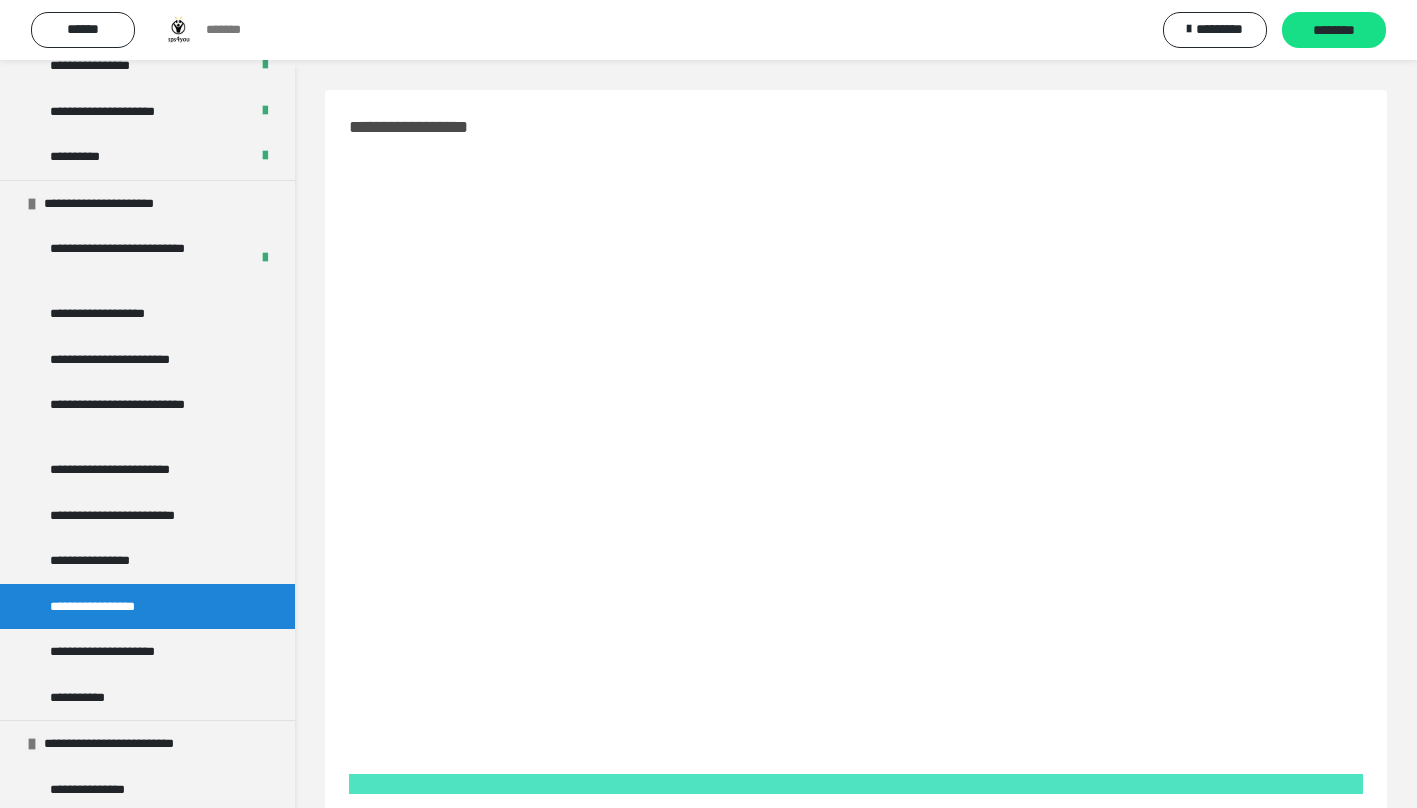 click on "**********" at bounding box center (128, 652) 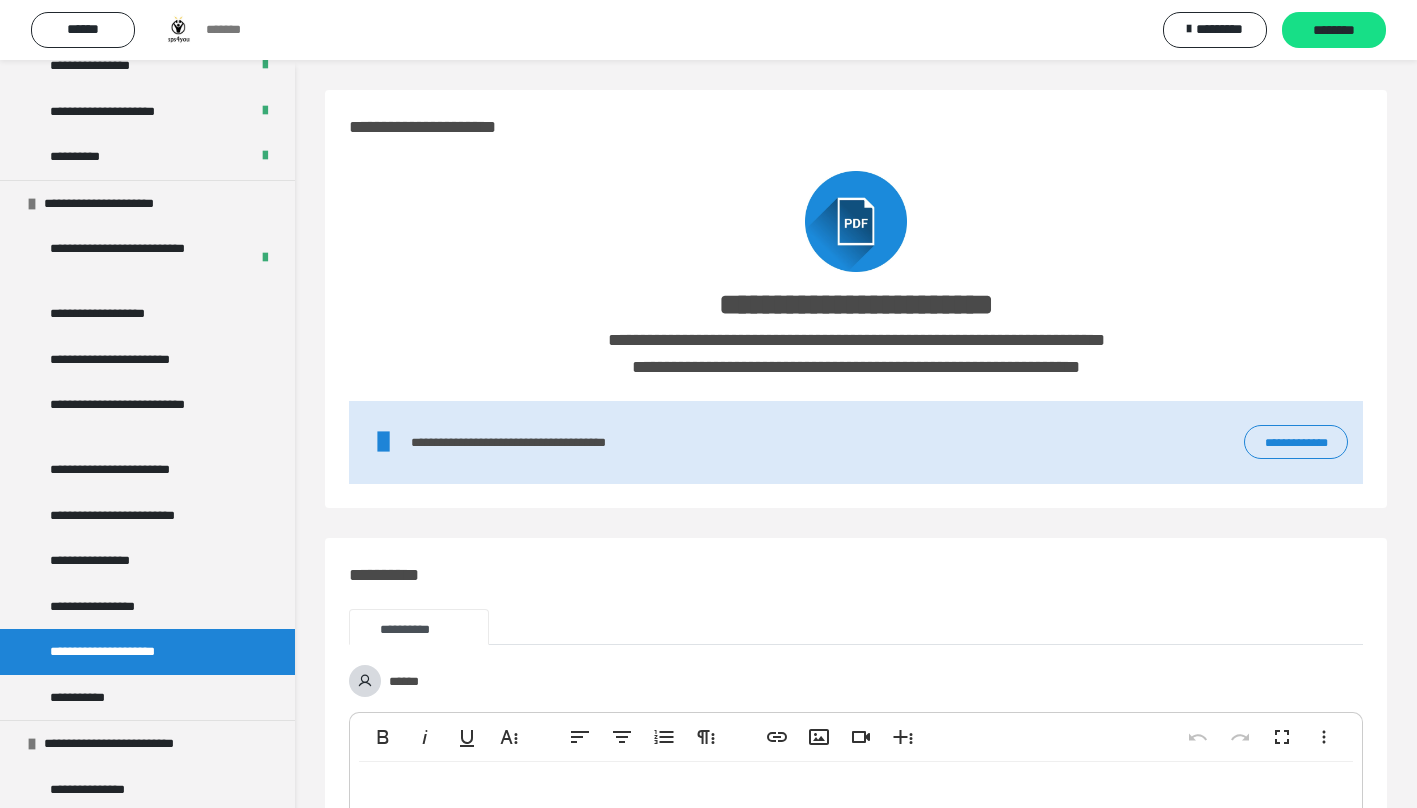 scroll, scrollTop: 2800, scrollLeft: 0, axis: vertical 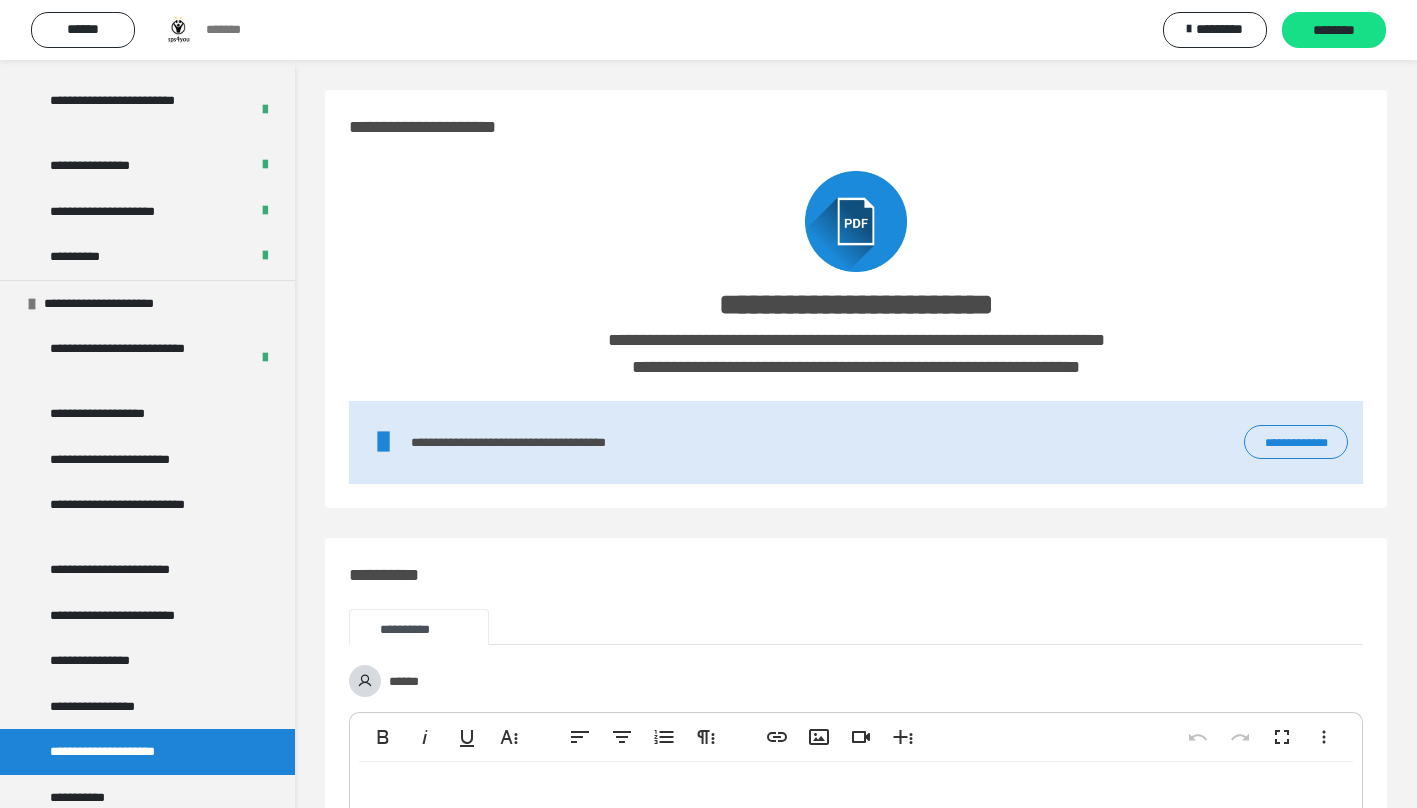 click on "**********" at bounding box center [110, 414] 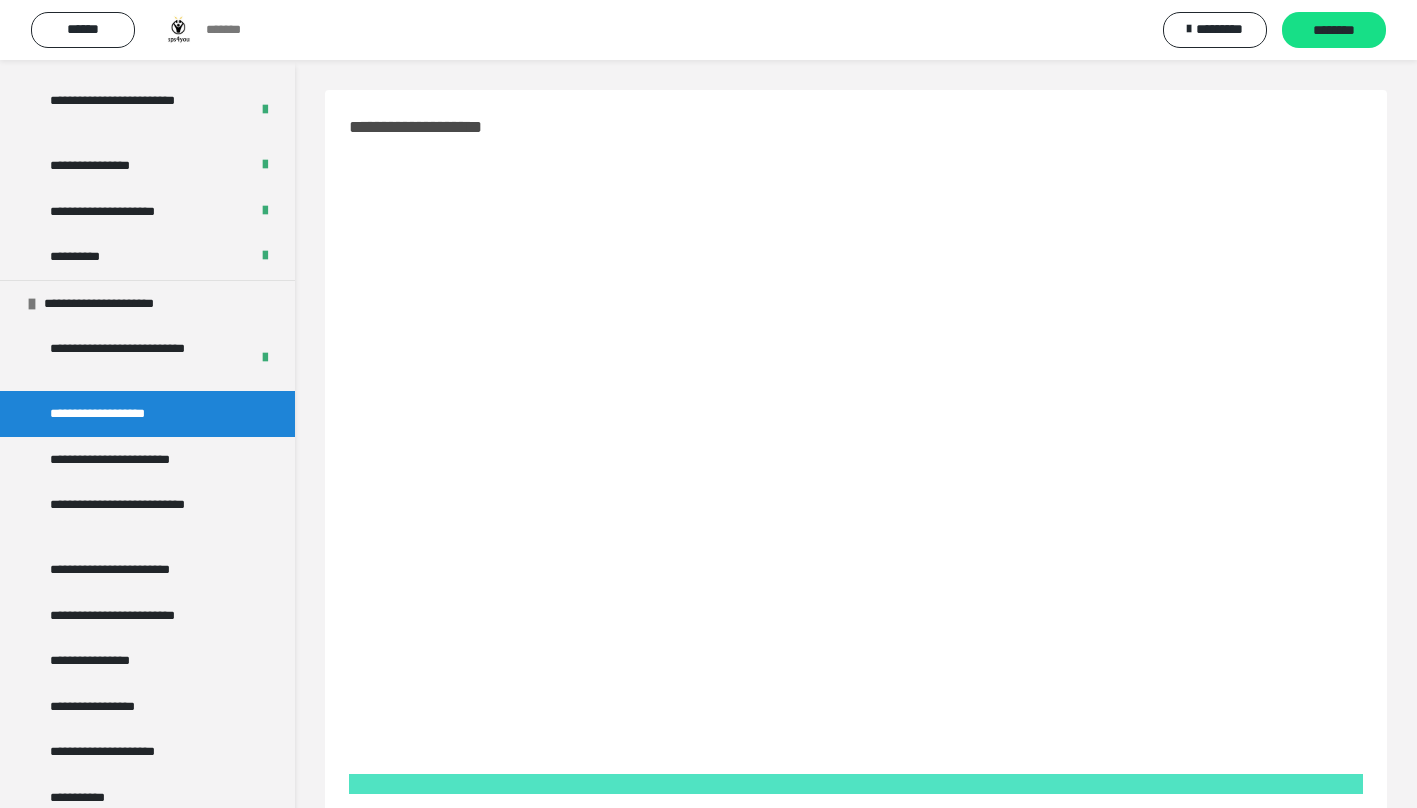 click on "********" at bounding box center (1334, 31) 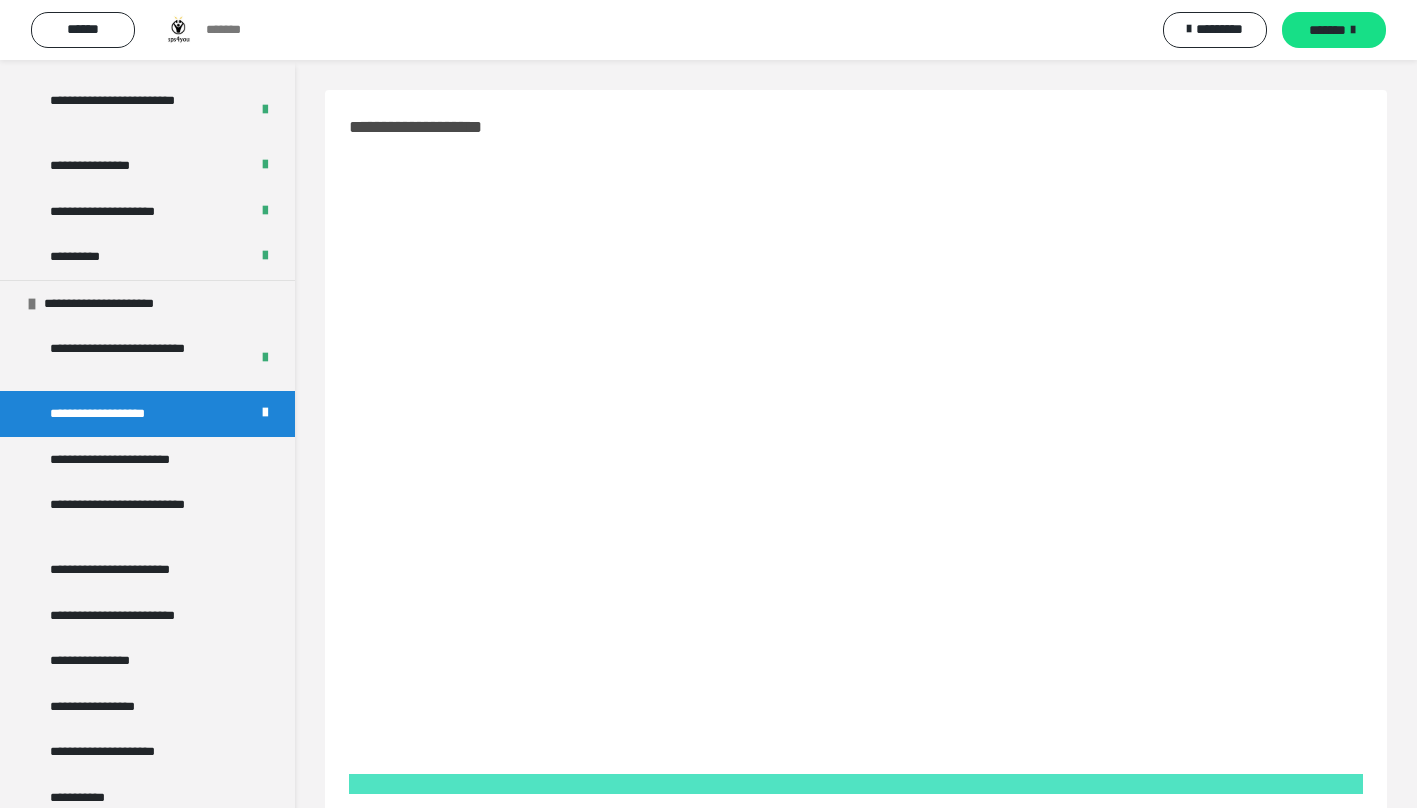 click on "**********" at bounding box center [128, 460] 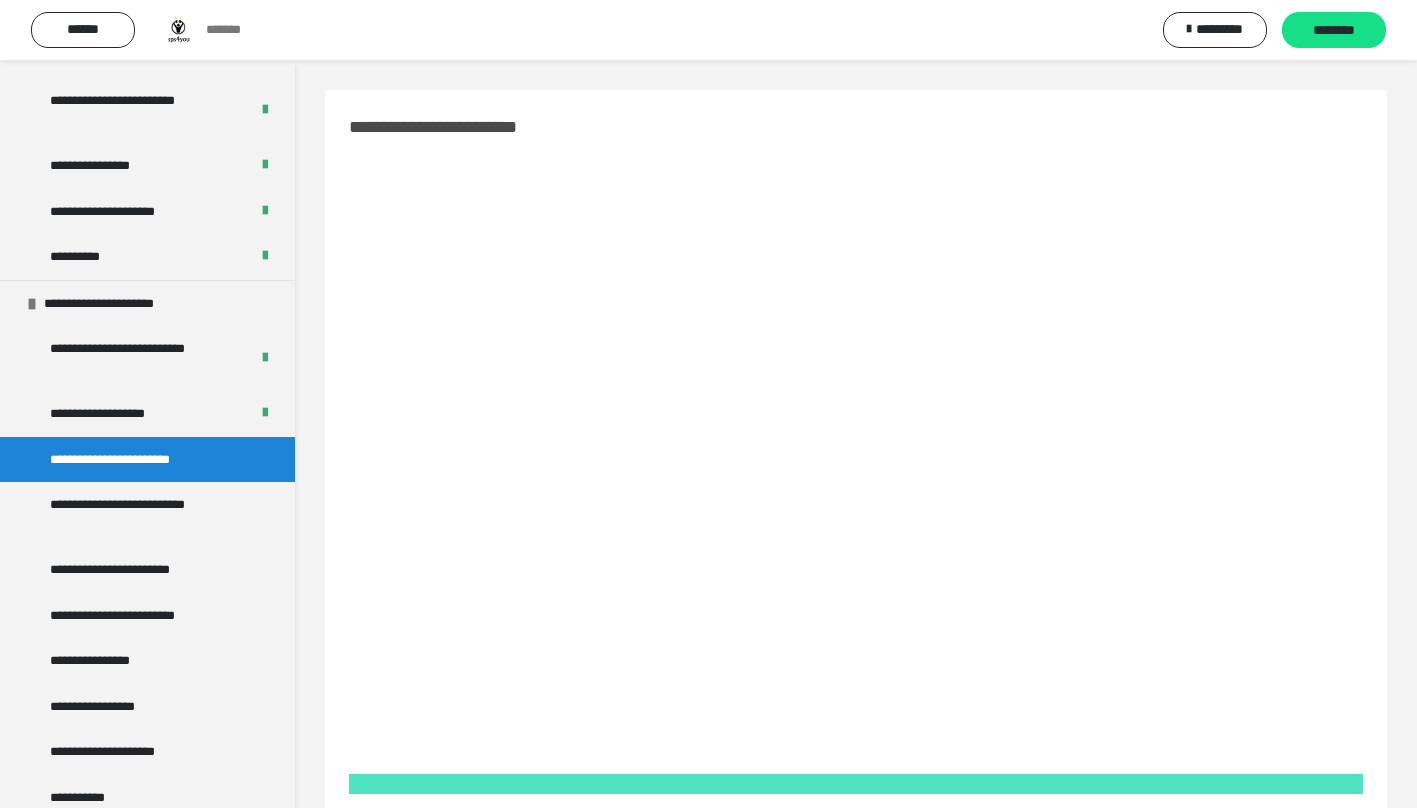 click on "**********" at bounding box center (128, 460) 